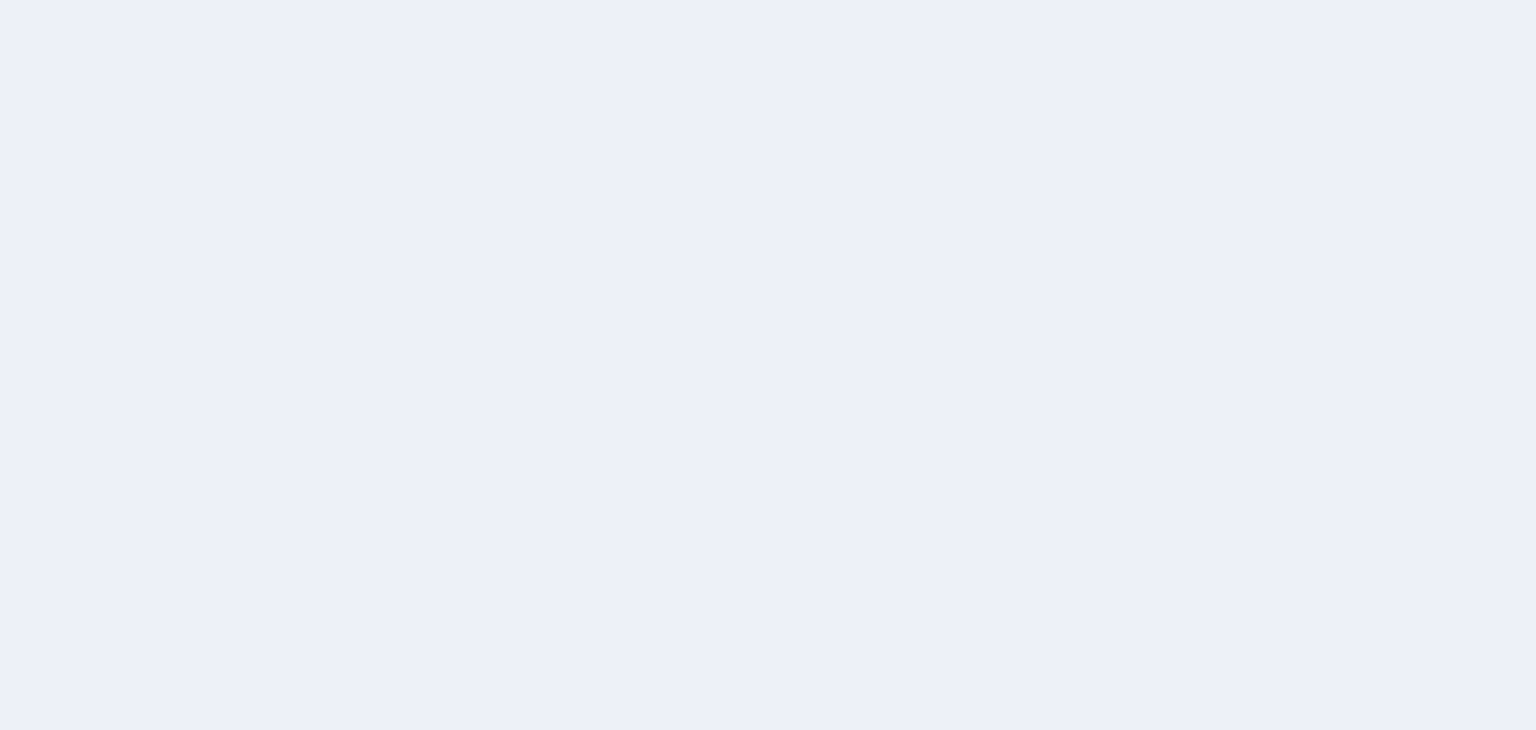 scroll, scrollTop: 0, scrollLeft: 0, axis: both 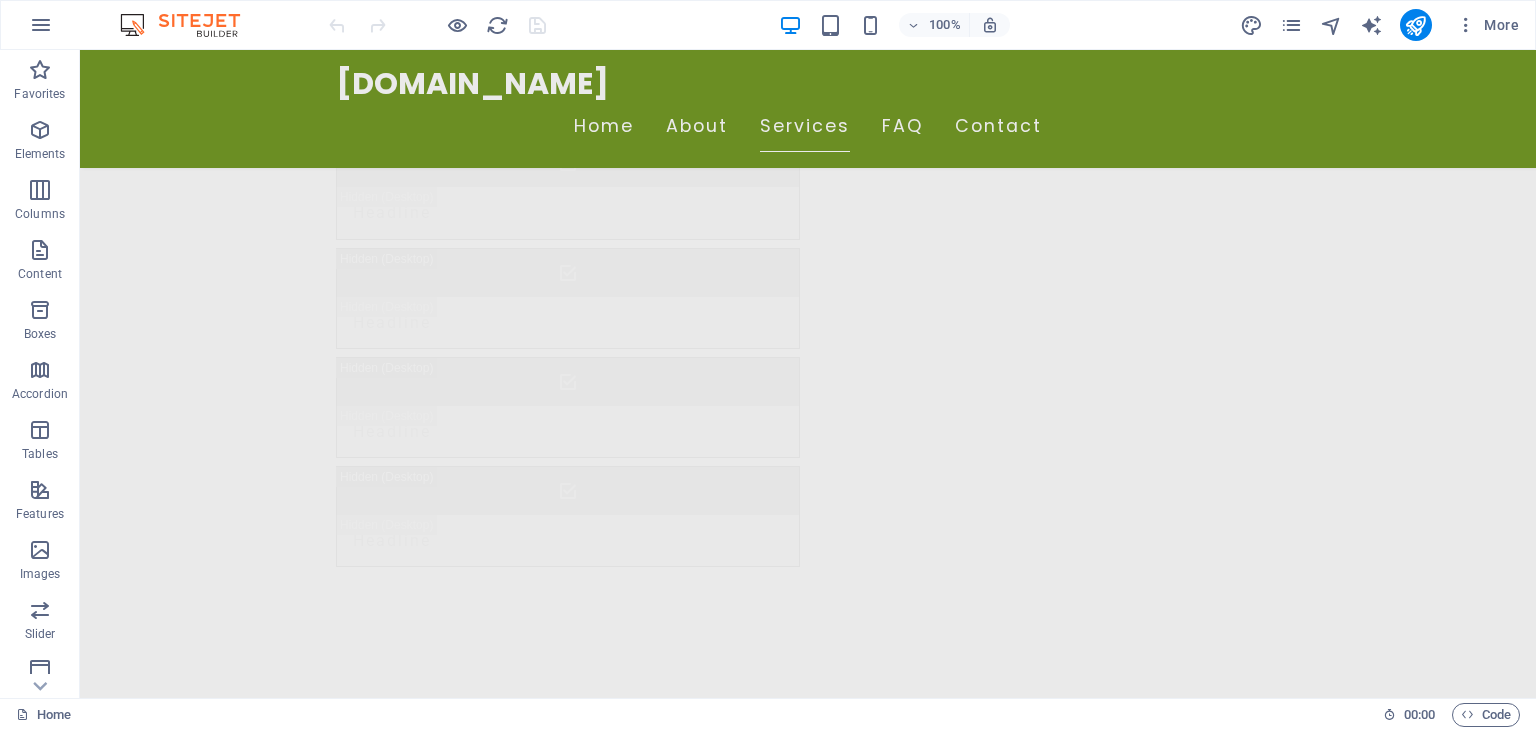 click on "100% More" at bounding box center (768, 25) 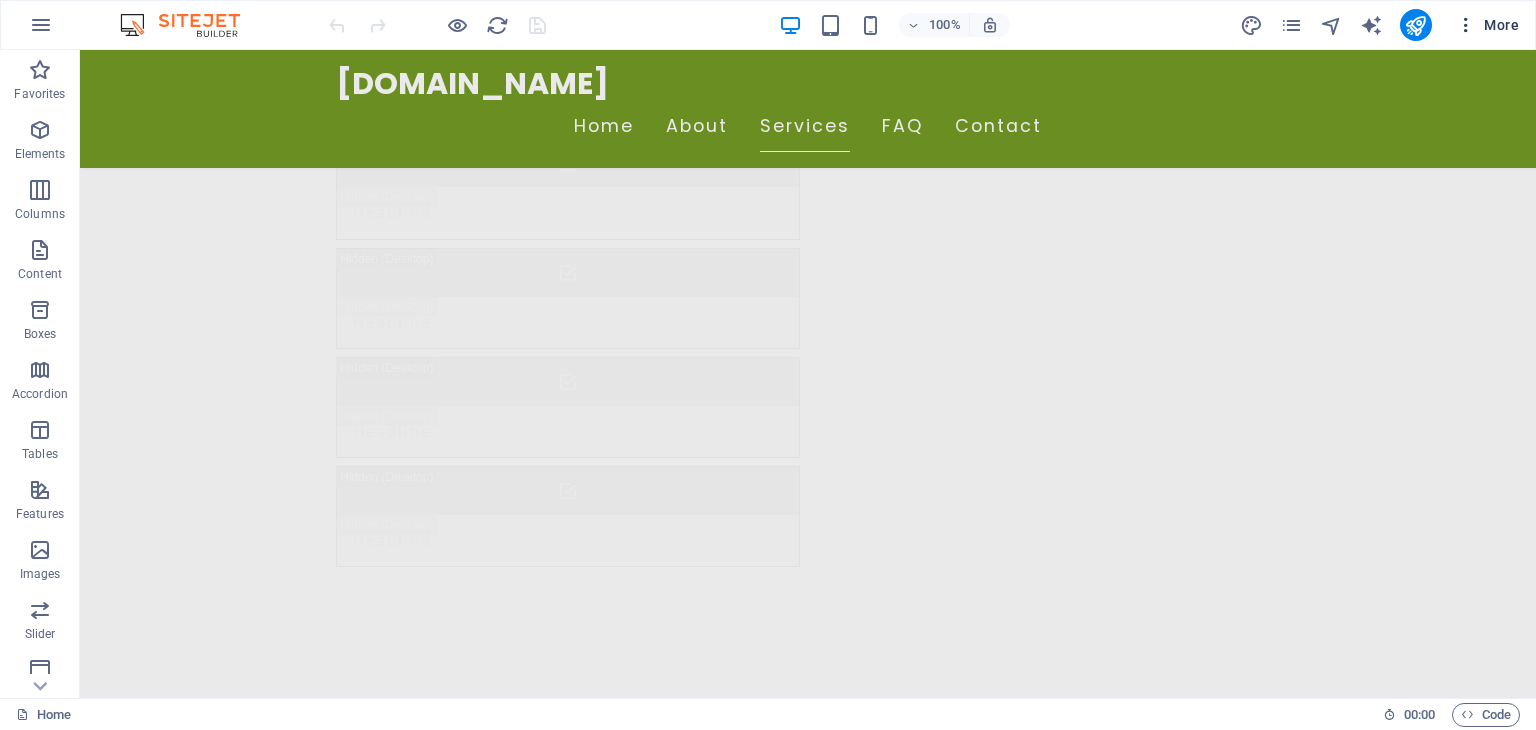 click on "More" at bounding box center (1487, 25) 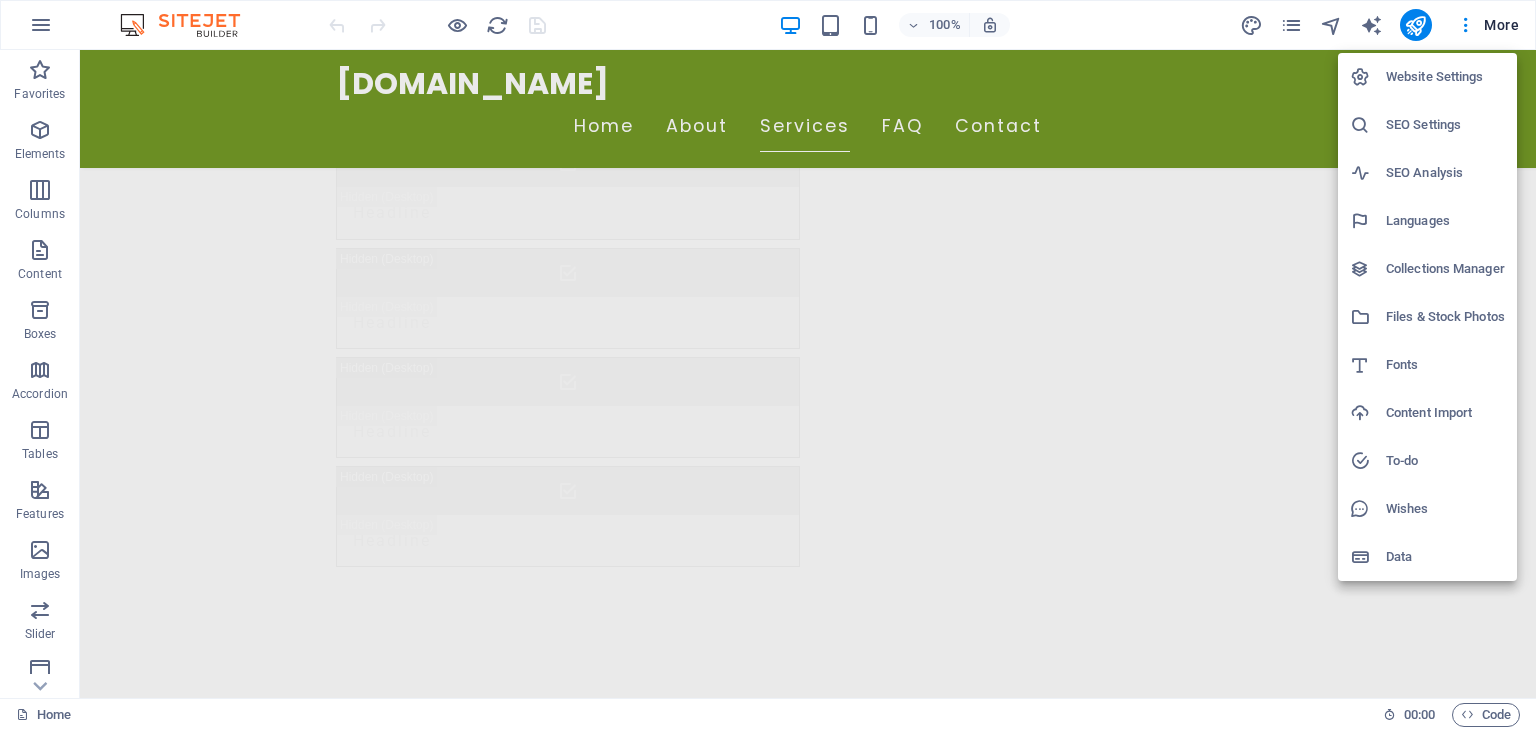 click on "Website Settings" at bounding box center (1445, 77) 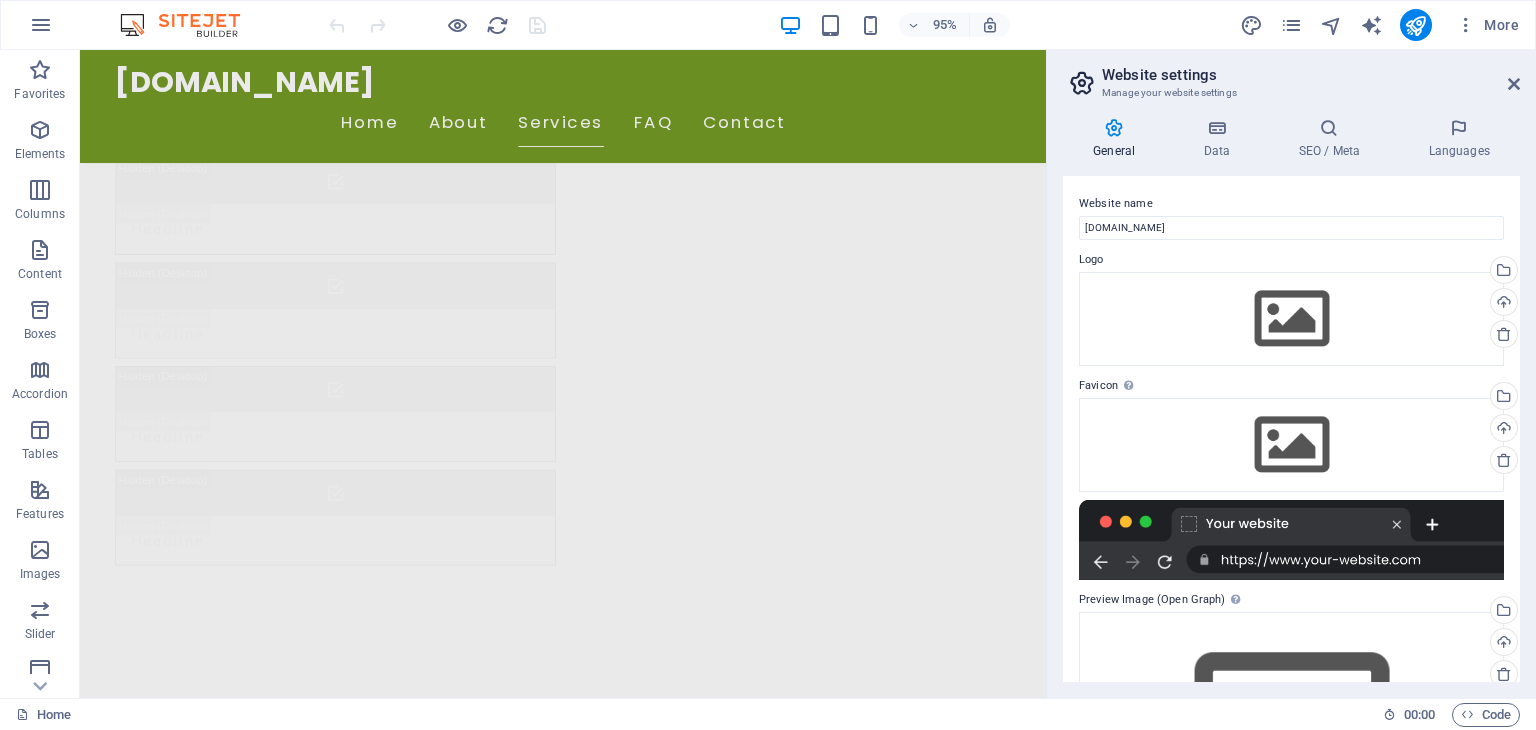 click at bounding box center (1114, 128) 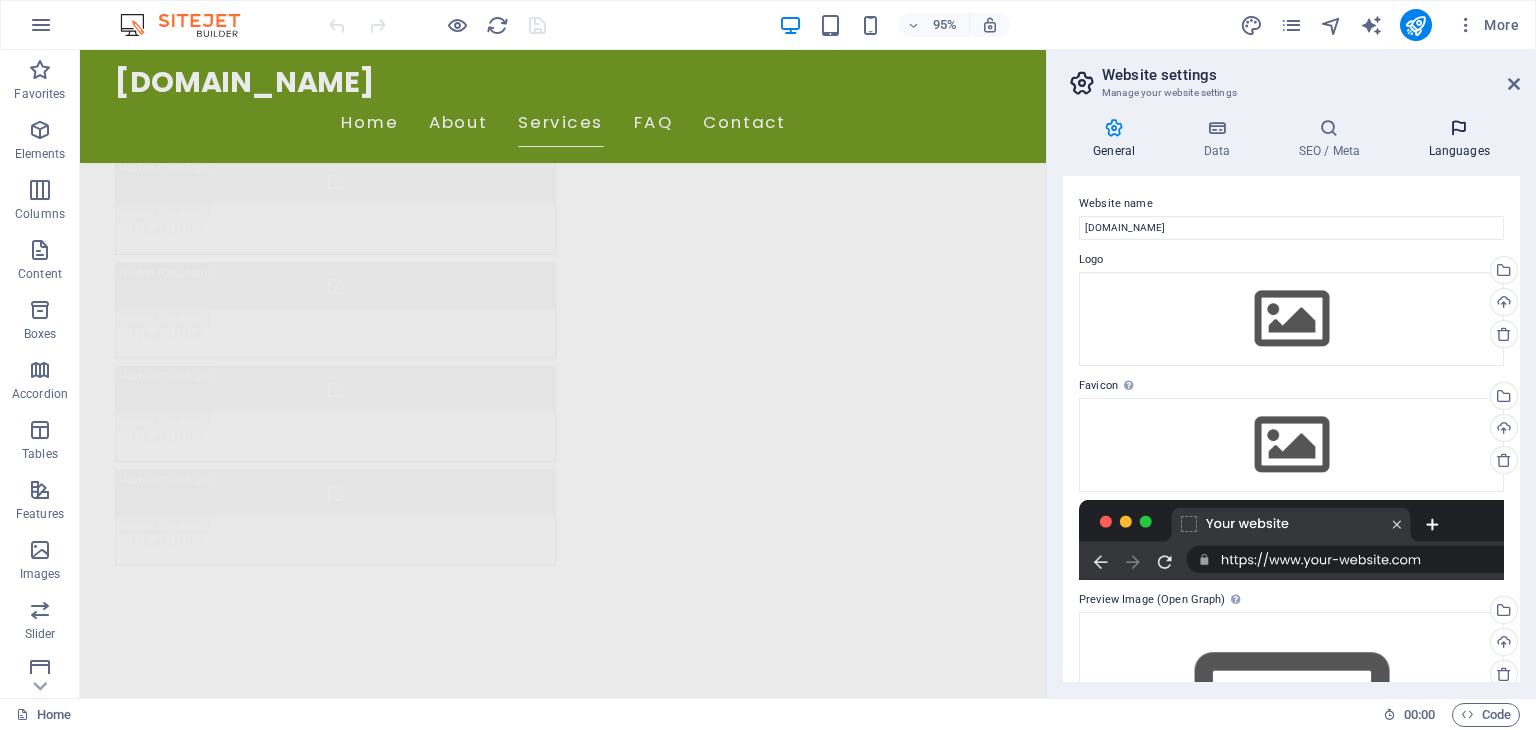 drag, startPoint x: 1468, startPoint y: 126, endPoint x: 1459, endPoint y: 133, distance: 11.401754 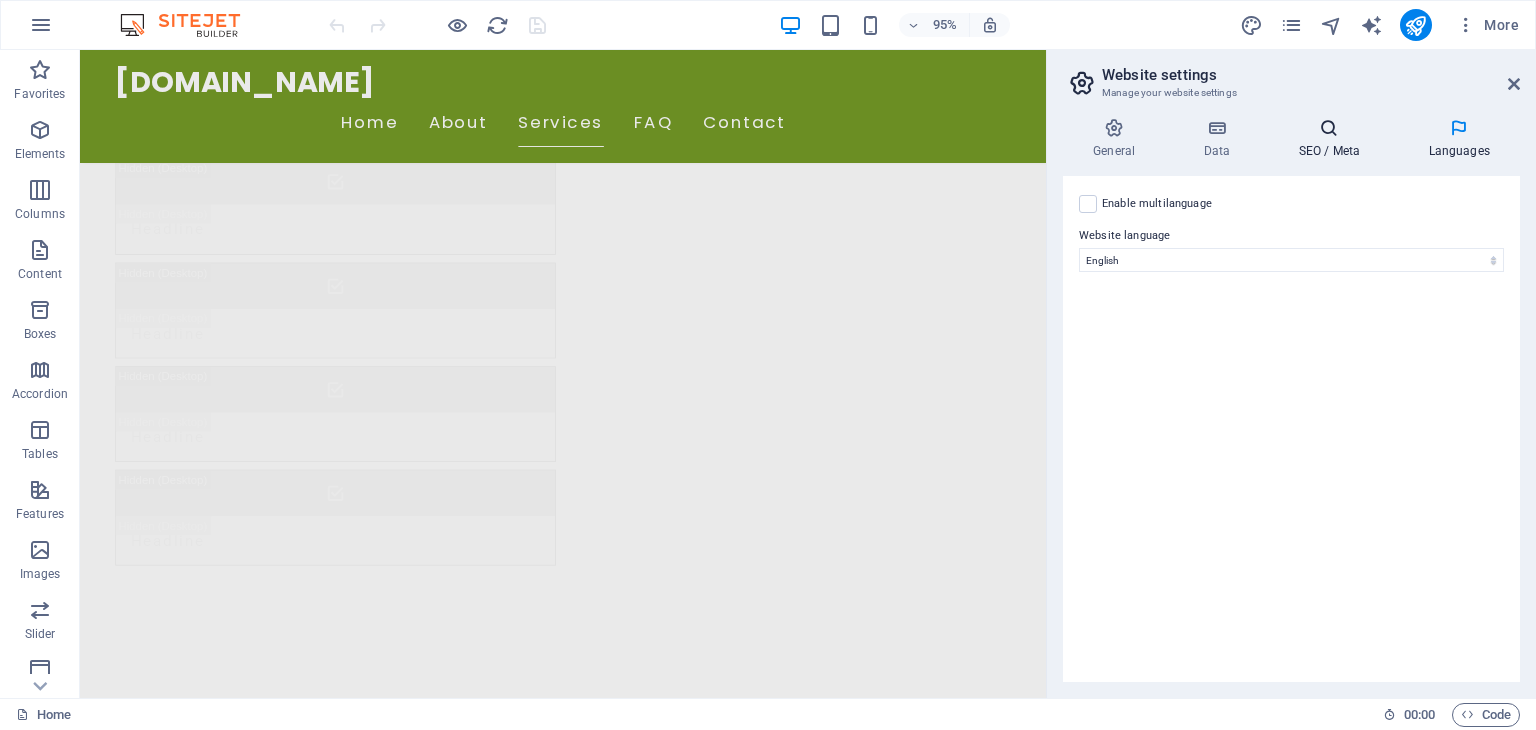 click on "SEO / Meta" at bounding box center (1333, 139) 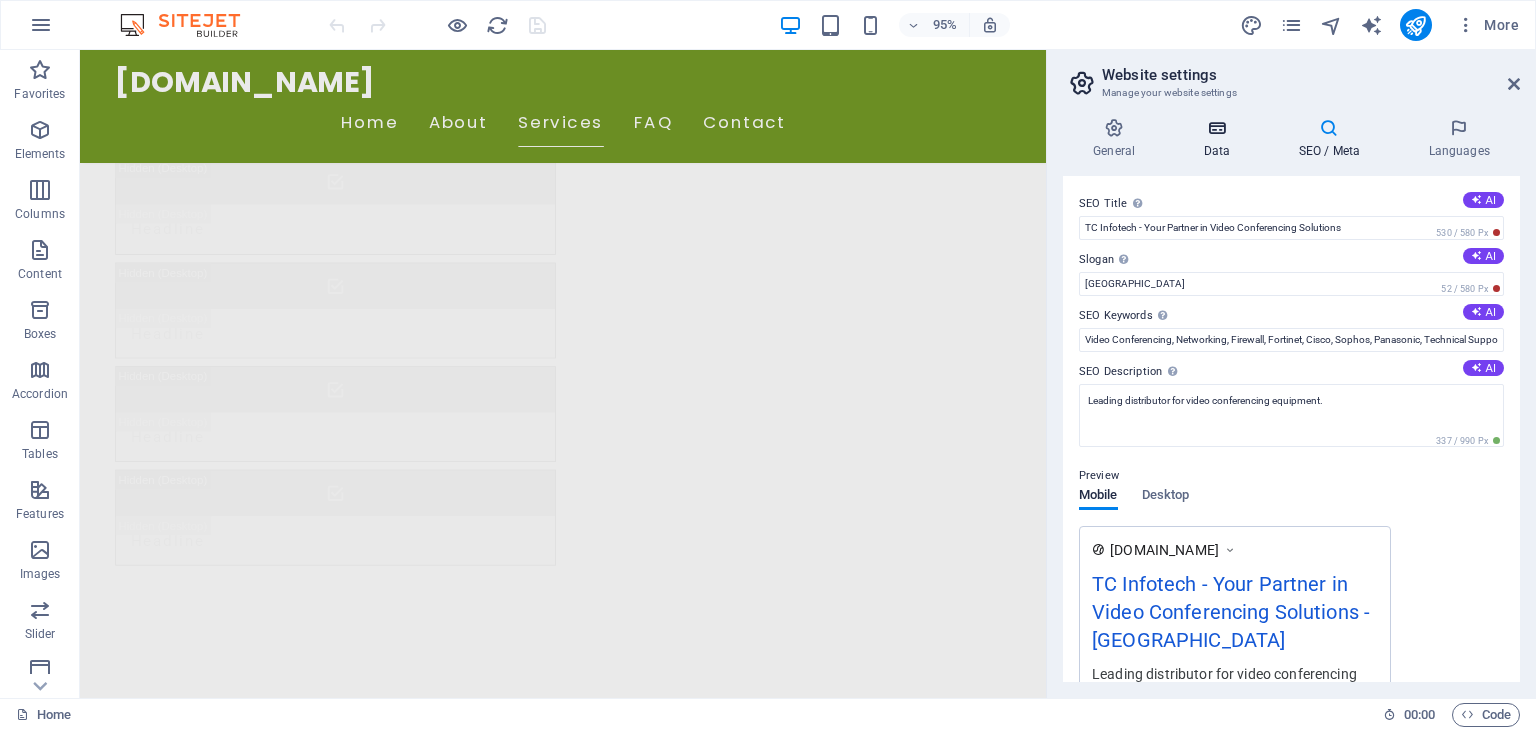 click at bounding box center (1216, 128) 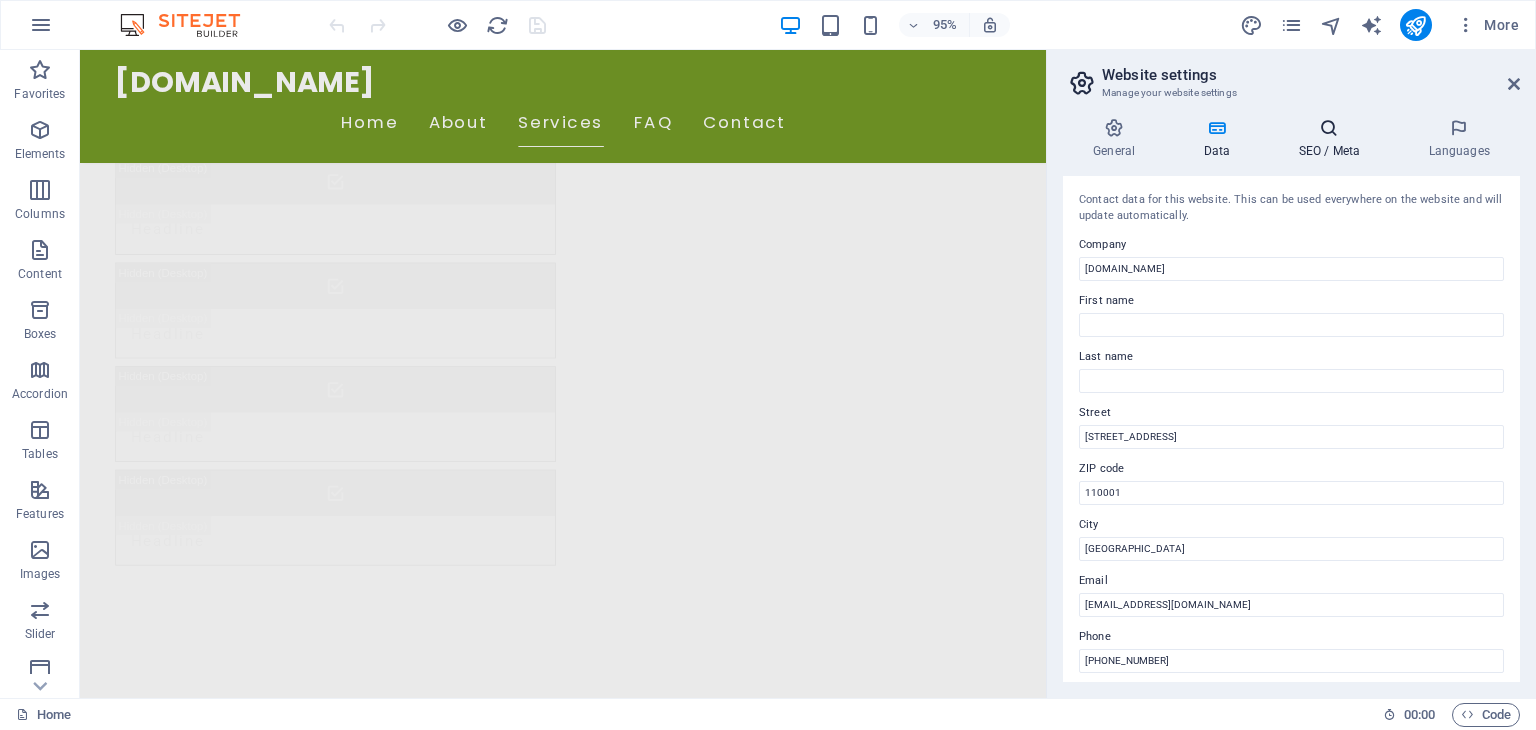 drag, startPoint x: 1323, startPoint y: 131, endPoint x: 1345, endPoint y: 135, distance: 22.36068 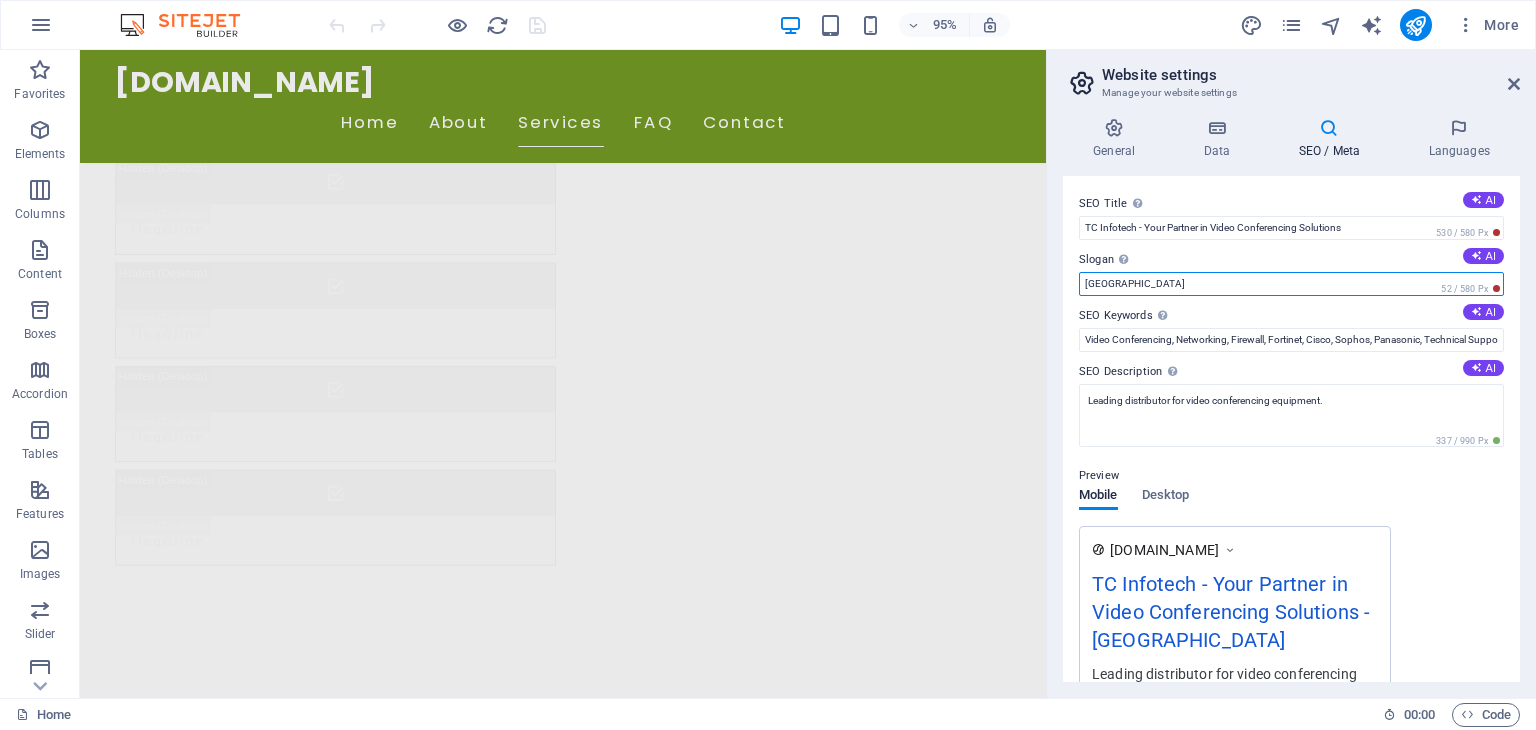 click on "Berlin" at bounding box center [1291, 284] 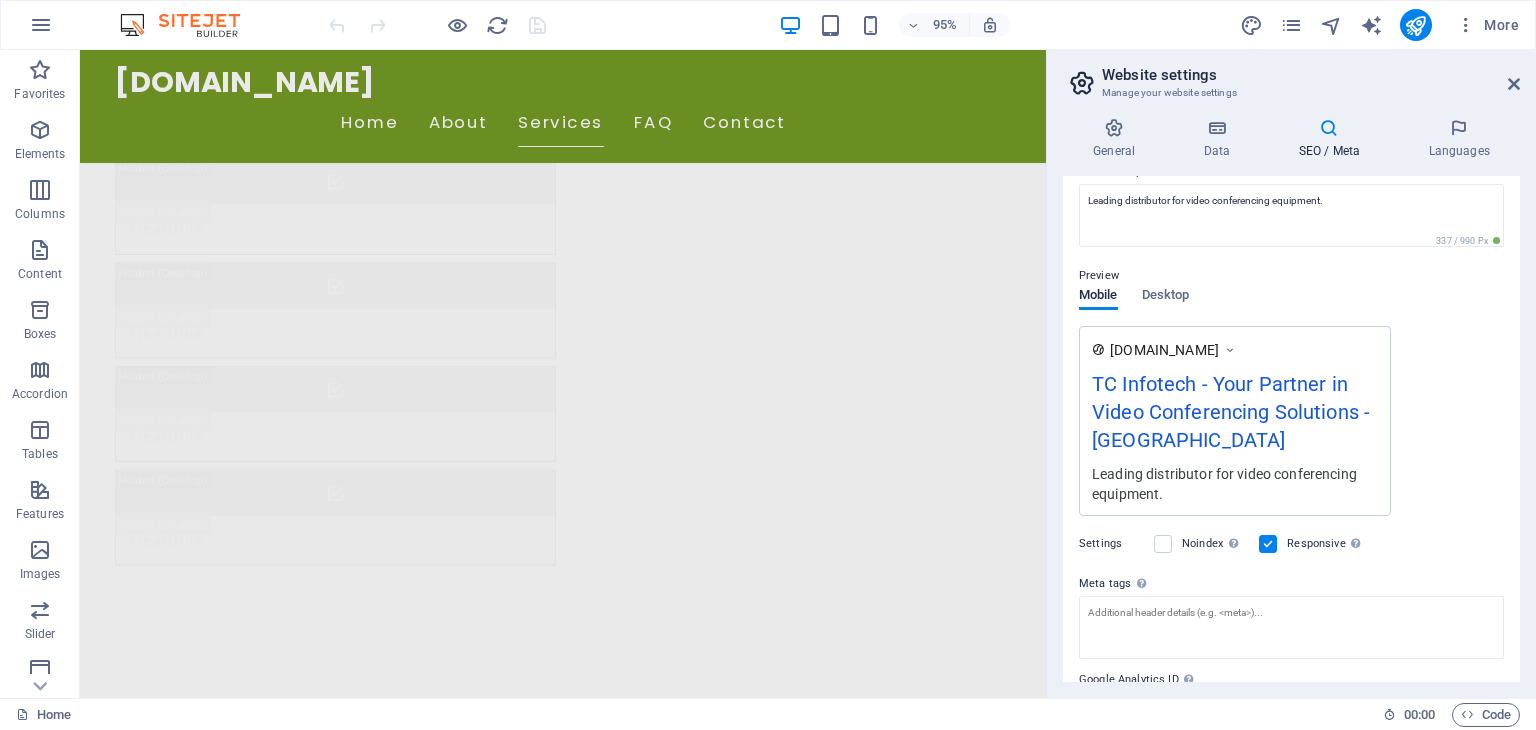 scroll, scrollTop: 0, scrollLeft: 0, axis: both 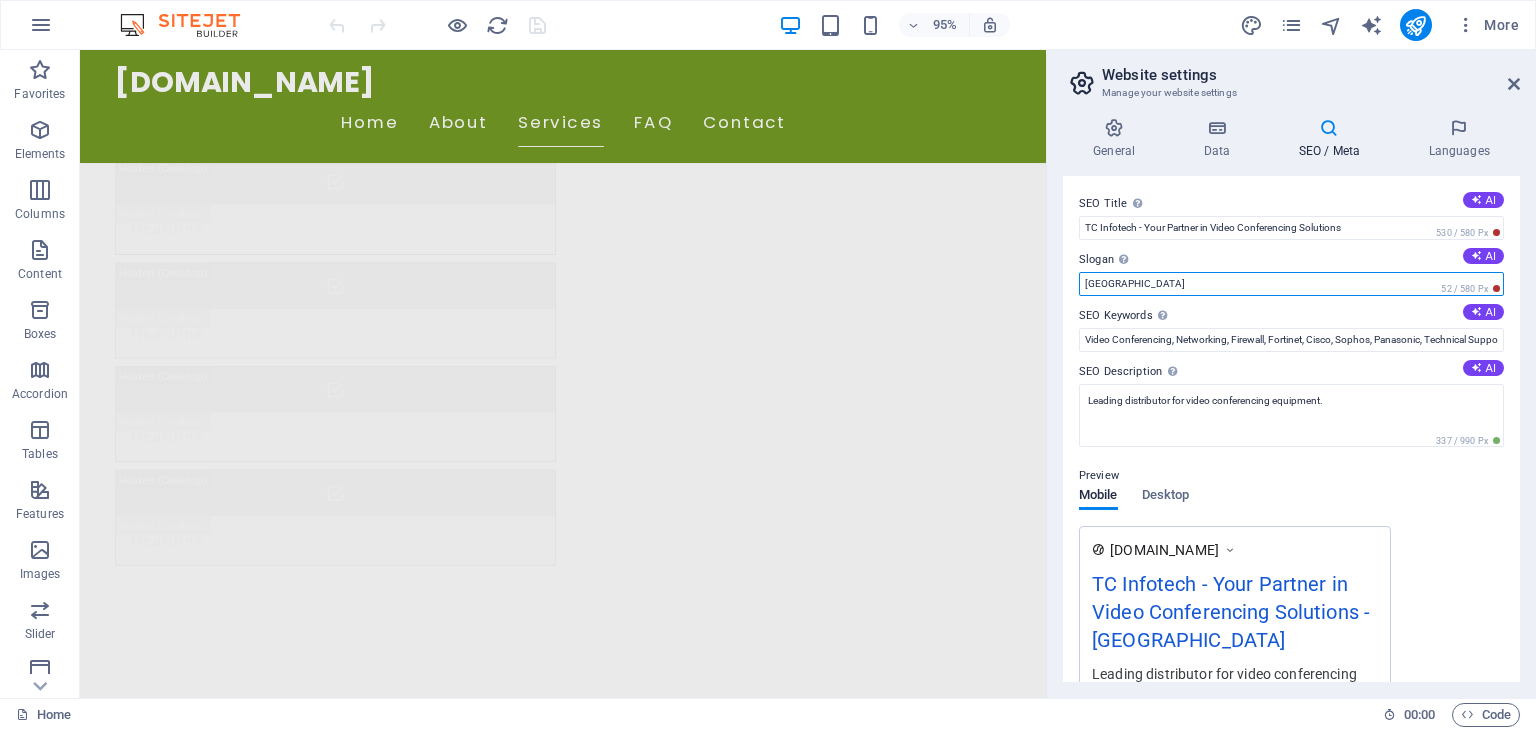 click on "Berlin" at bounding box center [1291, 284] 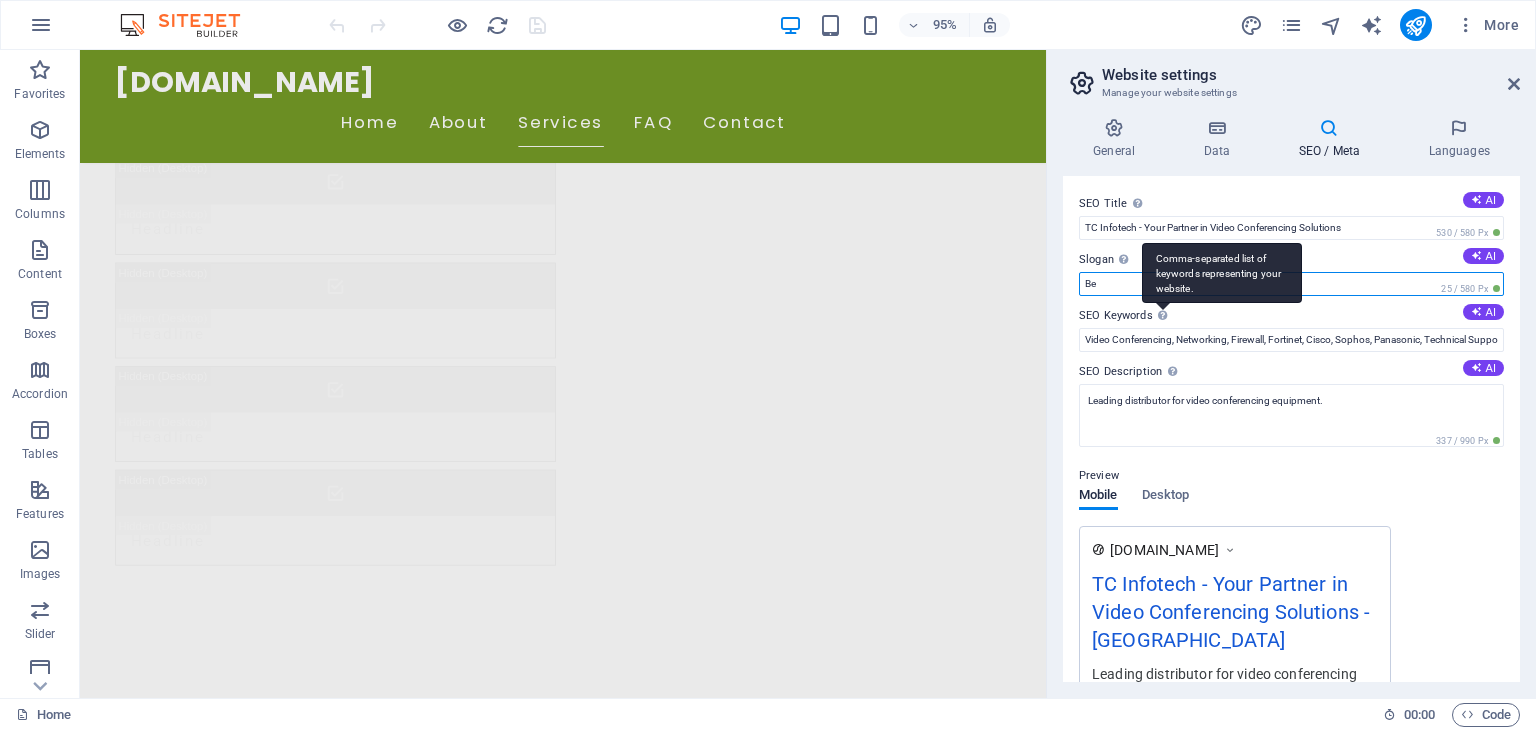 type on "B" 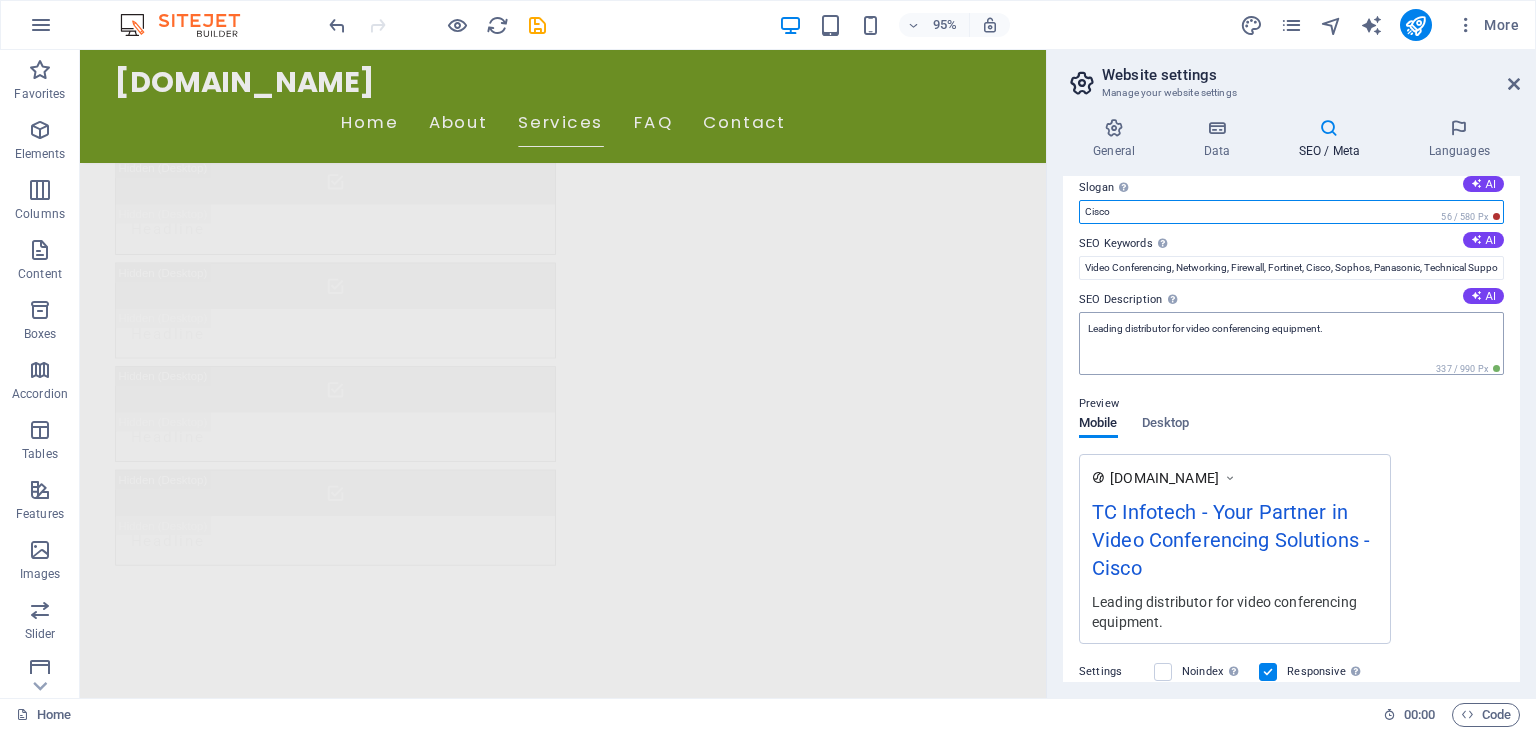 scroll, scrollTop: 0, scrollLeft: 0, axis: both 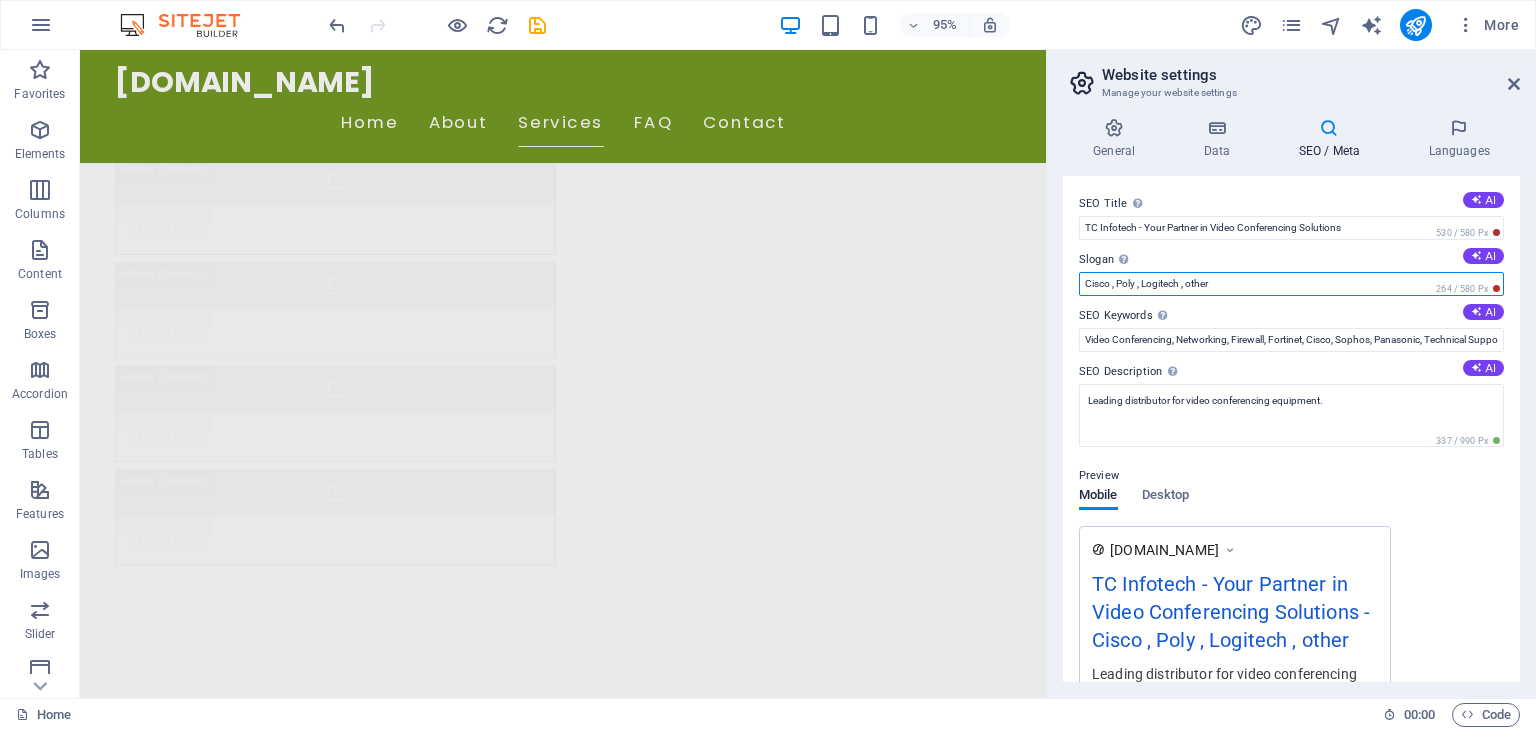 click on "Cisco , Poly , Logitech , other" at bounding box center [1291, 284] 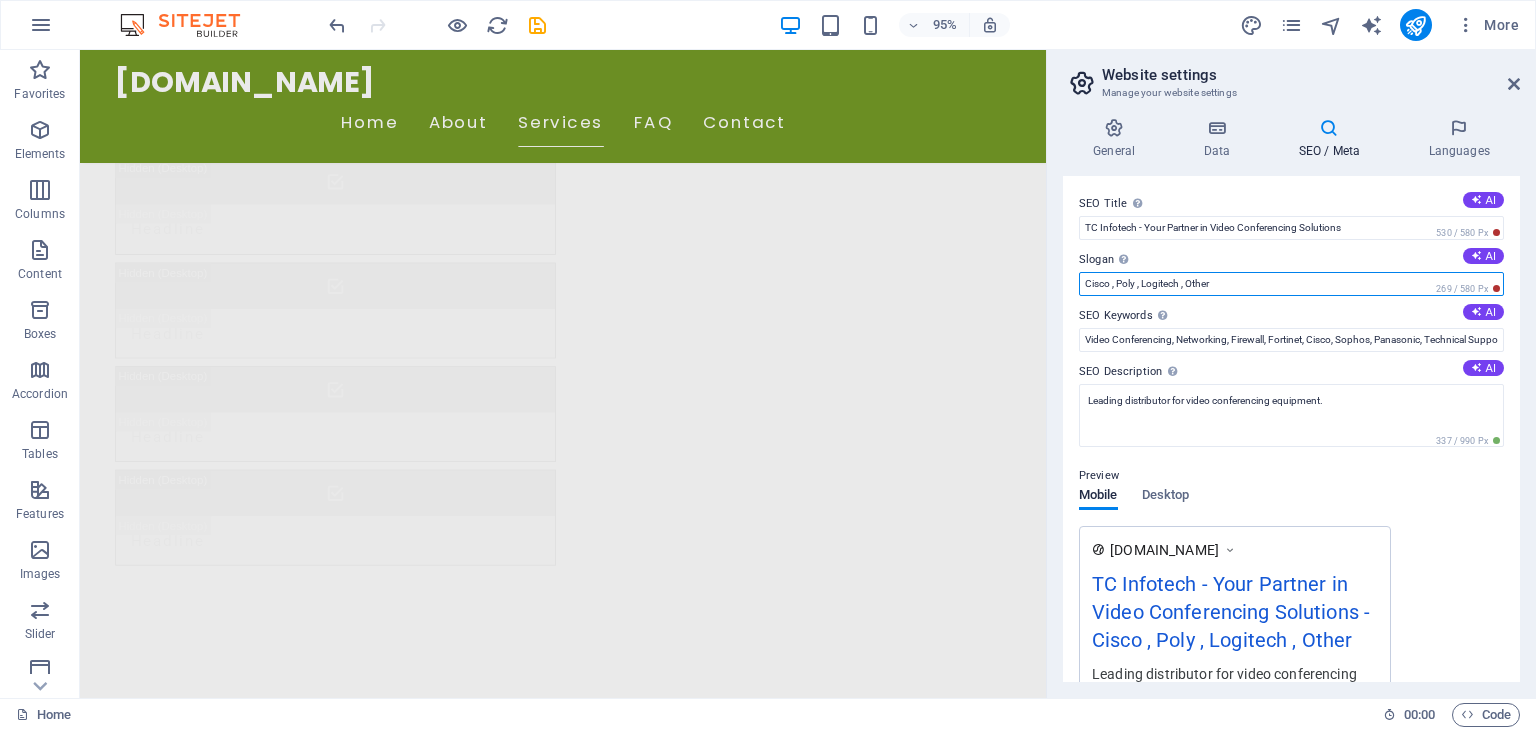 click on "Cisco , Poly , Logitech , Other" at bounding box center [1291, 284] 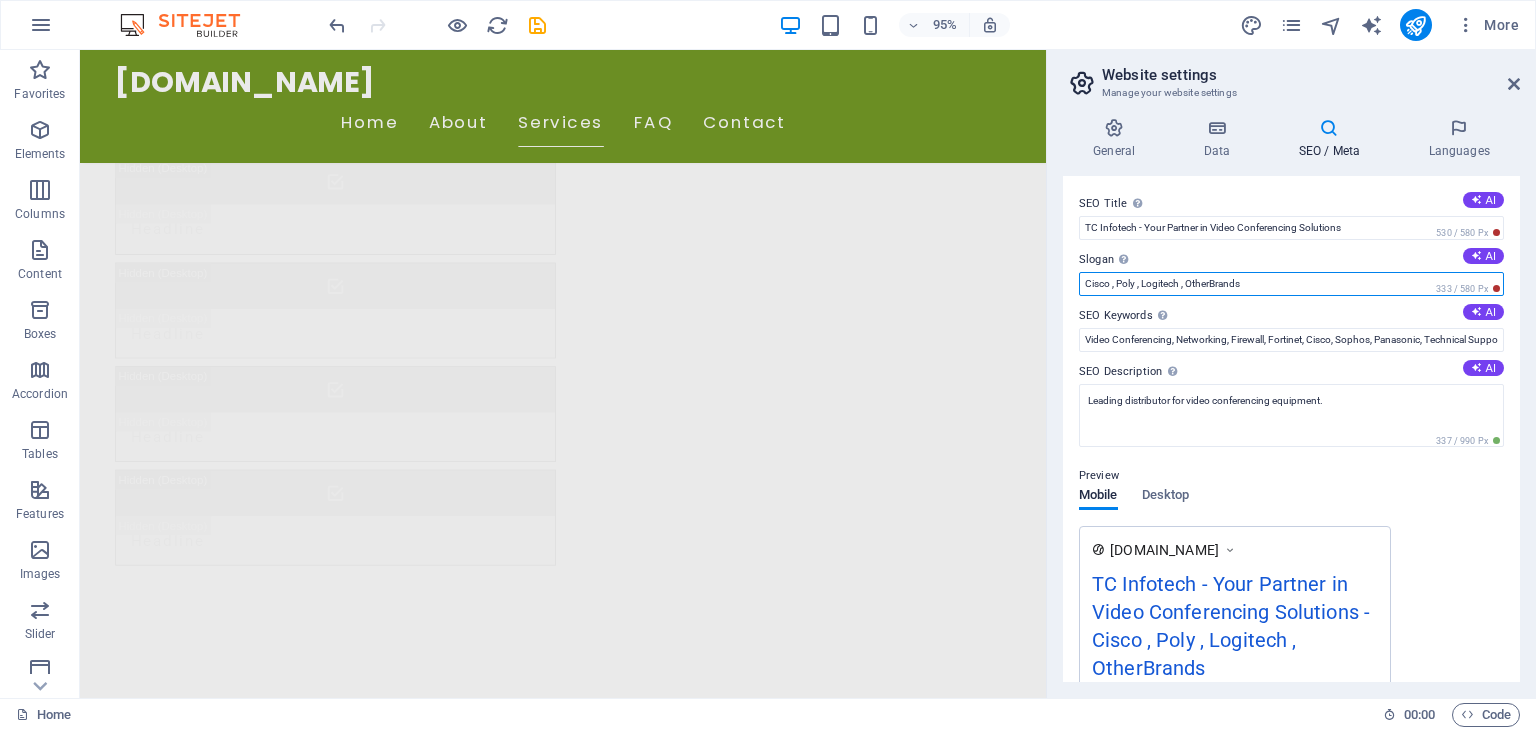drag, startPoint x: 1208, startPoint y: 273, endPoint x: 1226, endPoint y: 286, distance: 22.203604 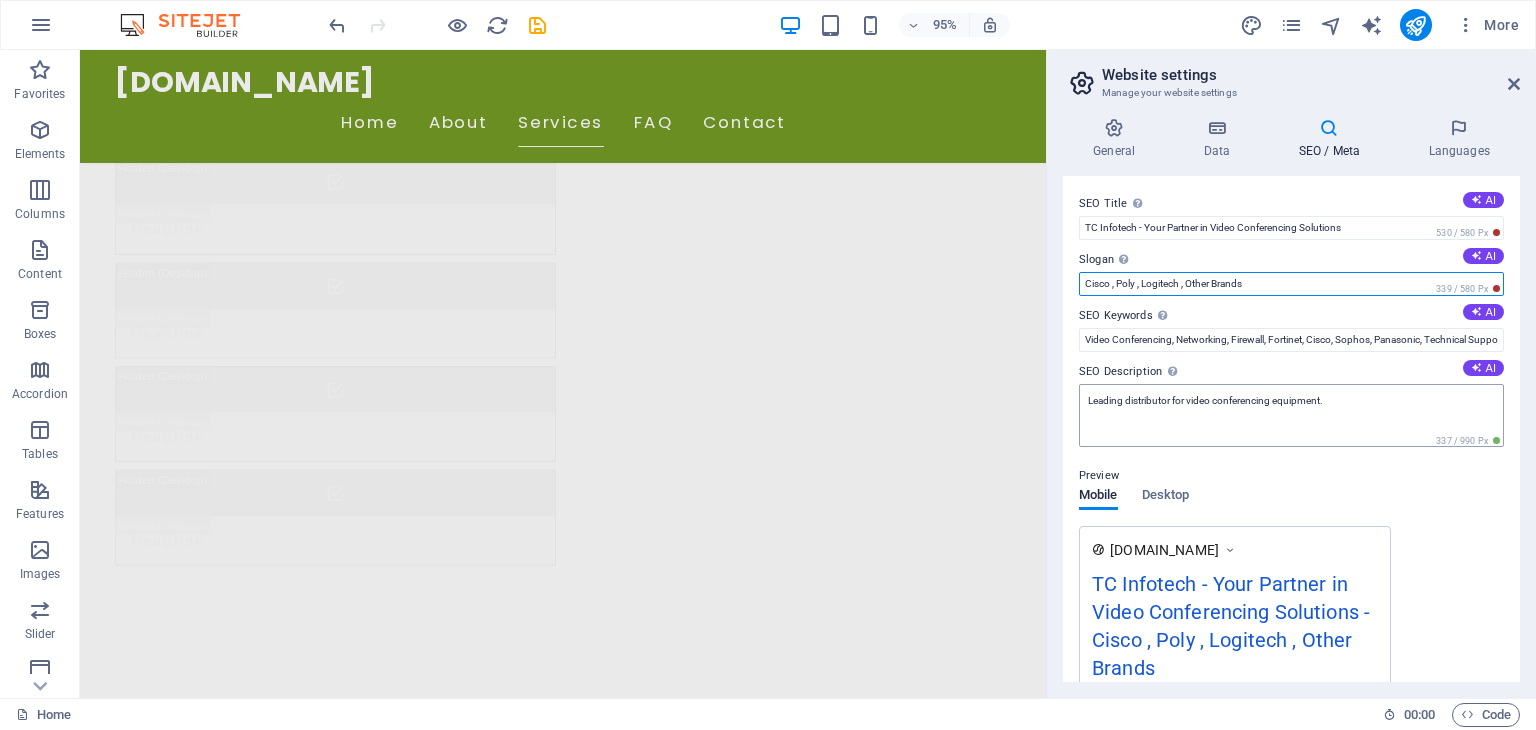 type on "Cisco , Poly , Logitech , Other Brands" 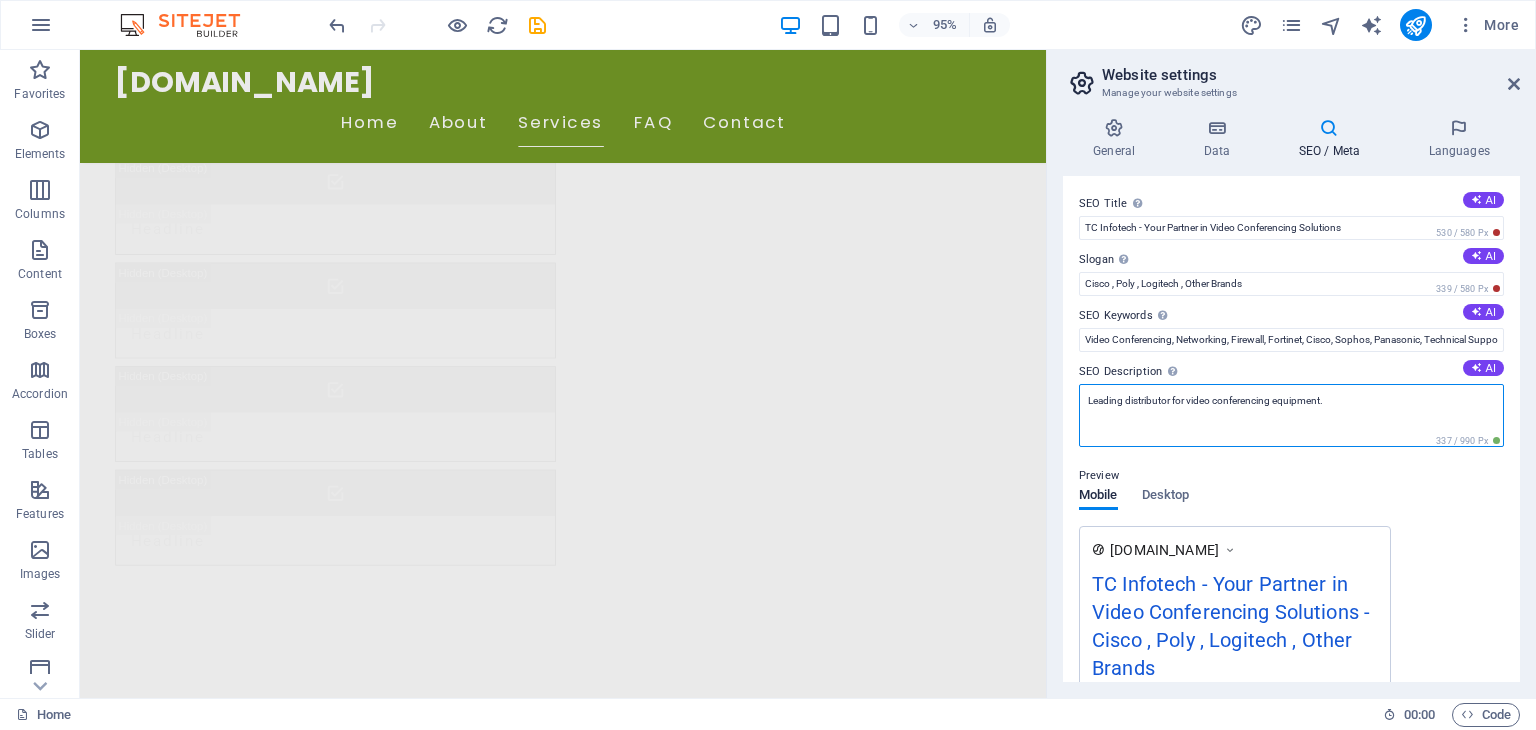 click on "Leading distributor for video conferencing equipment." at bounding box center (1291, 415) 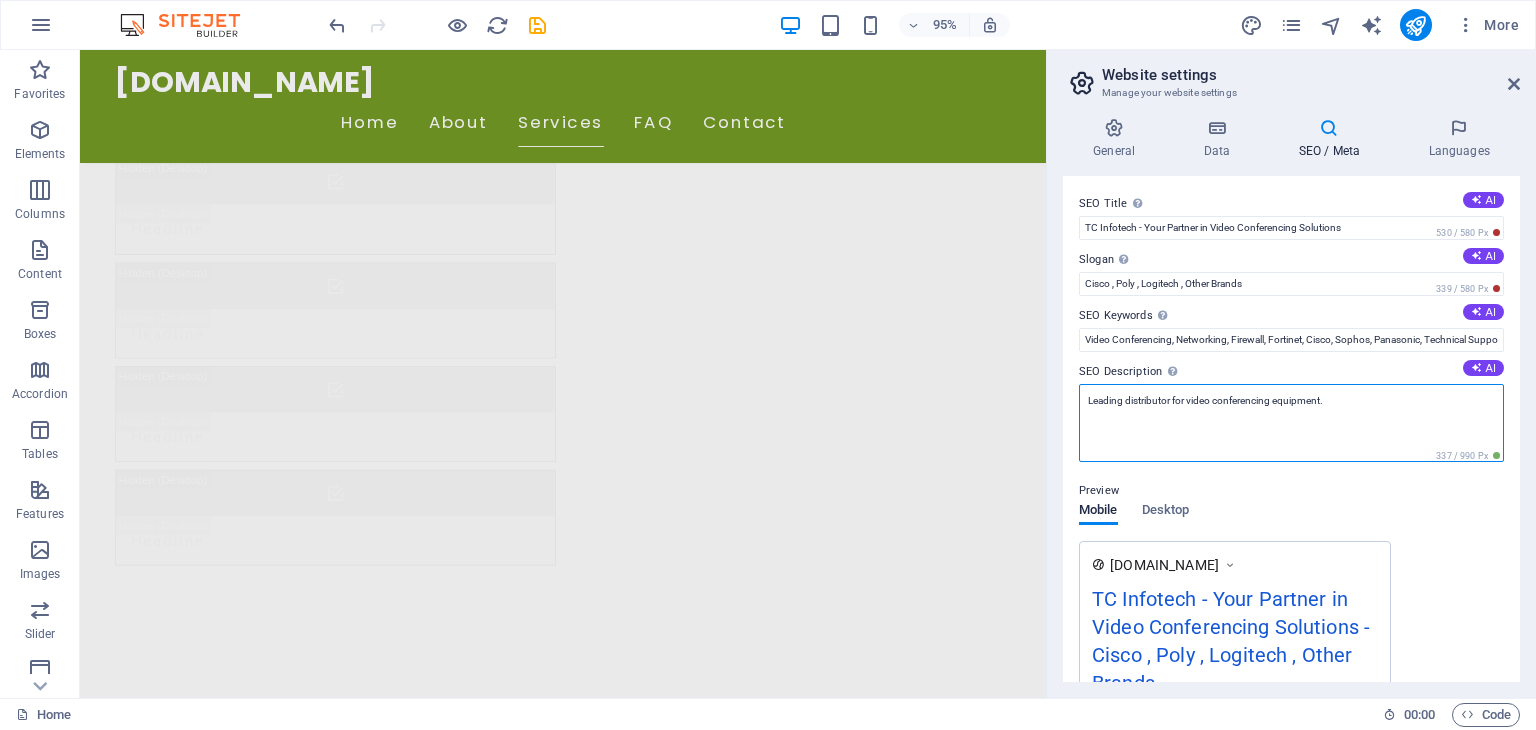 click on "Leading distributor for video conferencing equipment." at bounding box center [1291, 423] 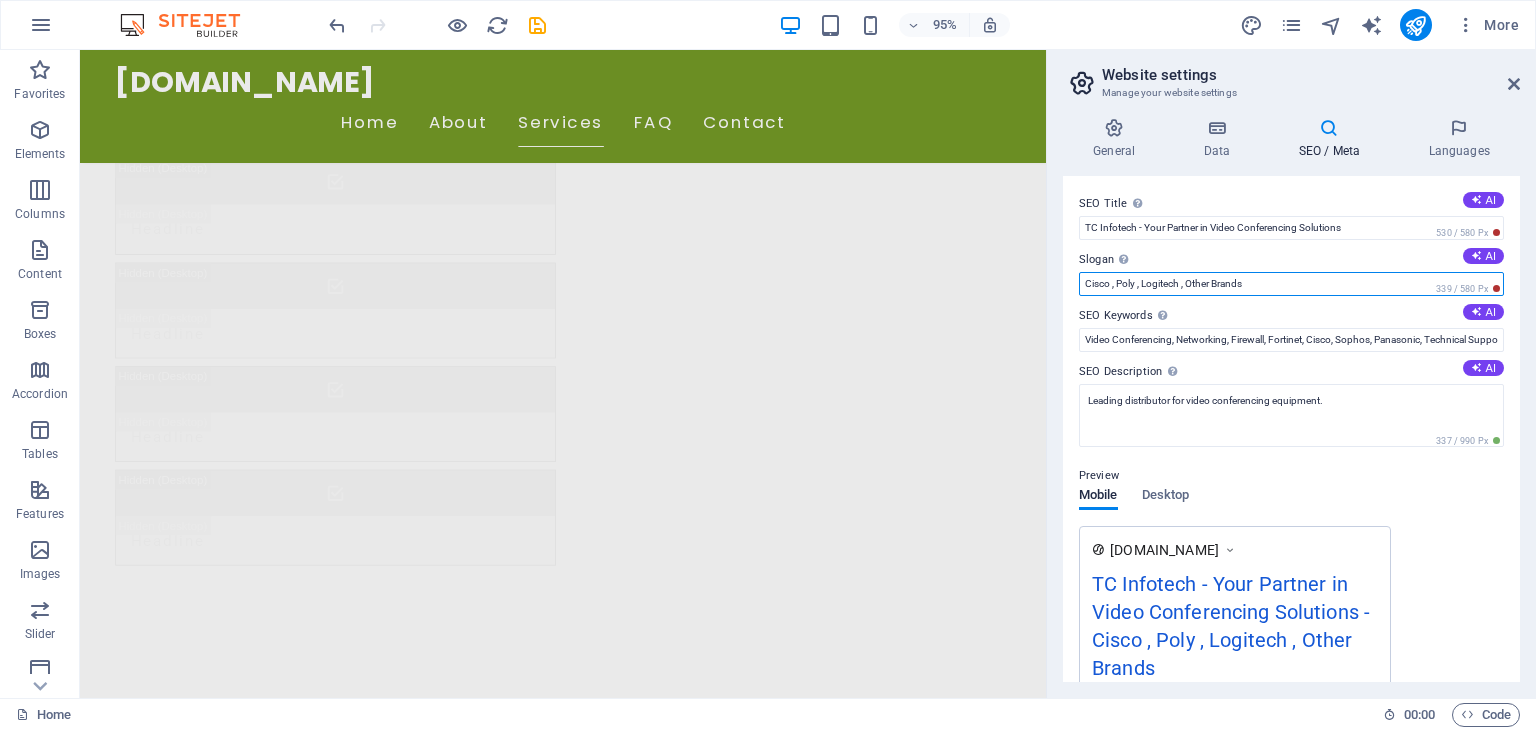 drag, startPoint x: 1252, startPoint y: 283, endPoint x: 1081, endPoint y: 273, distance: 171.29214 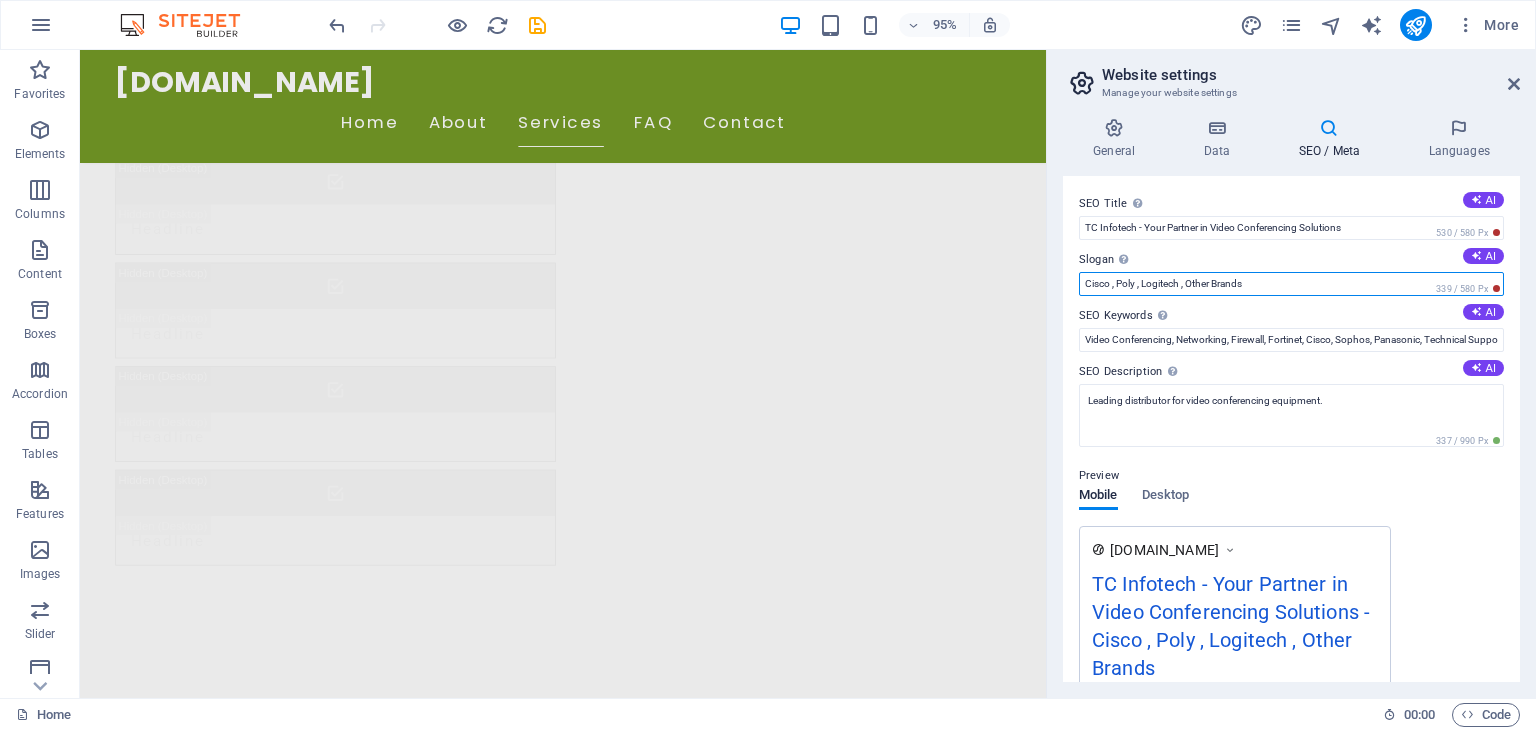 click on "Cisco , Poly , Logitech , Other Brands" at bounding box center [1291, 284] 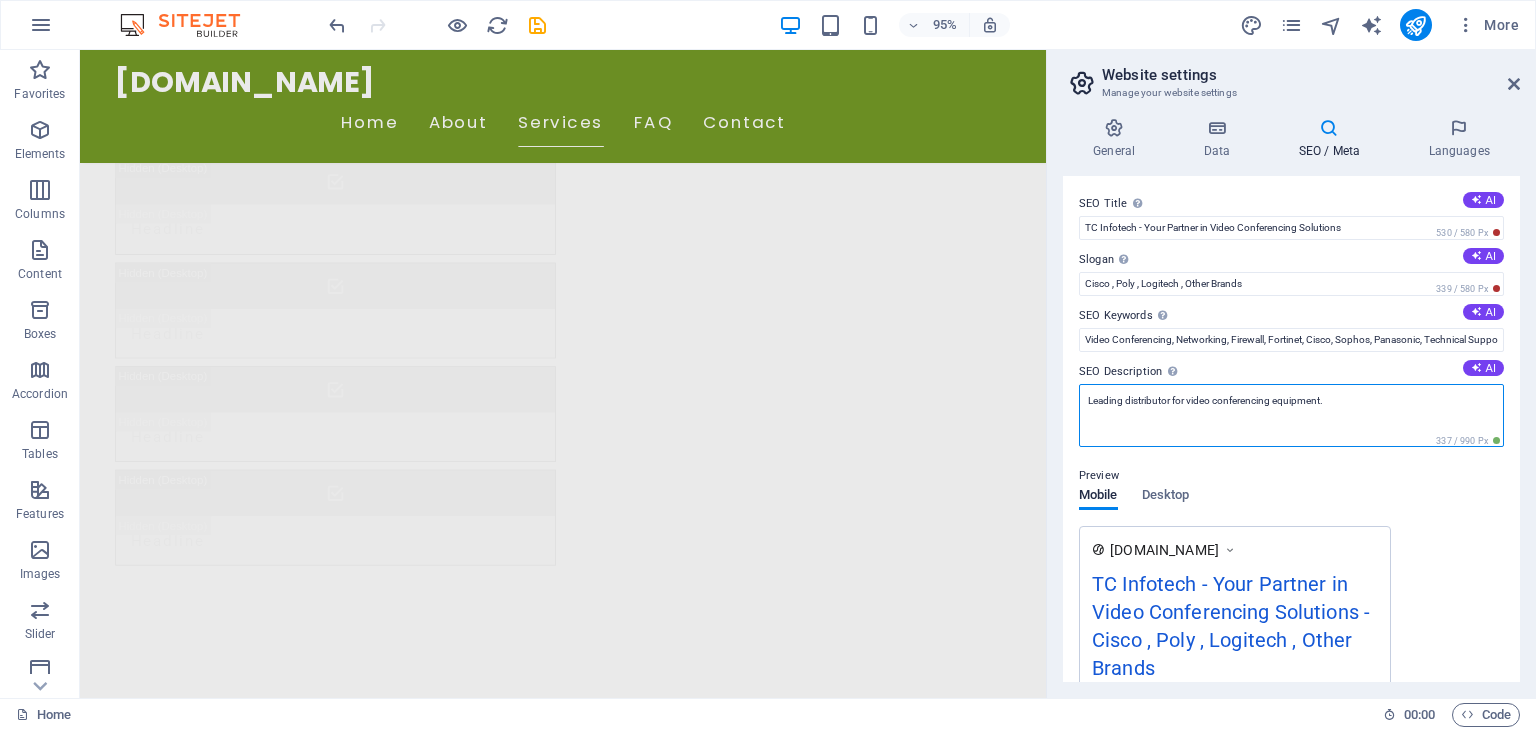 click on "Leading distributor for video conferencing equipment." at bounding box center [1291, 415] 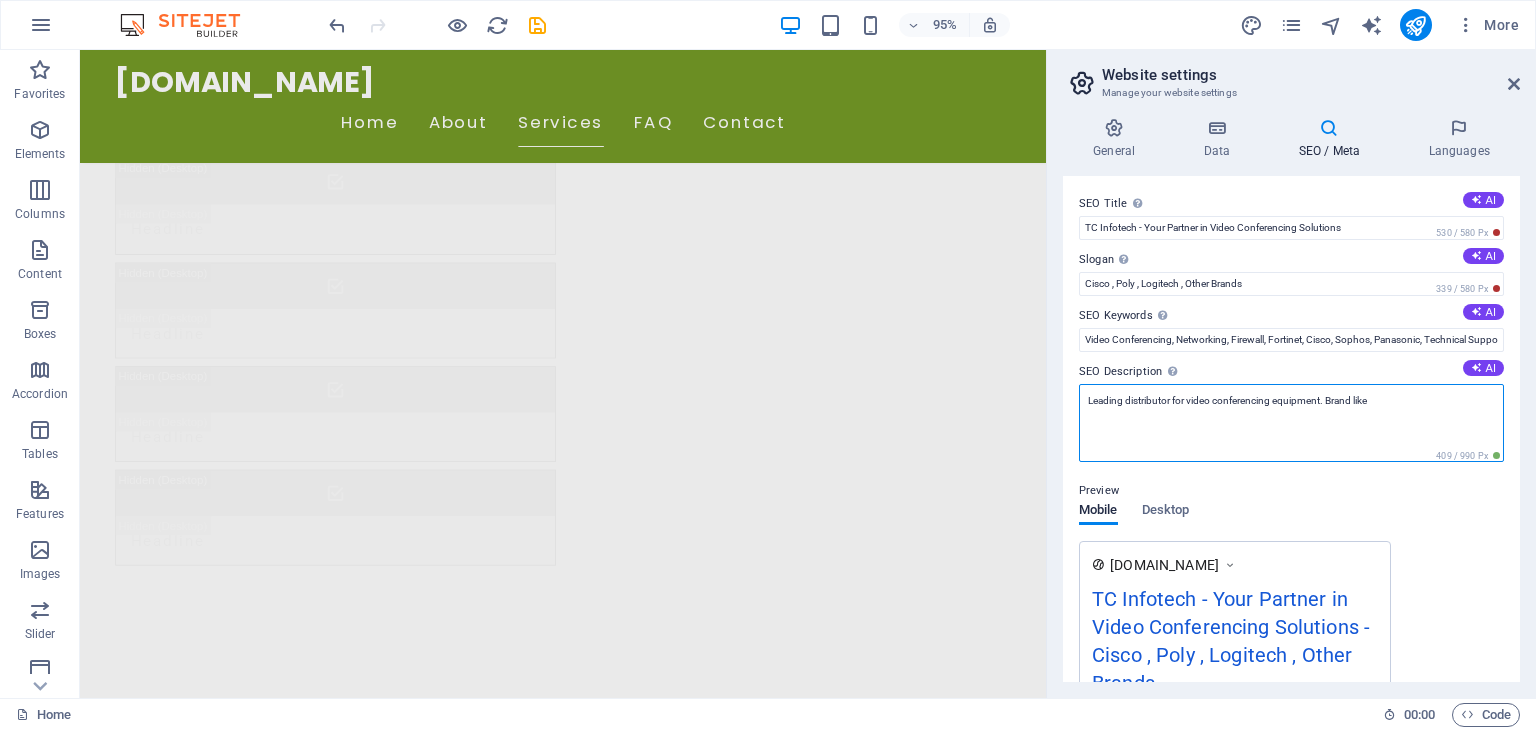 paste on "Cisco , Poly , Logitech , Other Brands" 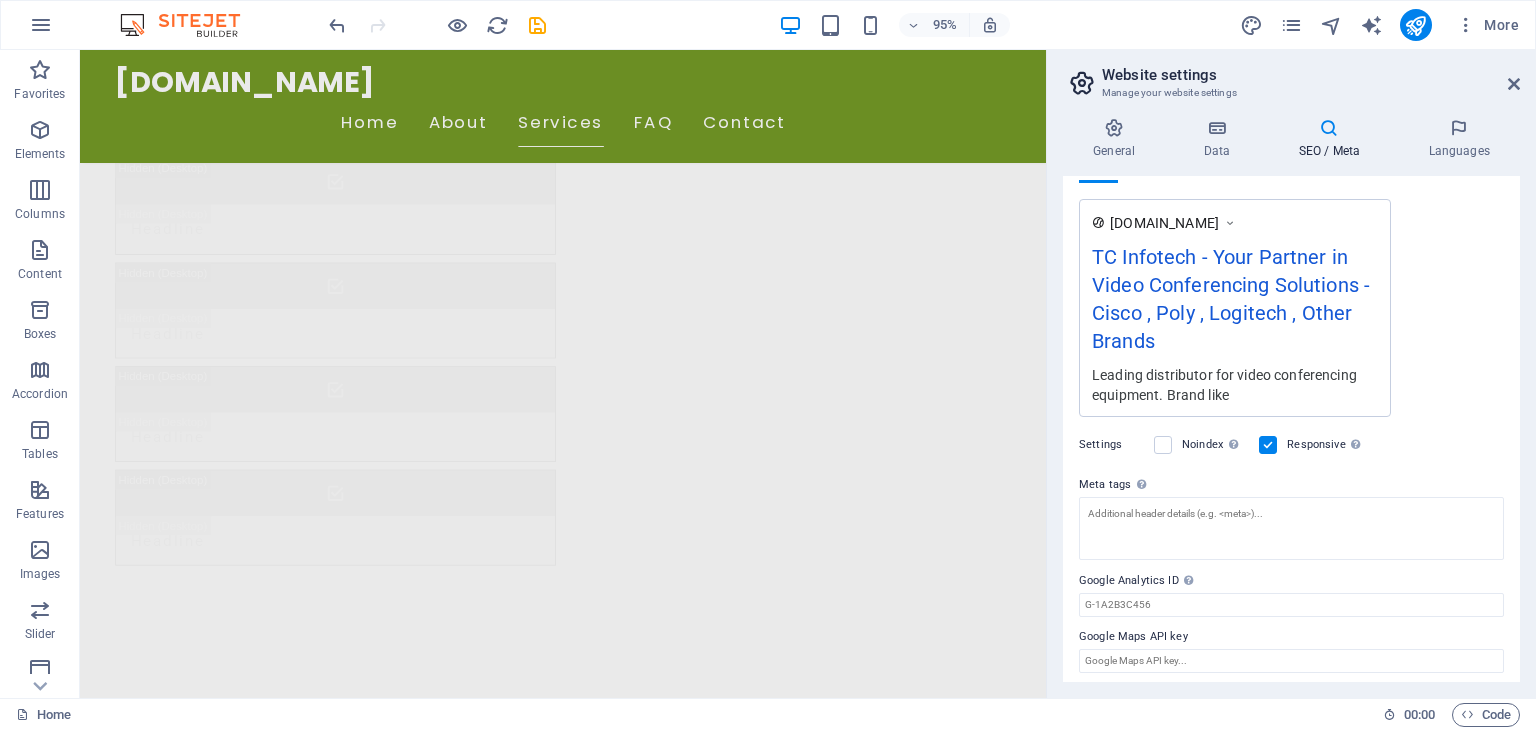 scroll, scrollTop: 347, scrollLeft: 0, axis: vertical 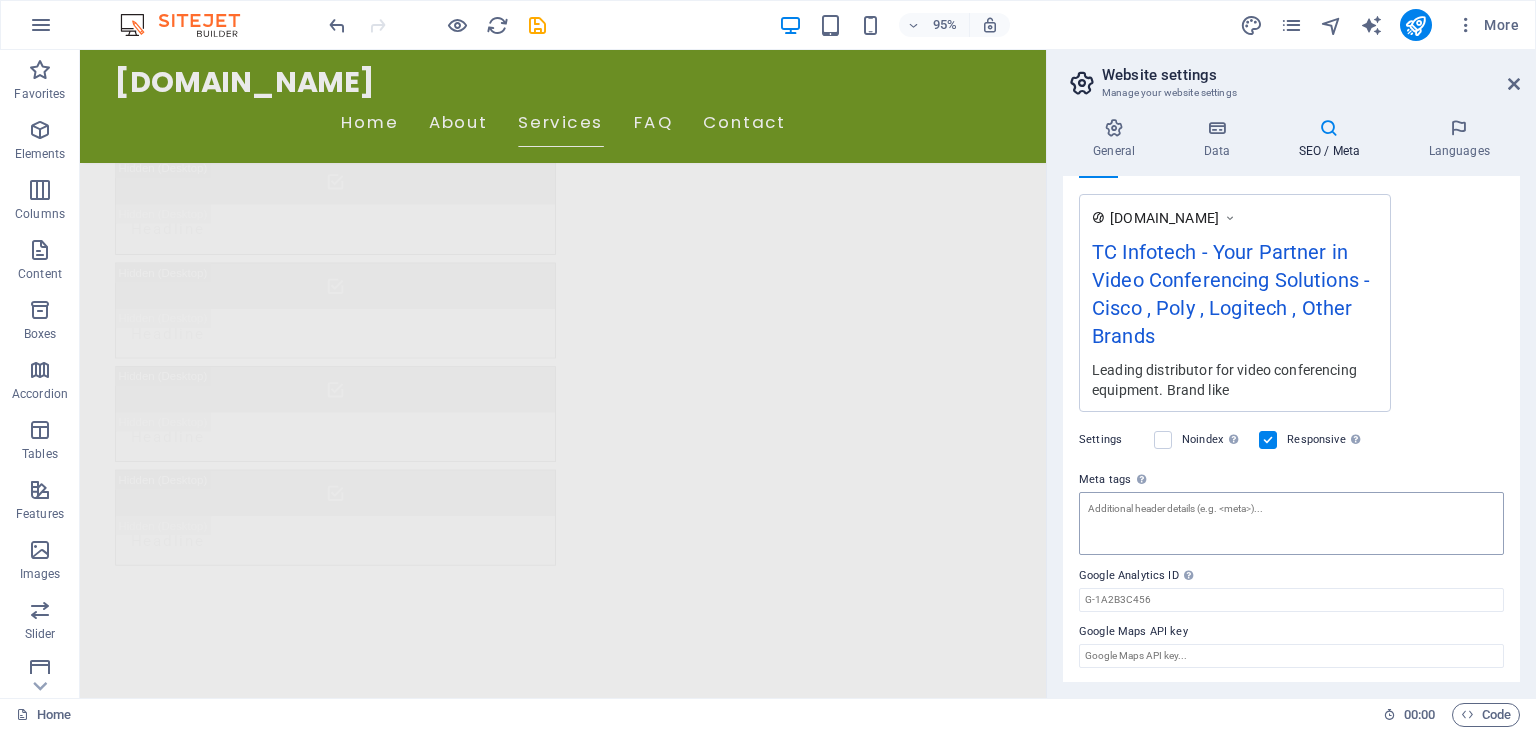 type on "Leading distributor for video conferencing equipment. Brand like Cisco , Poly , Logitech , Other Brands" 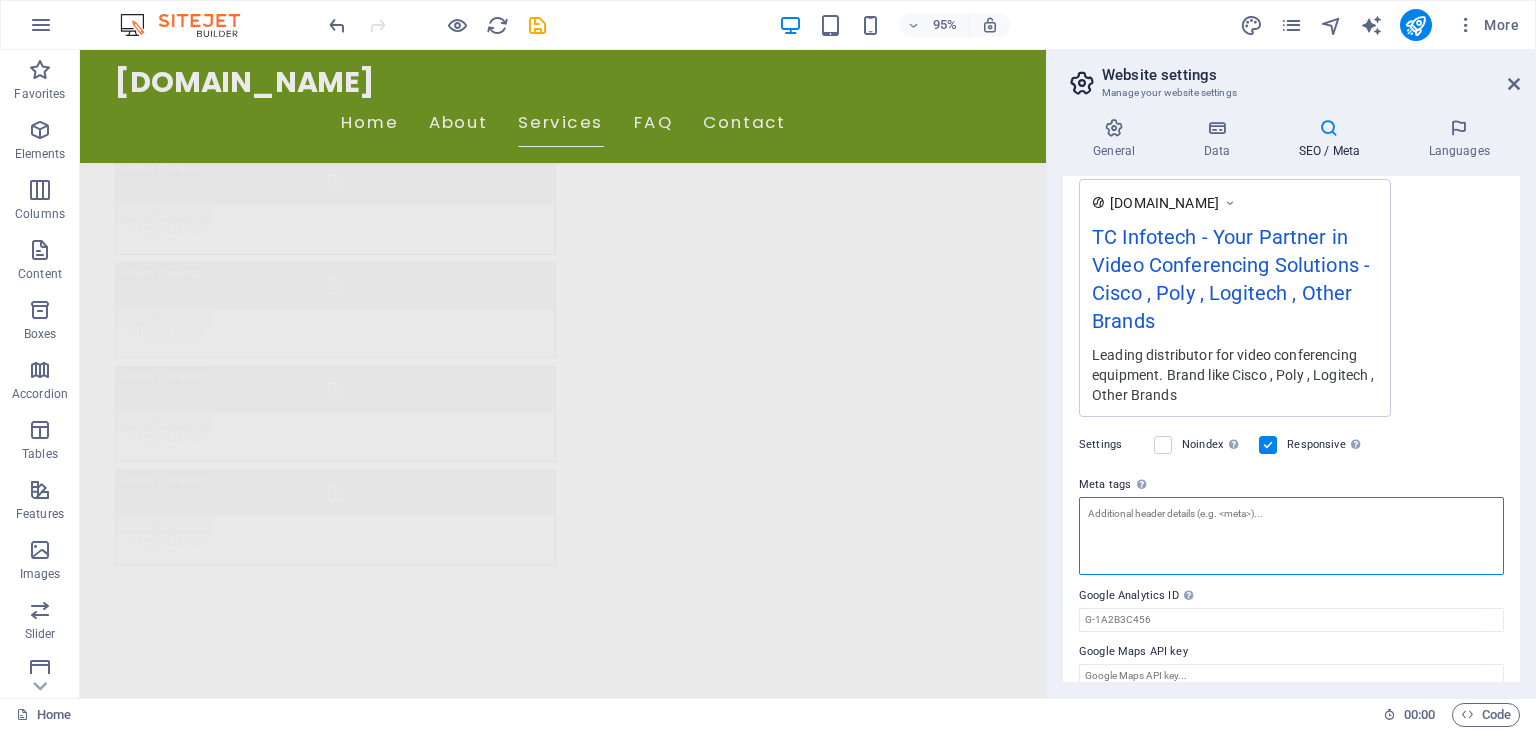scroll, scrollTop: 332, scrollLeft: 0, axis: vertical 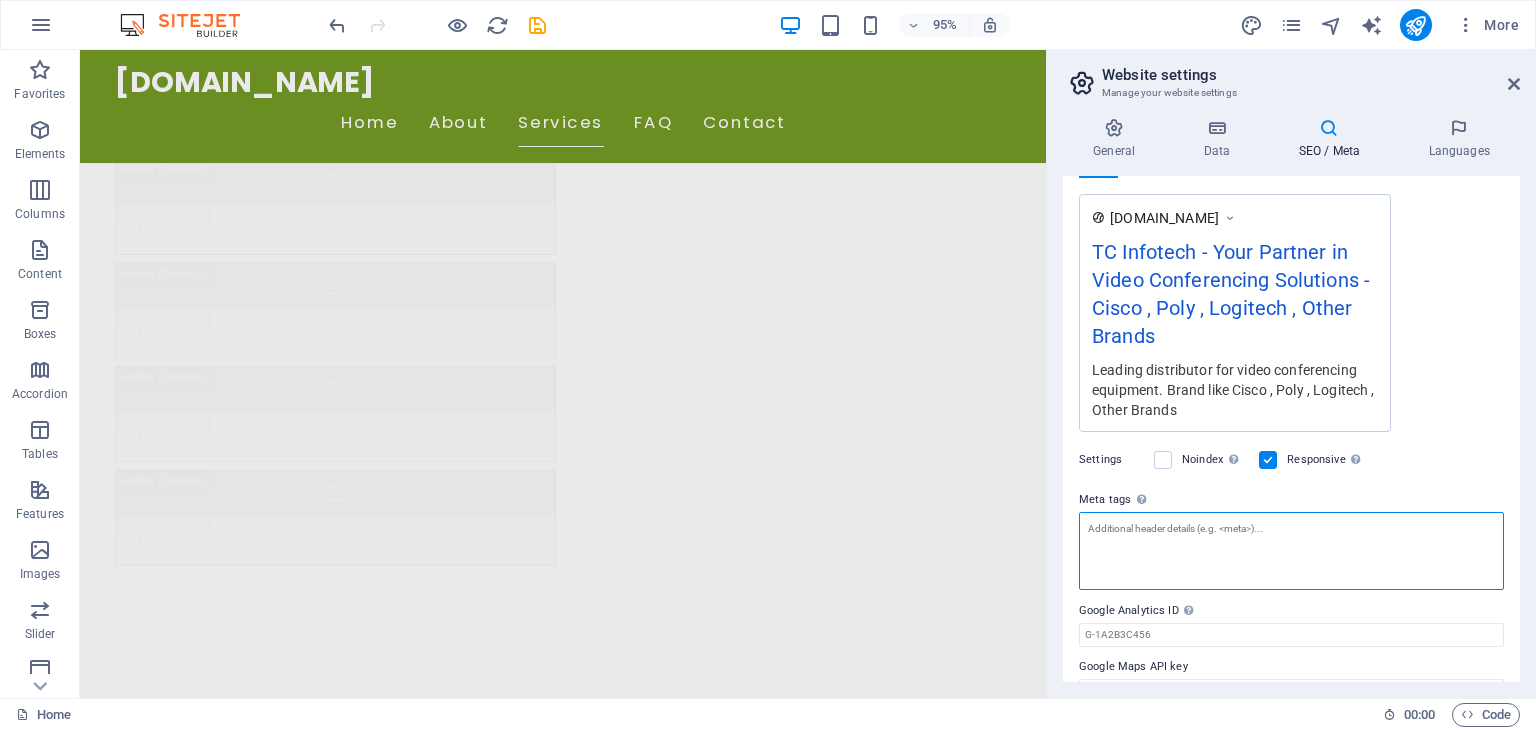 click on "Meta tags Enter HTML code here that will be placed inside the  tags of your website. Please note that your website may not function if you include code with errors." at bounding box center [1291, 551] 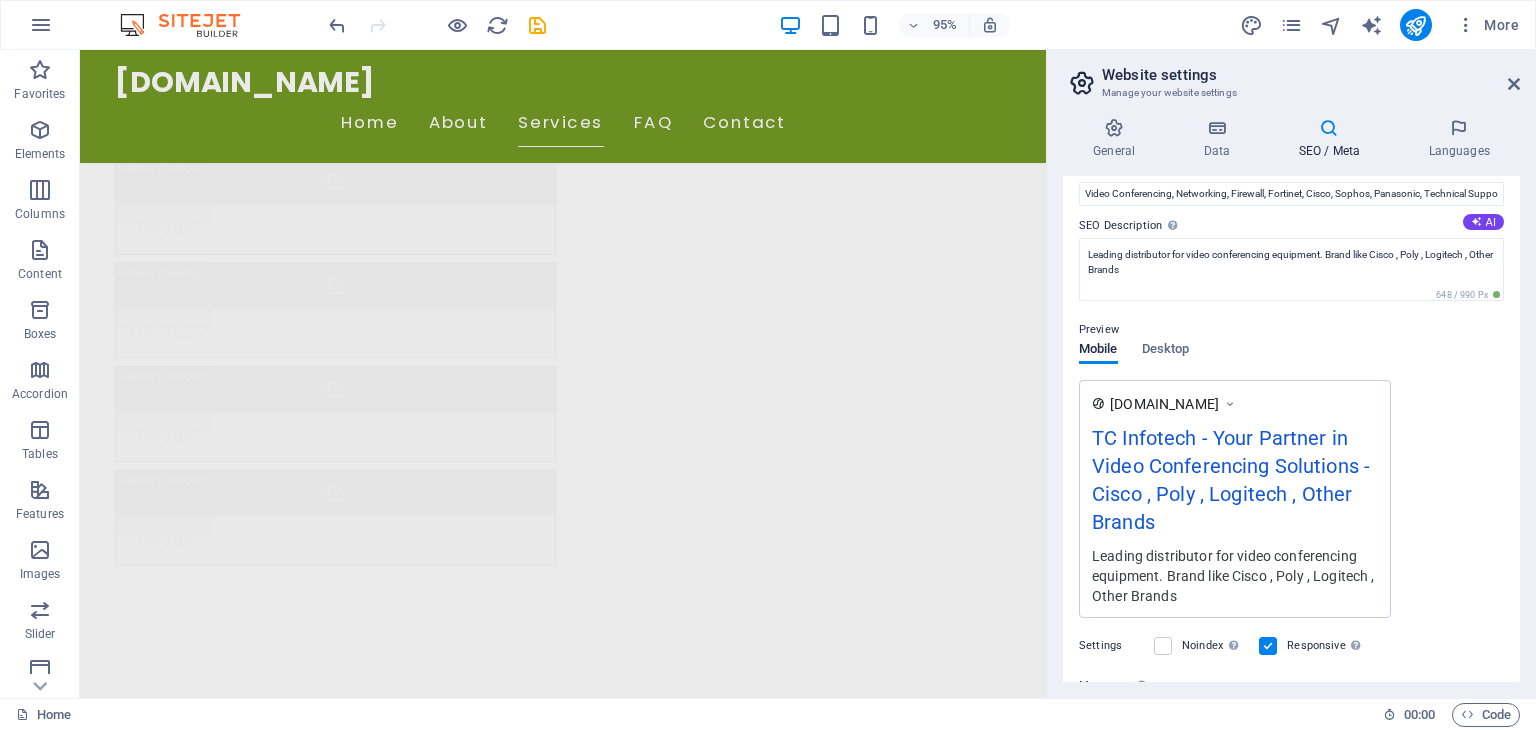 scroll, scrollTop: 0, scrollLeft: 0, axis: both 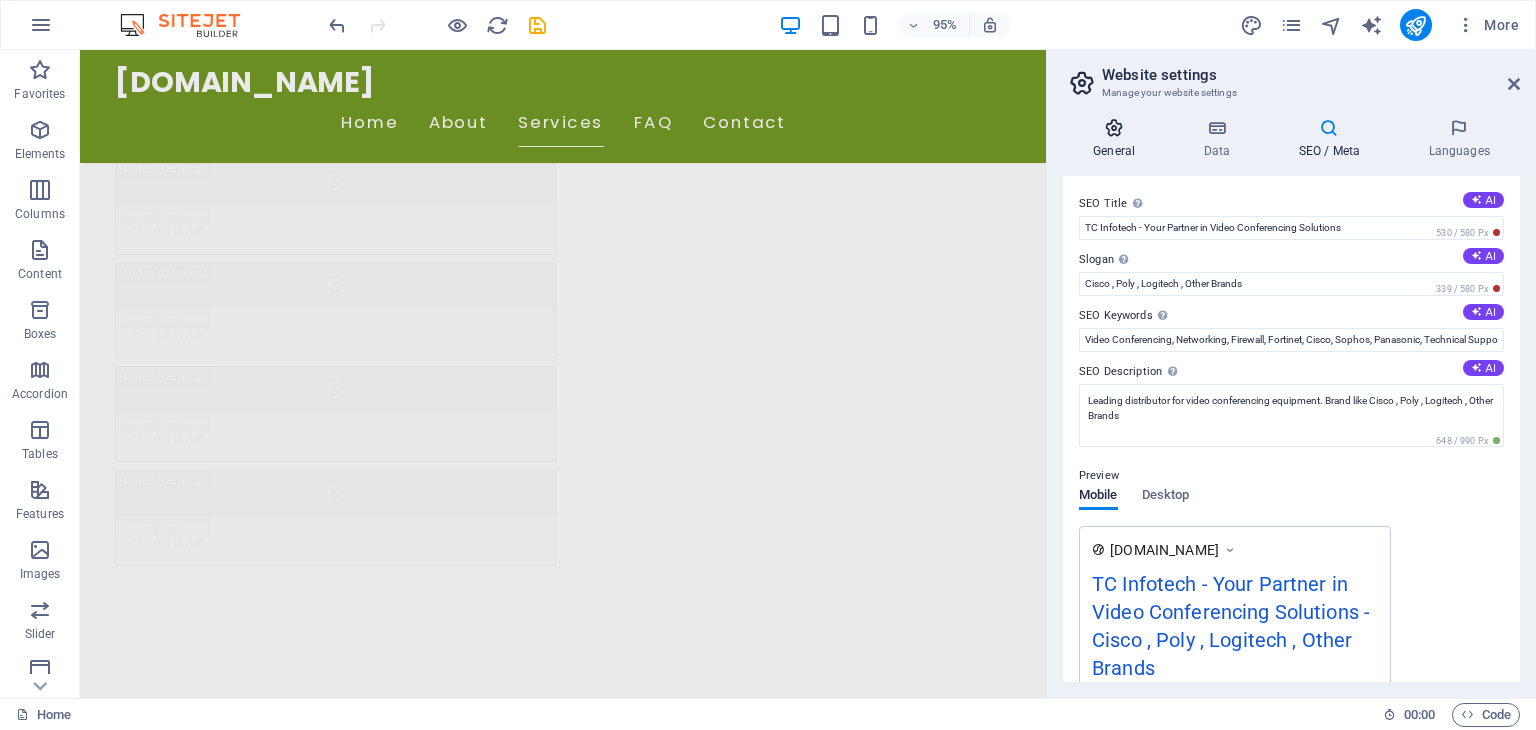 click on "General" at bounding box center [1118, 139] 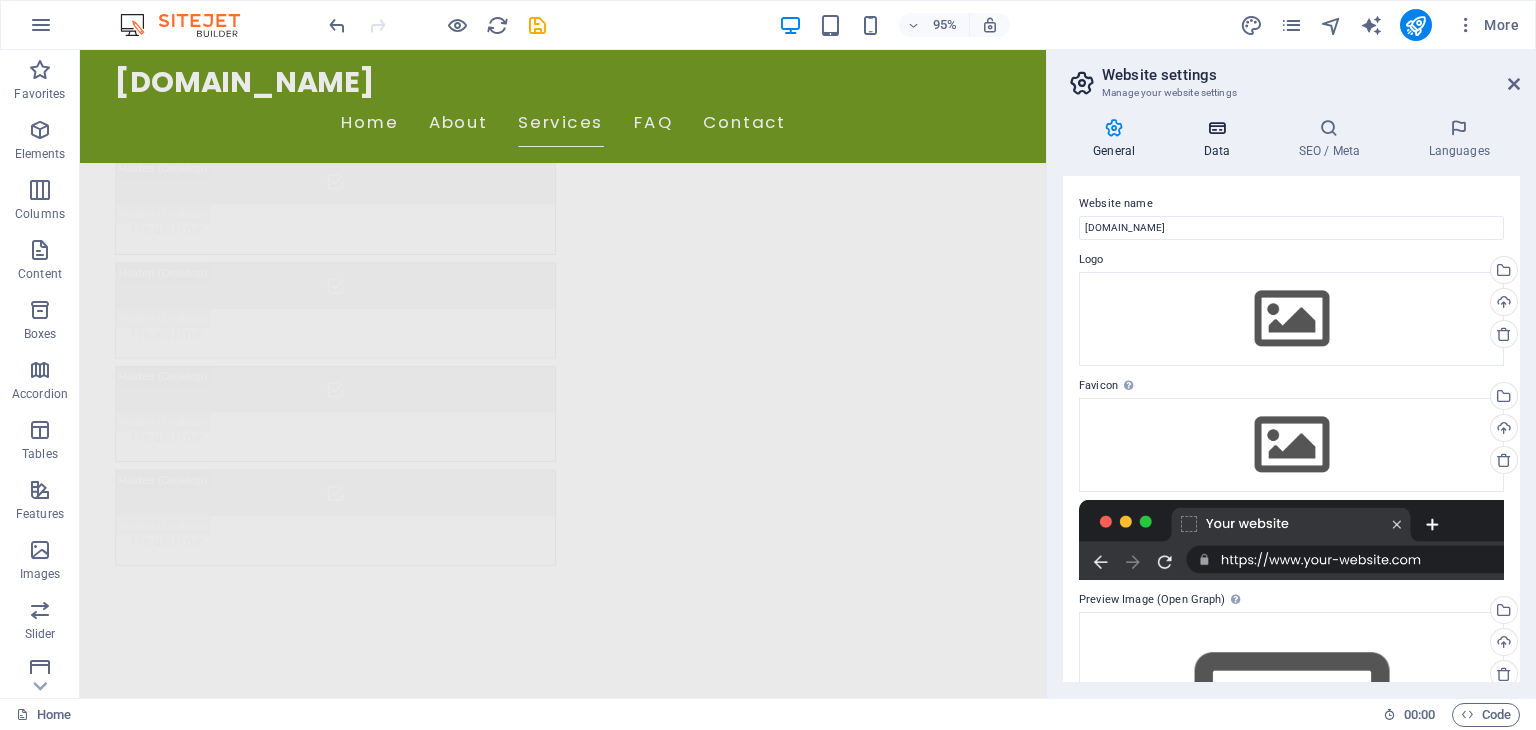 drag, startPoint x: 1225, startPoint y: 135, endPoint x: 1248, endPoint y: 140, distance: 23.537205 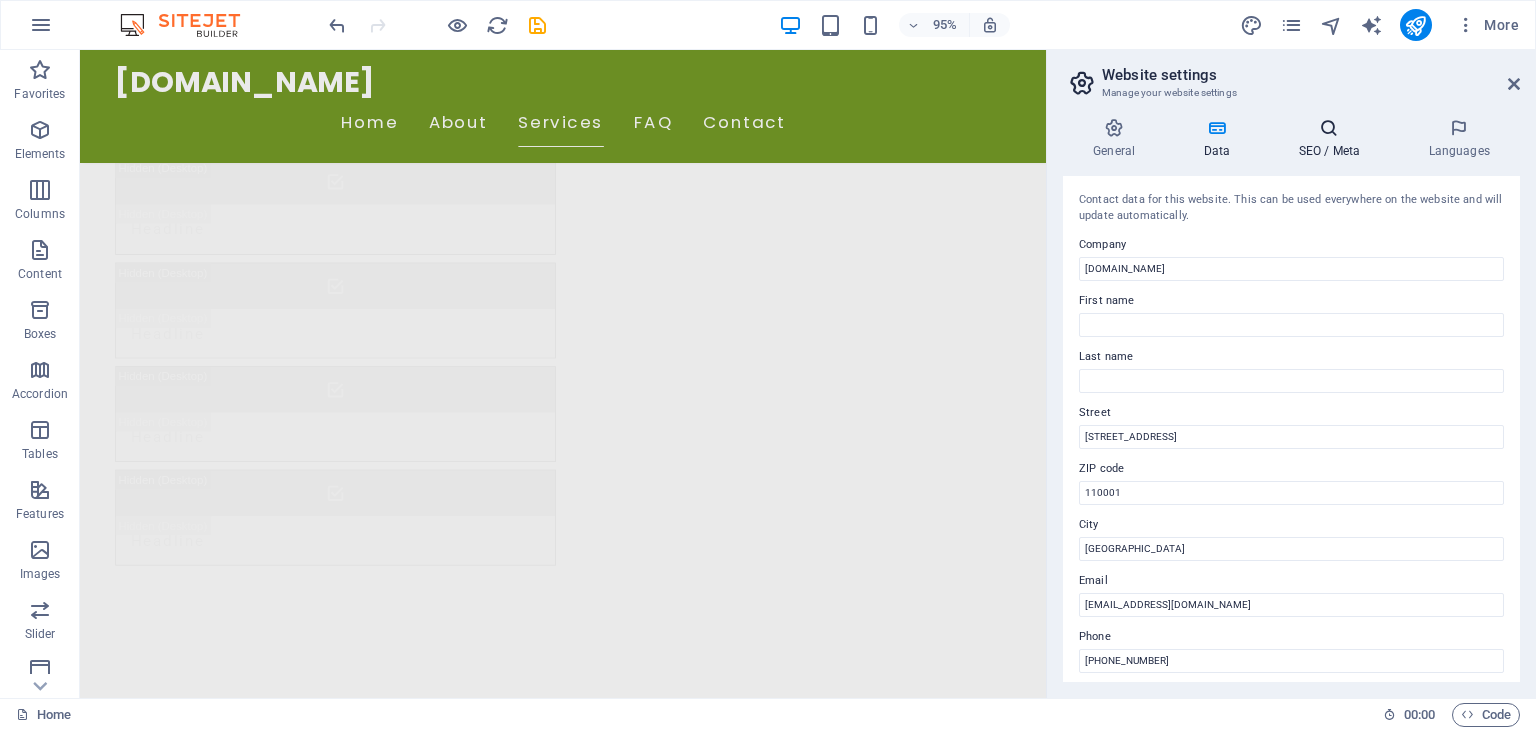 click at bounding box center [1329, 128] 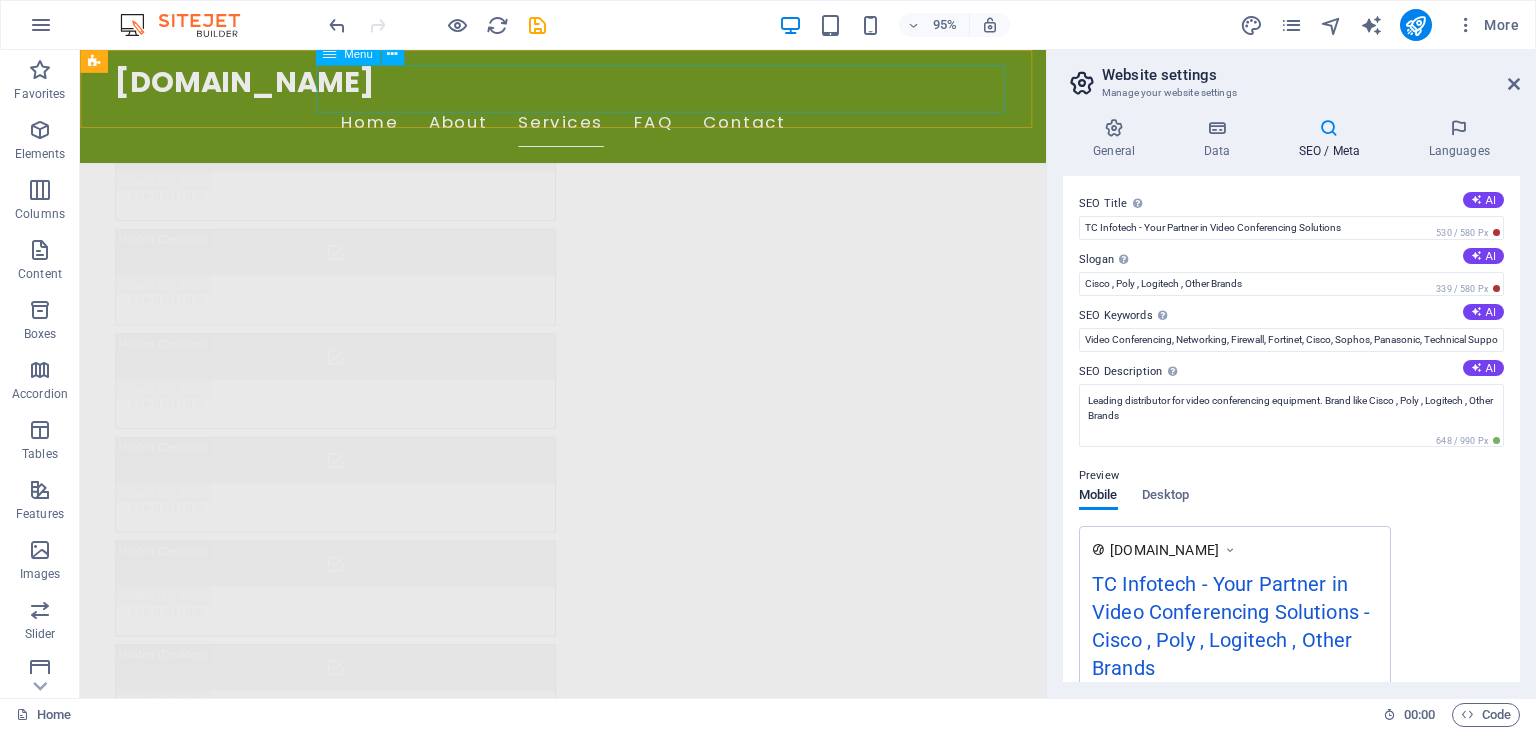 scroll, scrollTop: 4437, scrollLeft: 0, axis: vertical 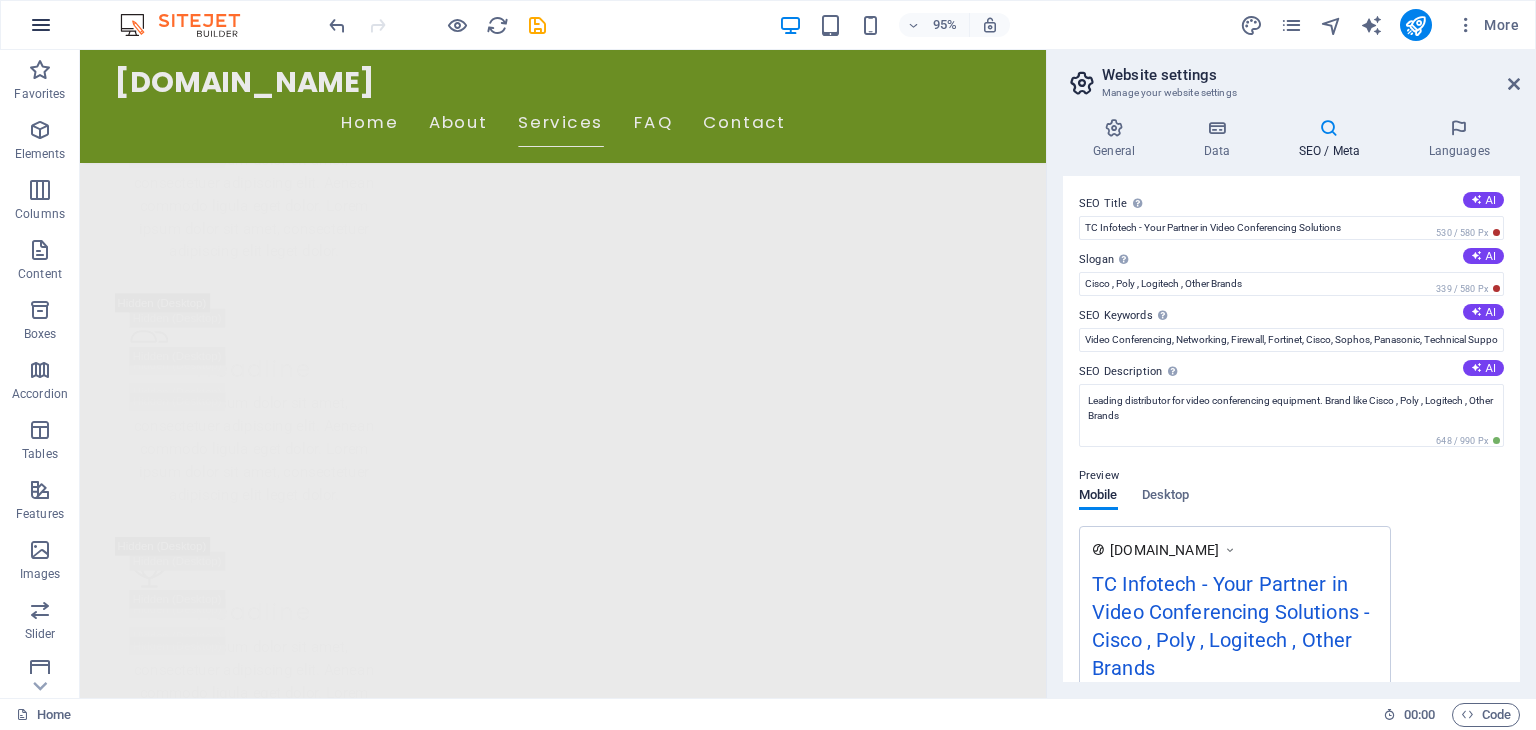 click at bounding box center (41, 25) 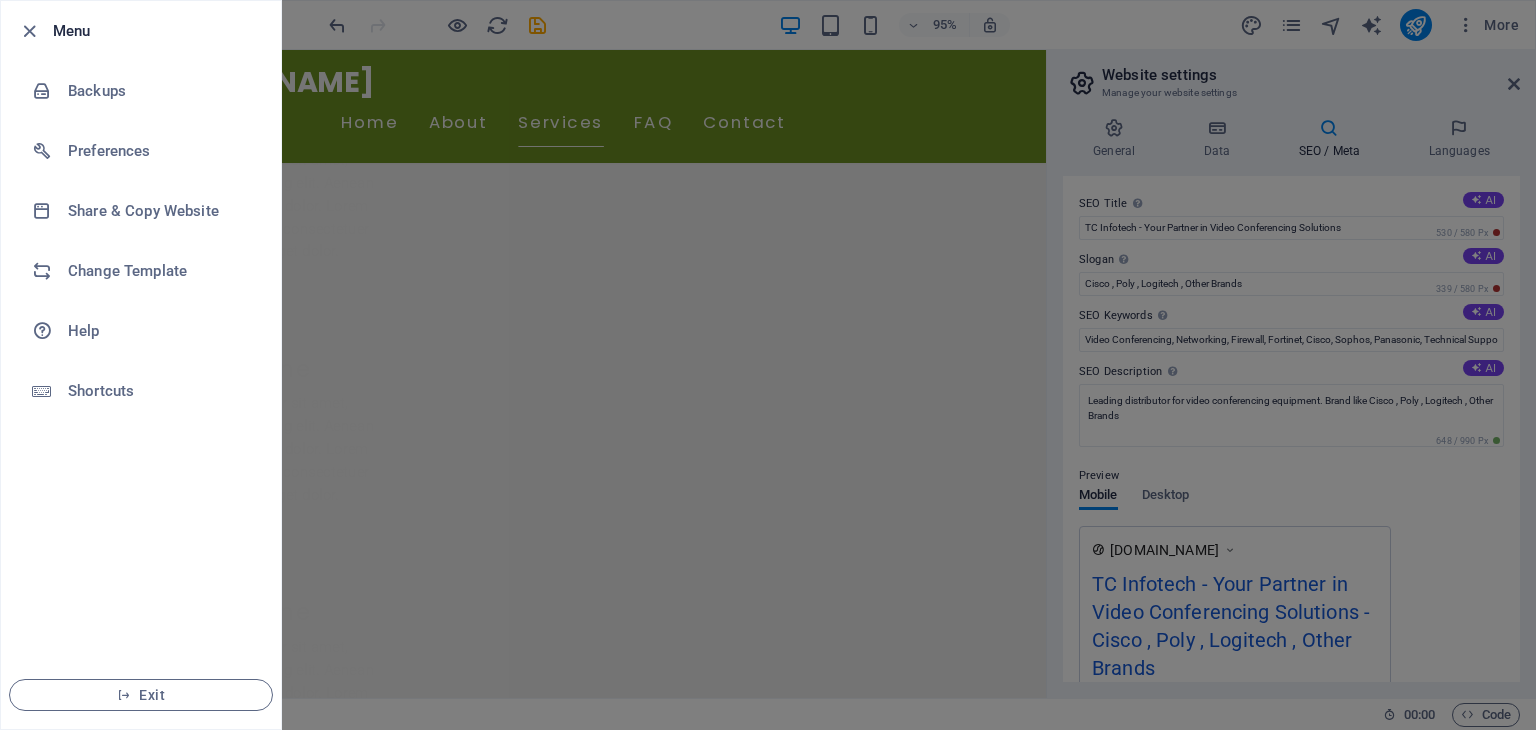 click at bounding box center (768, 365) 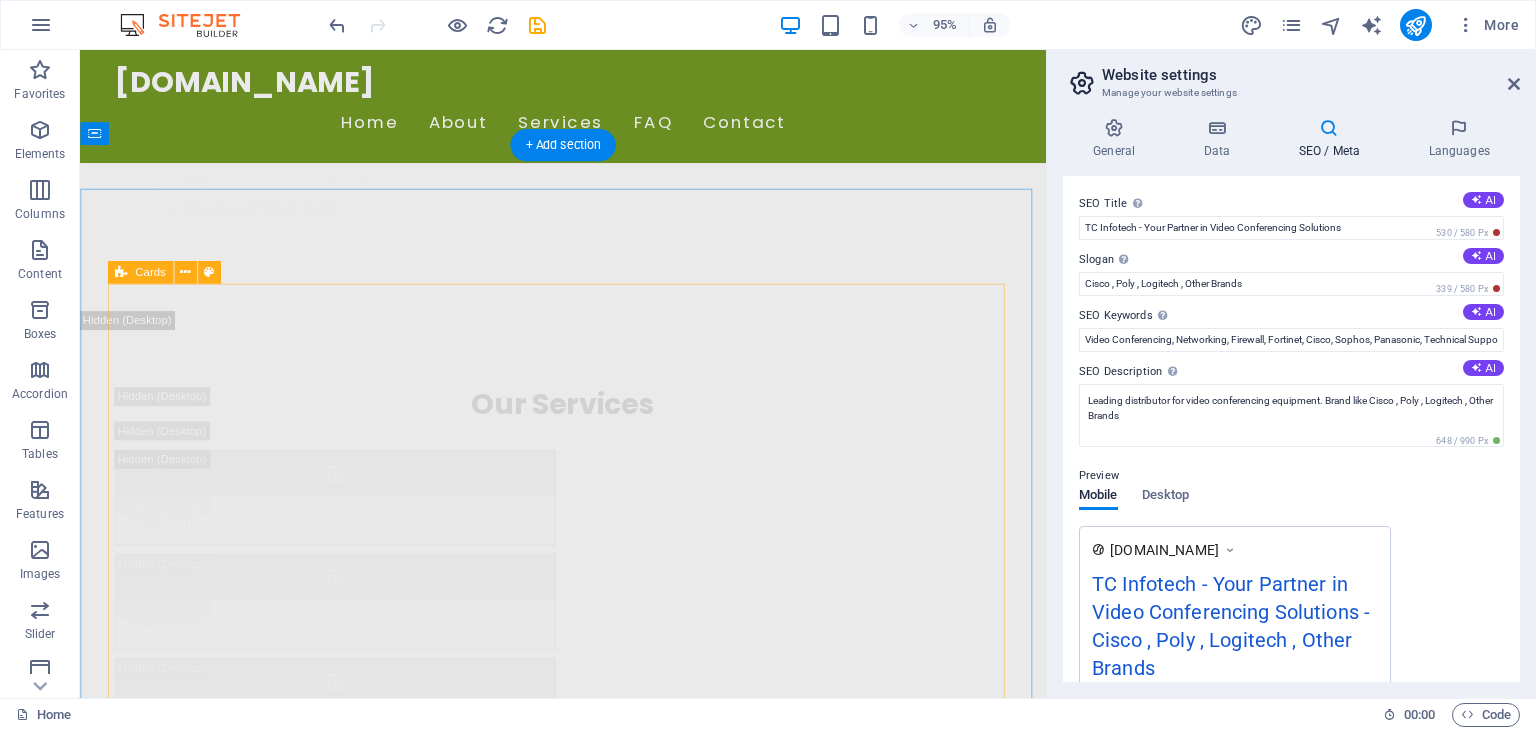 scroll, scrollTop: 4136, scrollLeft: 0, axis: vertical 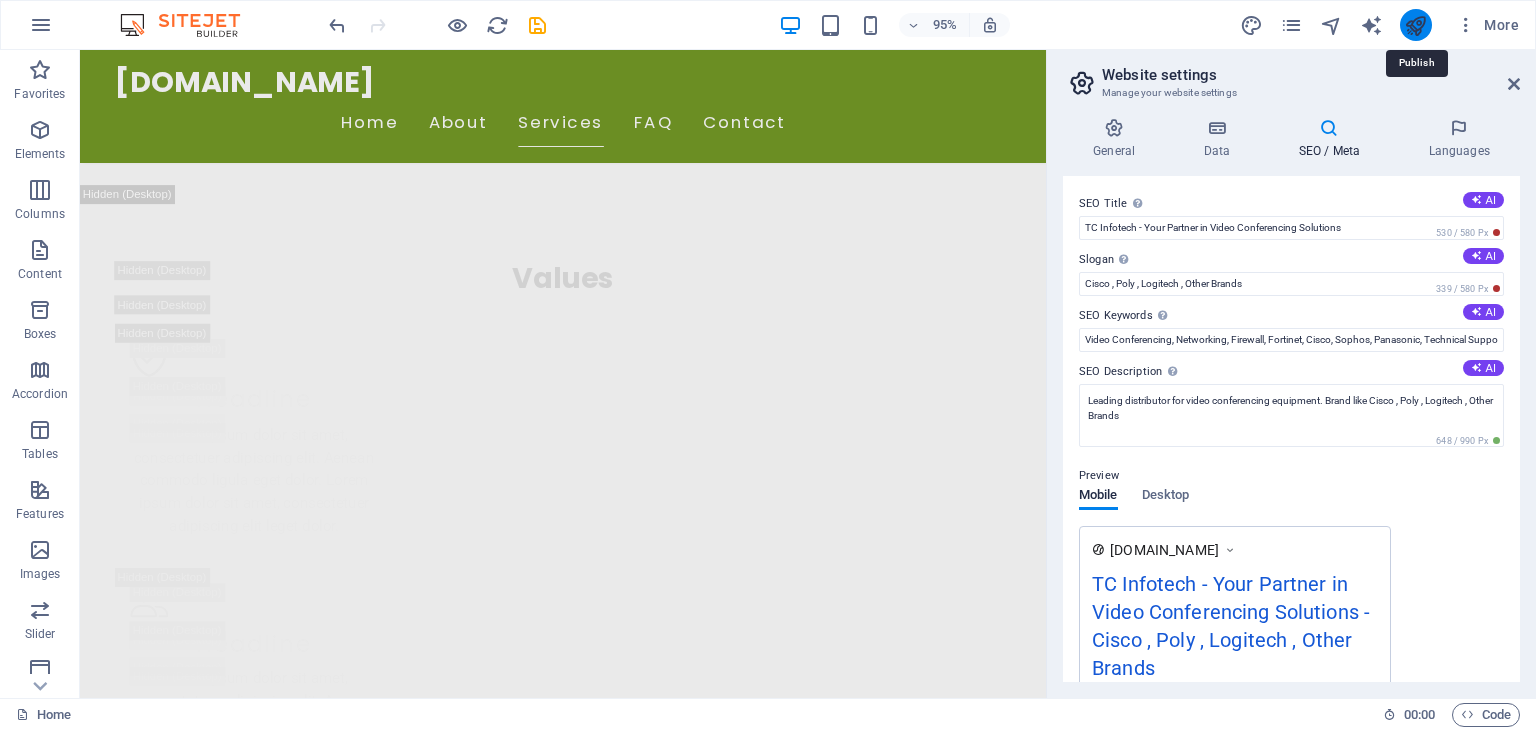 click at bounding box center [1415, 25] 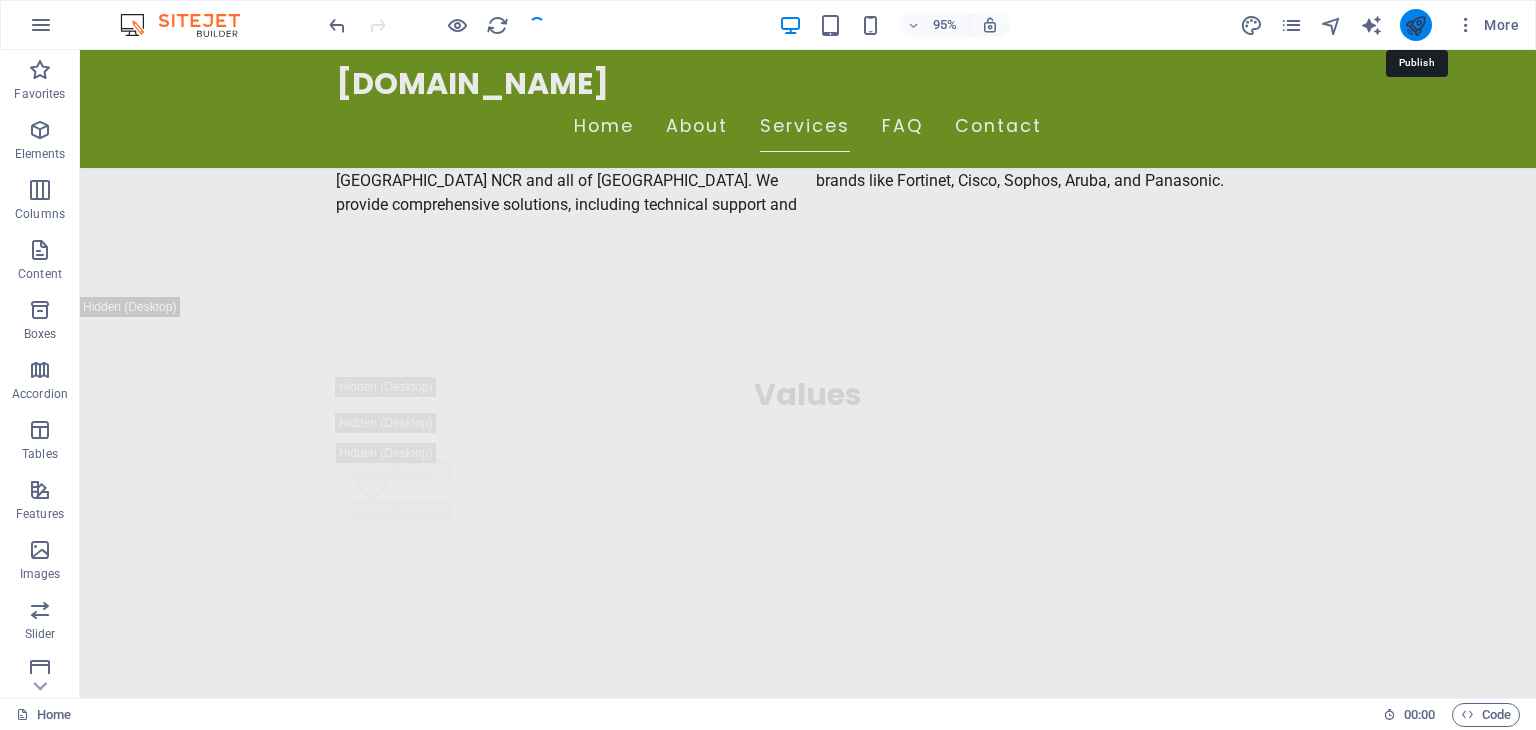 scroll, scrollTop: 4148, scrollLeft: 0, axis: vertical 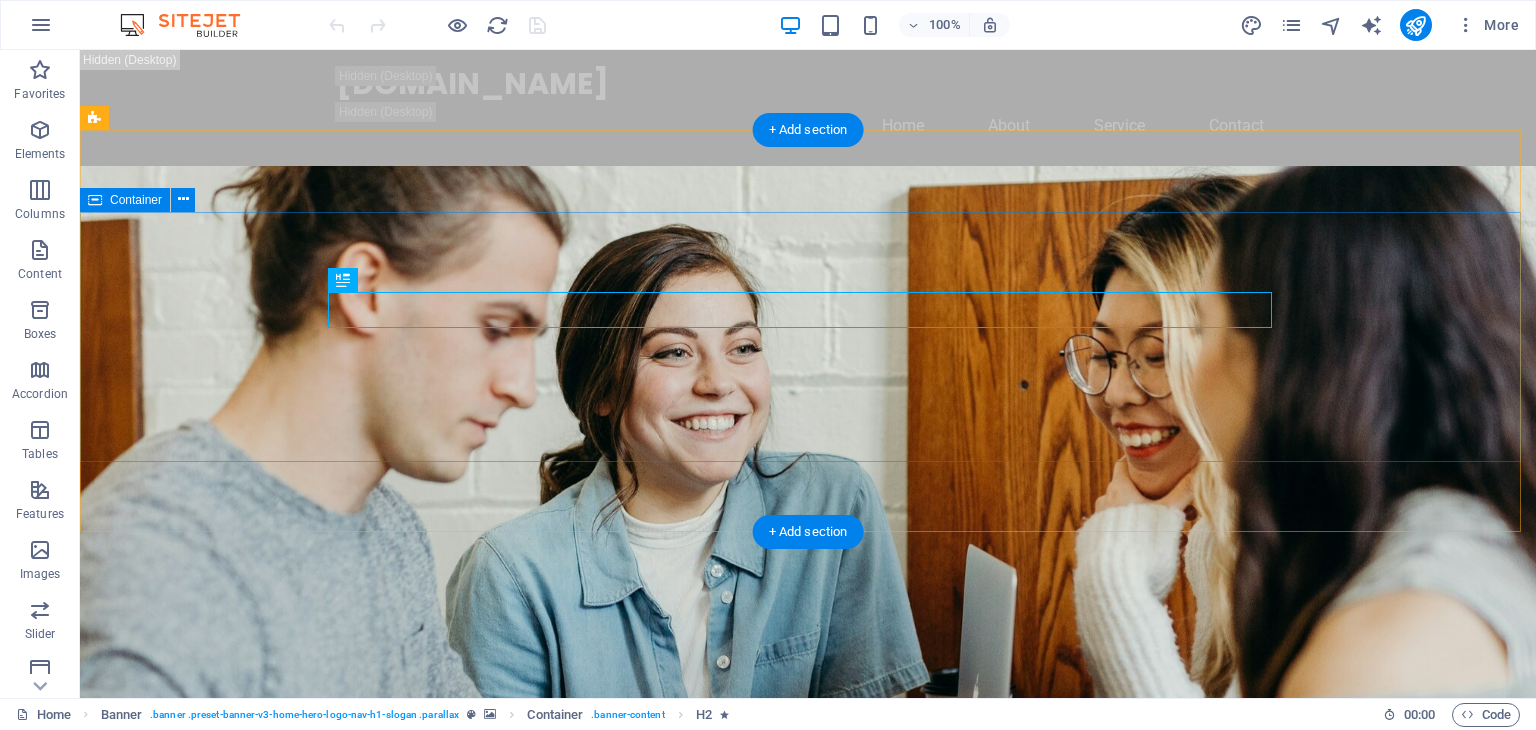 click on "Welcome to TC Infotech Pvt. Ltd. Your Trusted Partner for Video Conferencing Solutions" at bounding box center [808, 996] 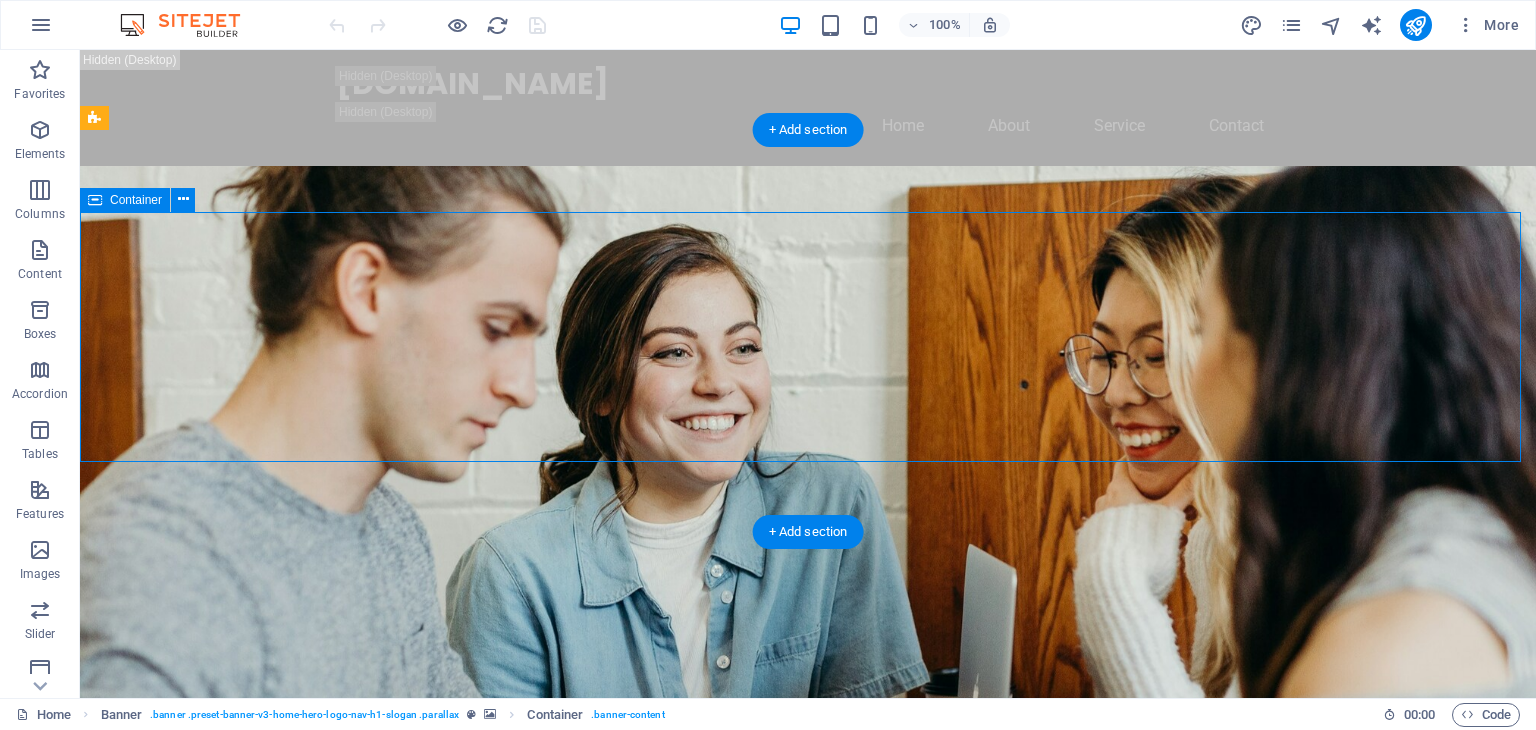 click on "Welcome to TC Infotech Pvt. Ltd. Your Trusted Partner for Video Conferencing Solutions" at bounding box center (808, 996) 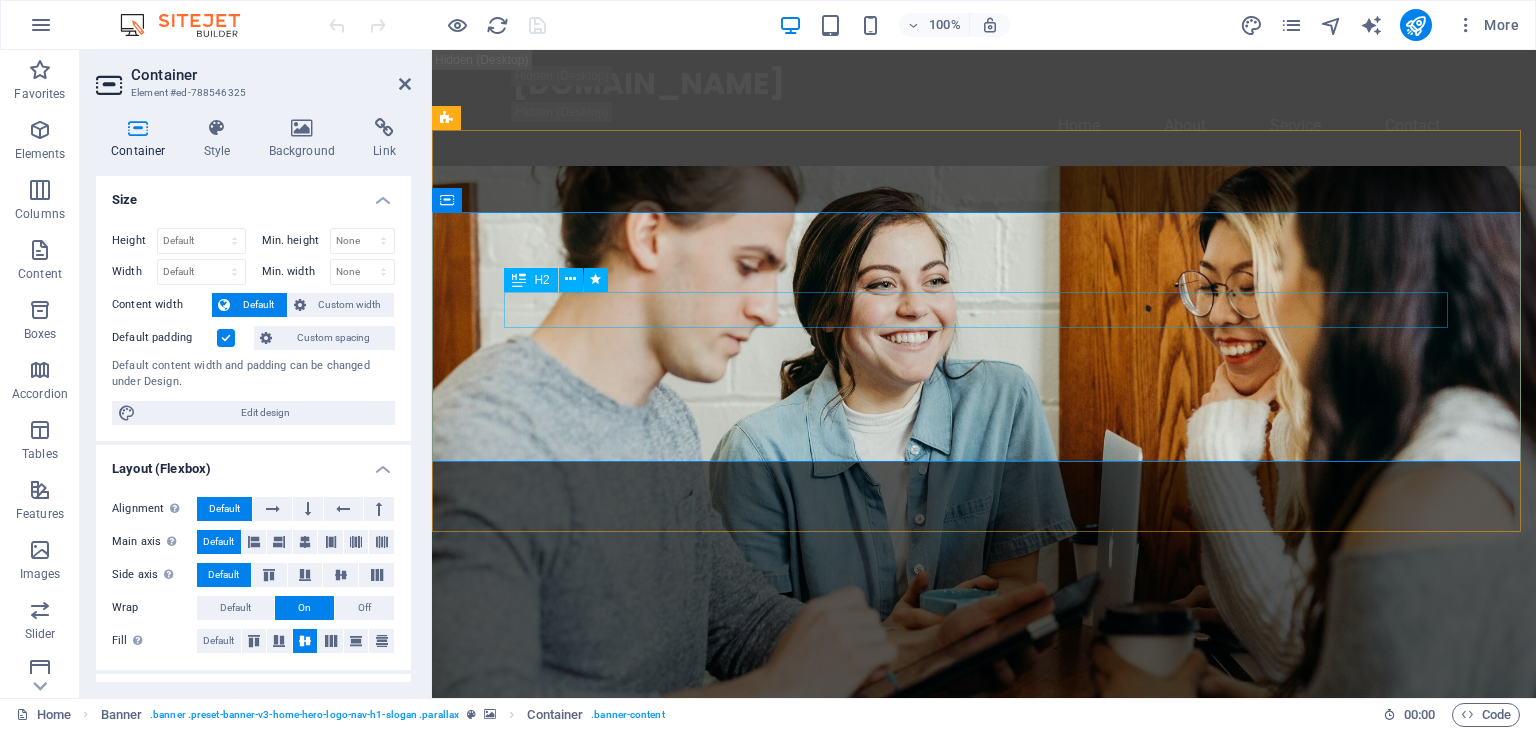 click on "Welcome to TC Infotech Pvt. Ltd." at bounding box center (984, 969) 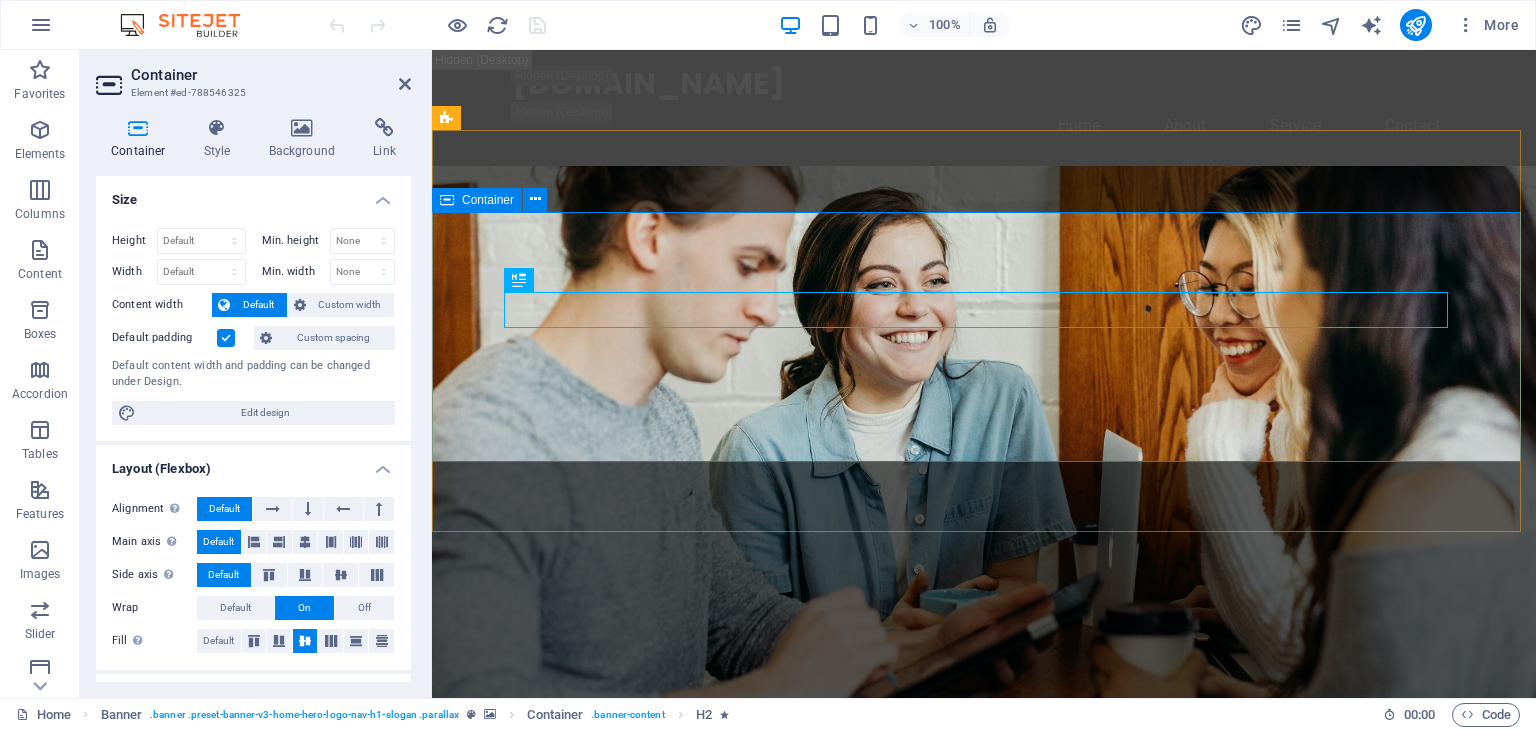 click on "Welcome to TC Infotech Pvt. Ltd. Your Trusted Partner for Video Conferencing Solutions" at bounding box center (984, 996) 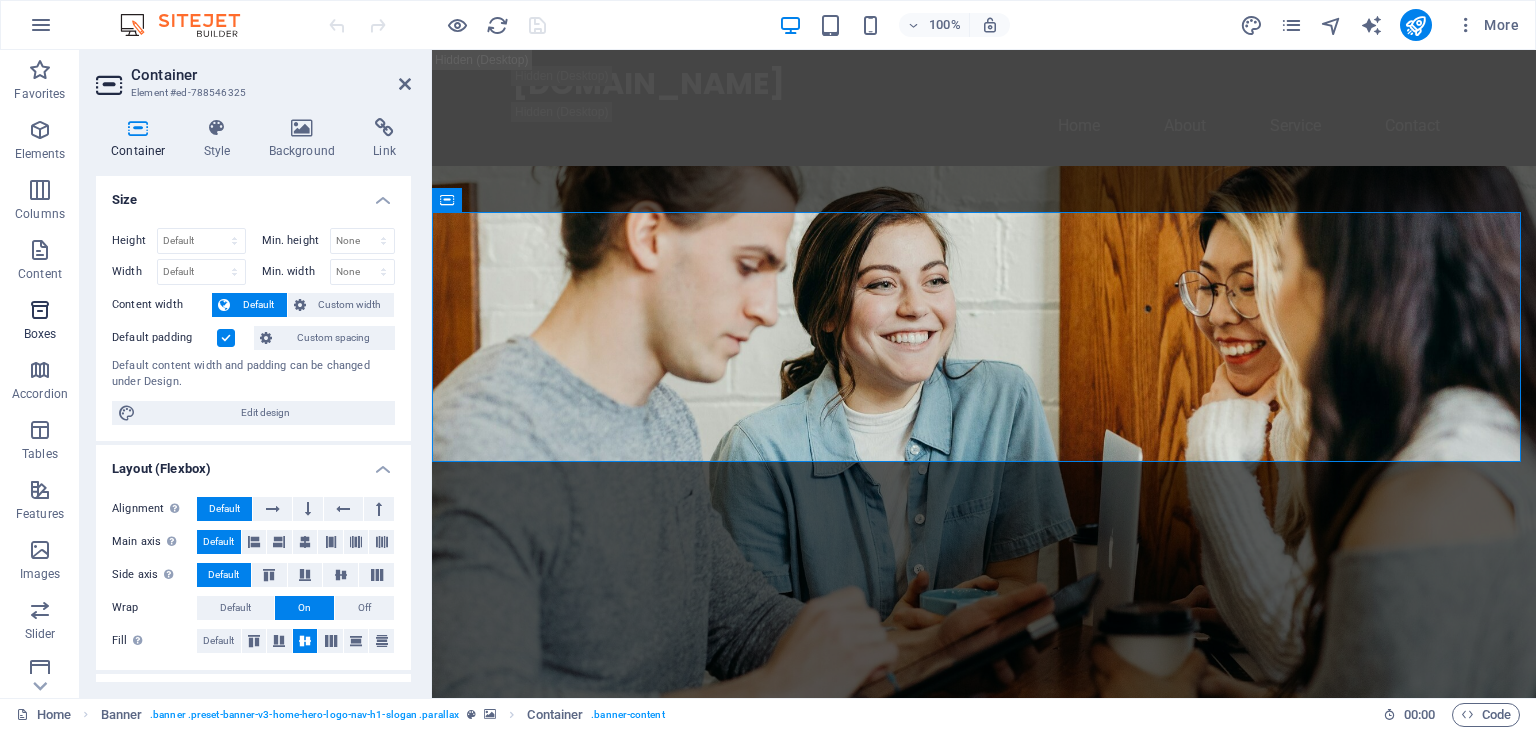 click at bounding box center [40, 310] 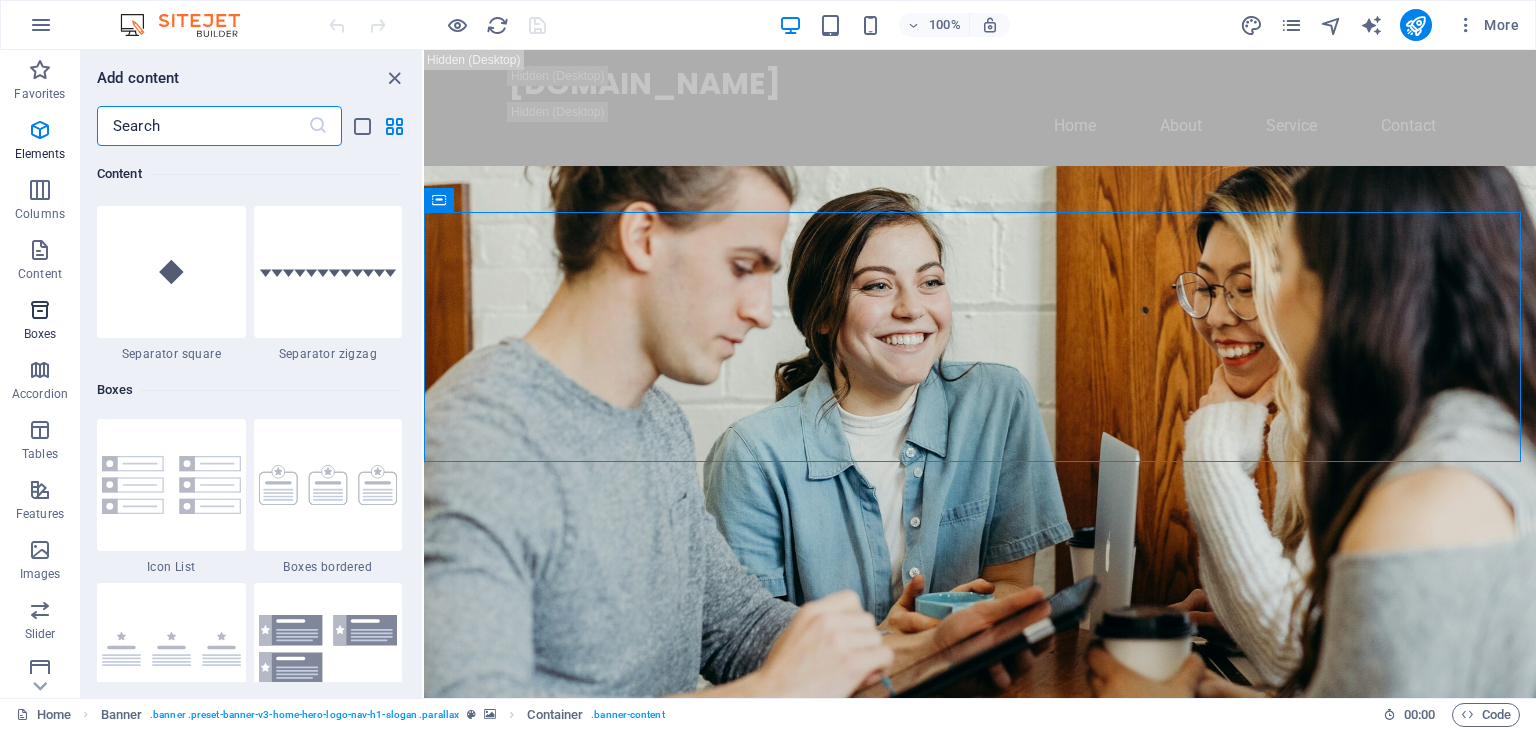 scroll, scrollTop: 5352, scrollLeft: 0, axis: vertical 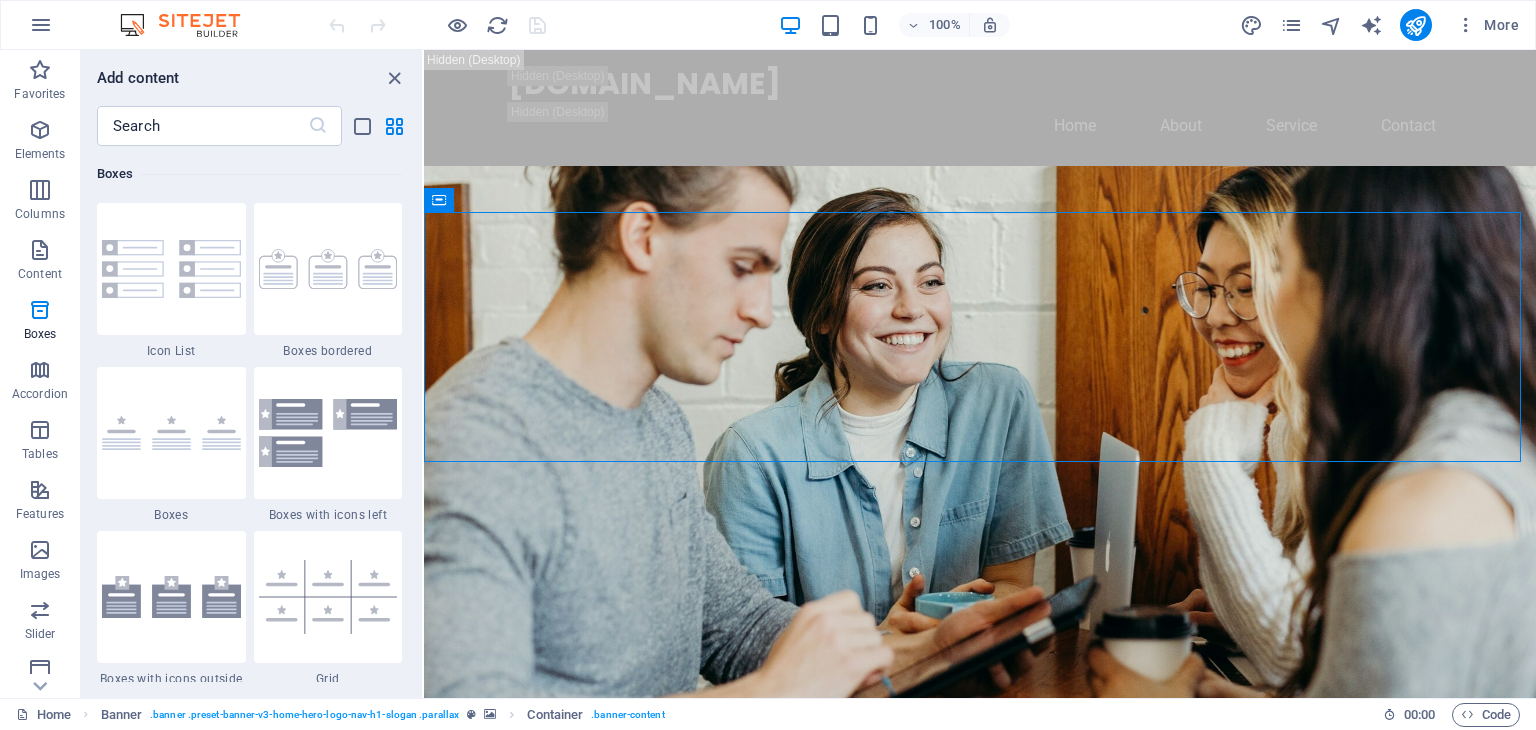click at bounding box center [980, 1446] 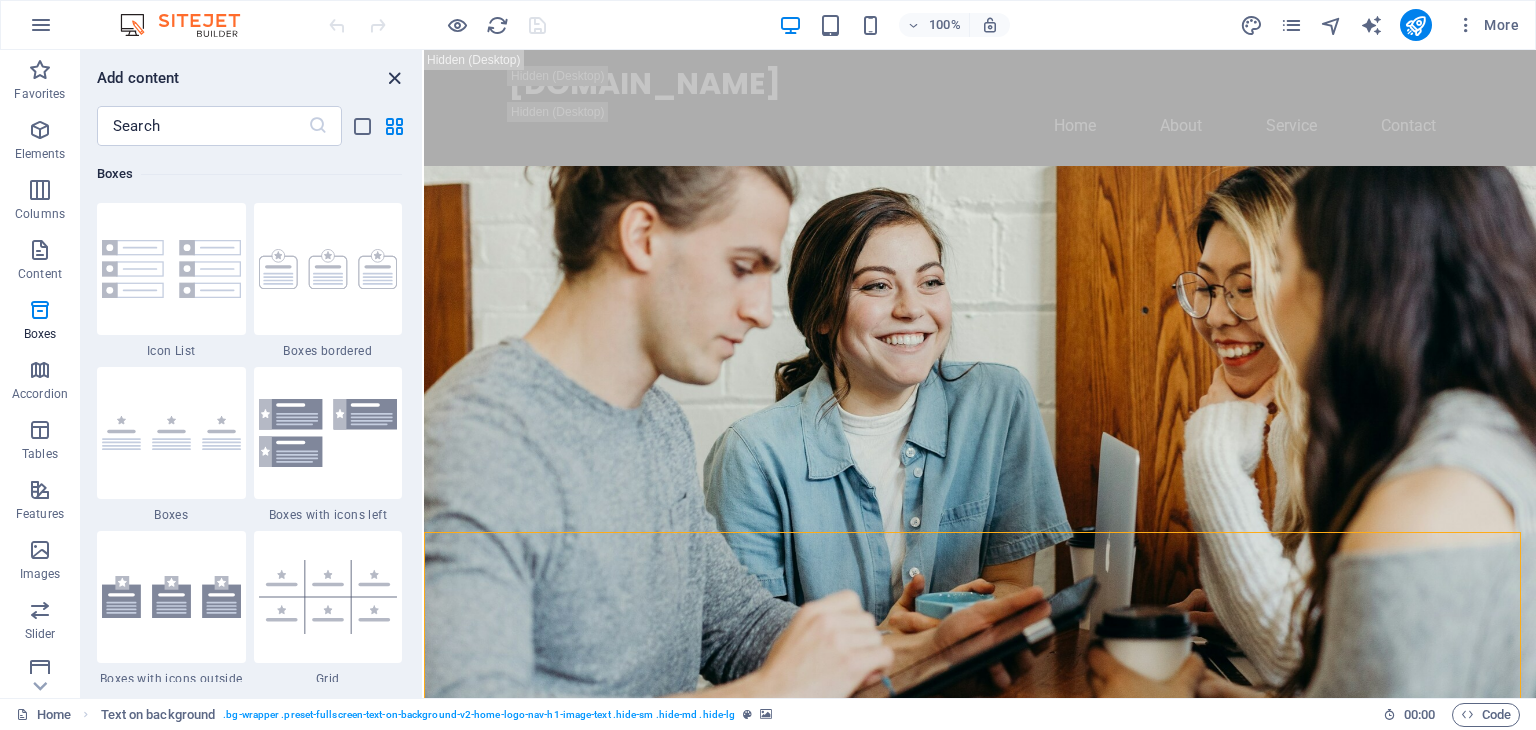 click at bounding box center (394, 78) 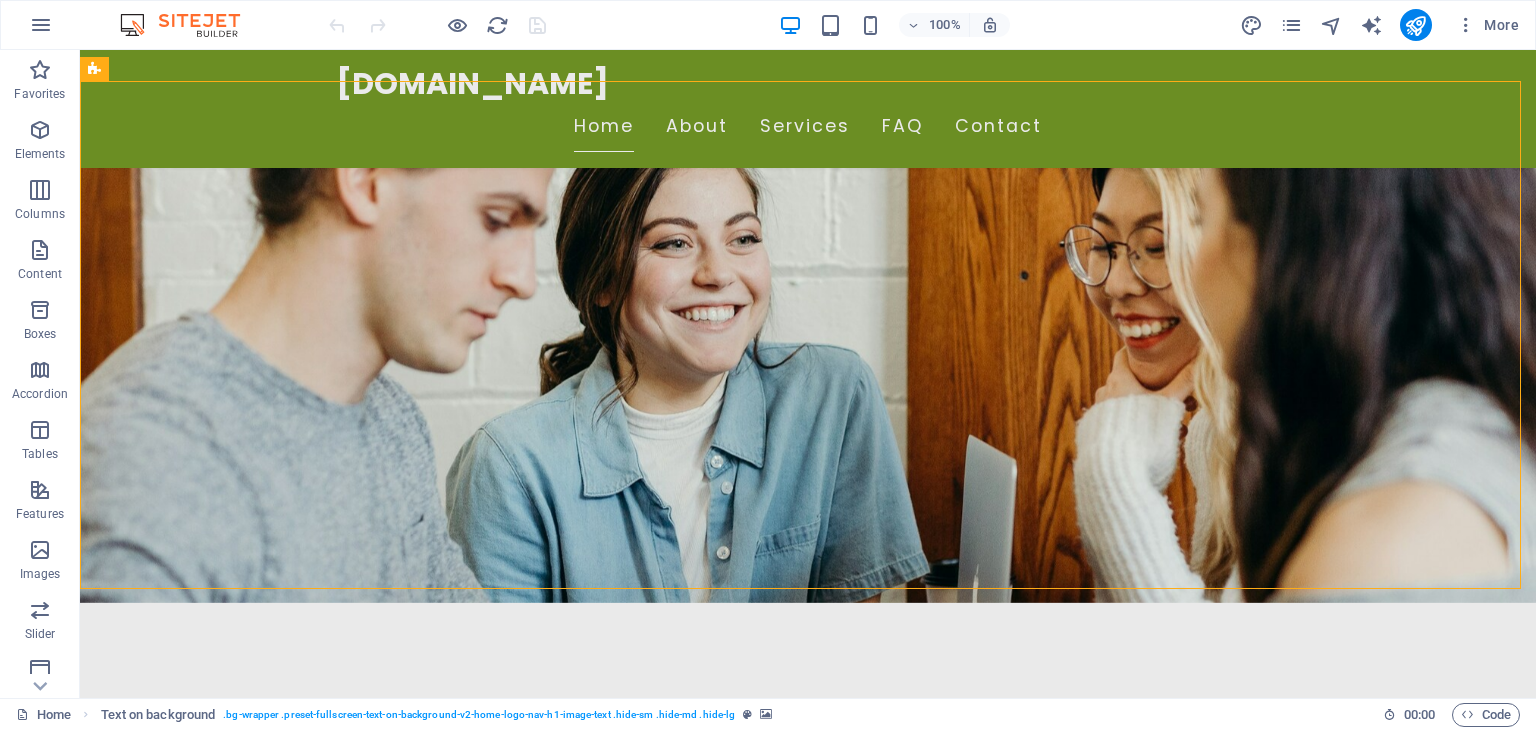 scroll, scrollTop: 500, scrollLeft: 0, axis: vertical 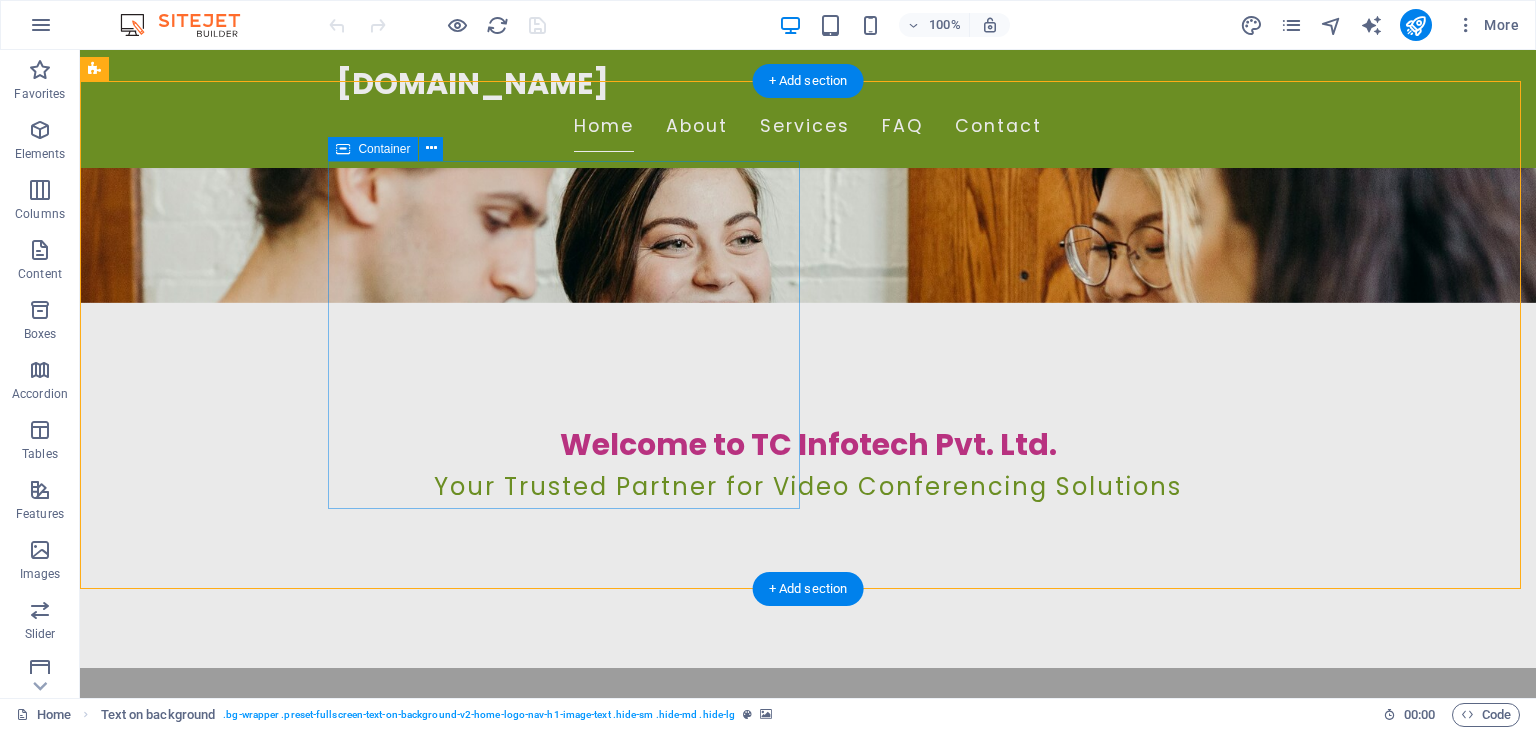 click on "Headline Lorem ipsum dolor sit amet, consectetuer adipiscing elit. Aenean commodo ligula eget dolor. Lorem ipsum dolor sit amet, consectetuer adipiscing elit leget dolor. Lorem ipsum dolor sit amet, consectetuer adipiscing elit. Aenean commodo ligula eget dolor. Lorem ipsum dolor sit amet, consectetuer adipiscing elit dolor." at bounding box center (808, 1382) 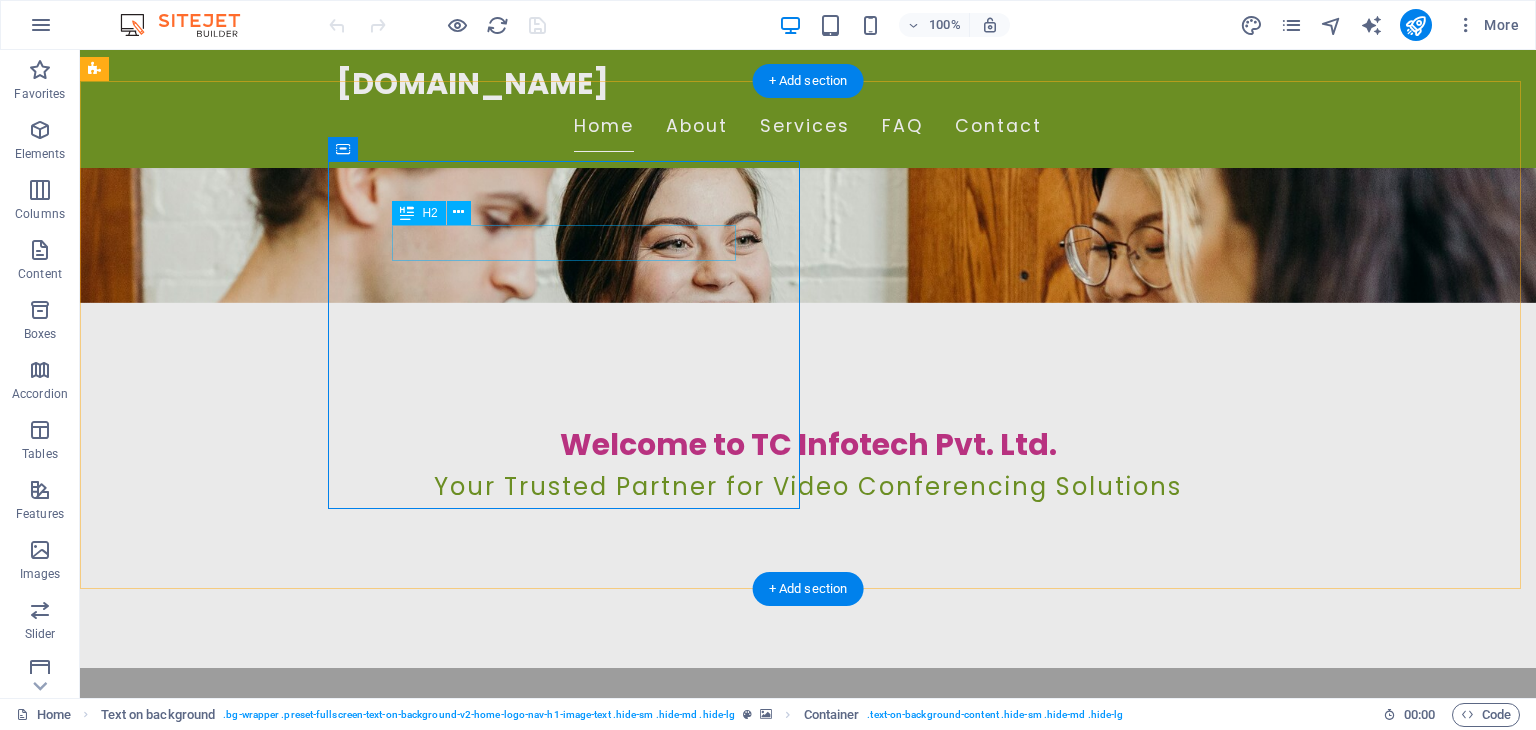 click on "Headline" at bounding box center [808, 1338] 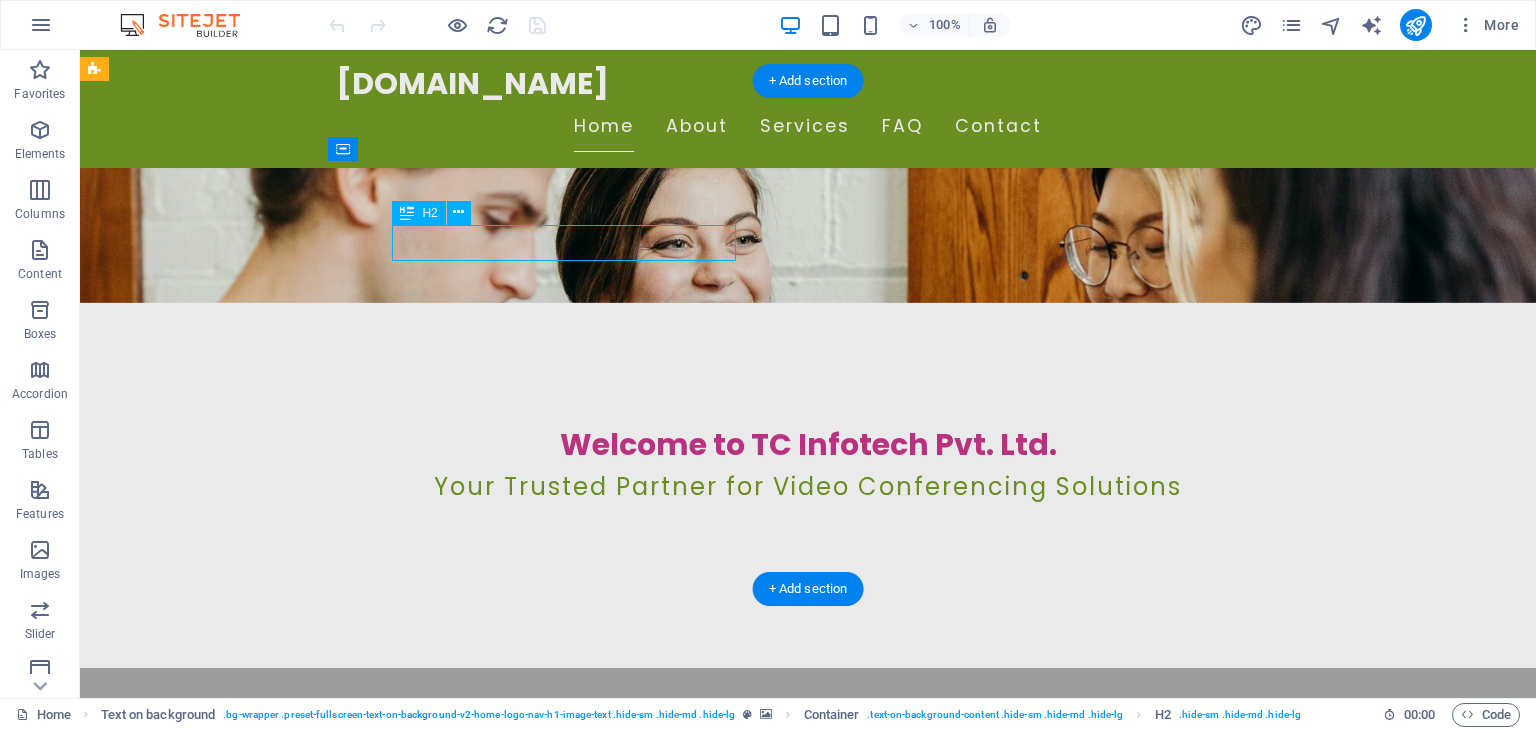 click on "Headline" at bounding box center [808, 1338] 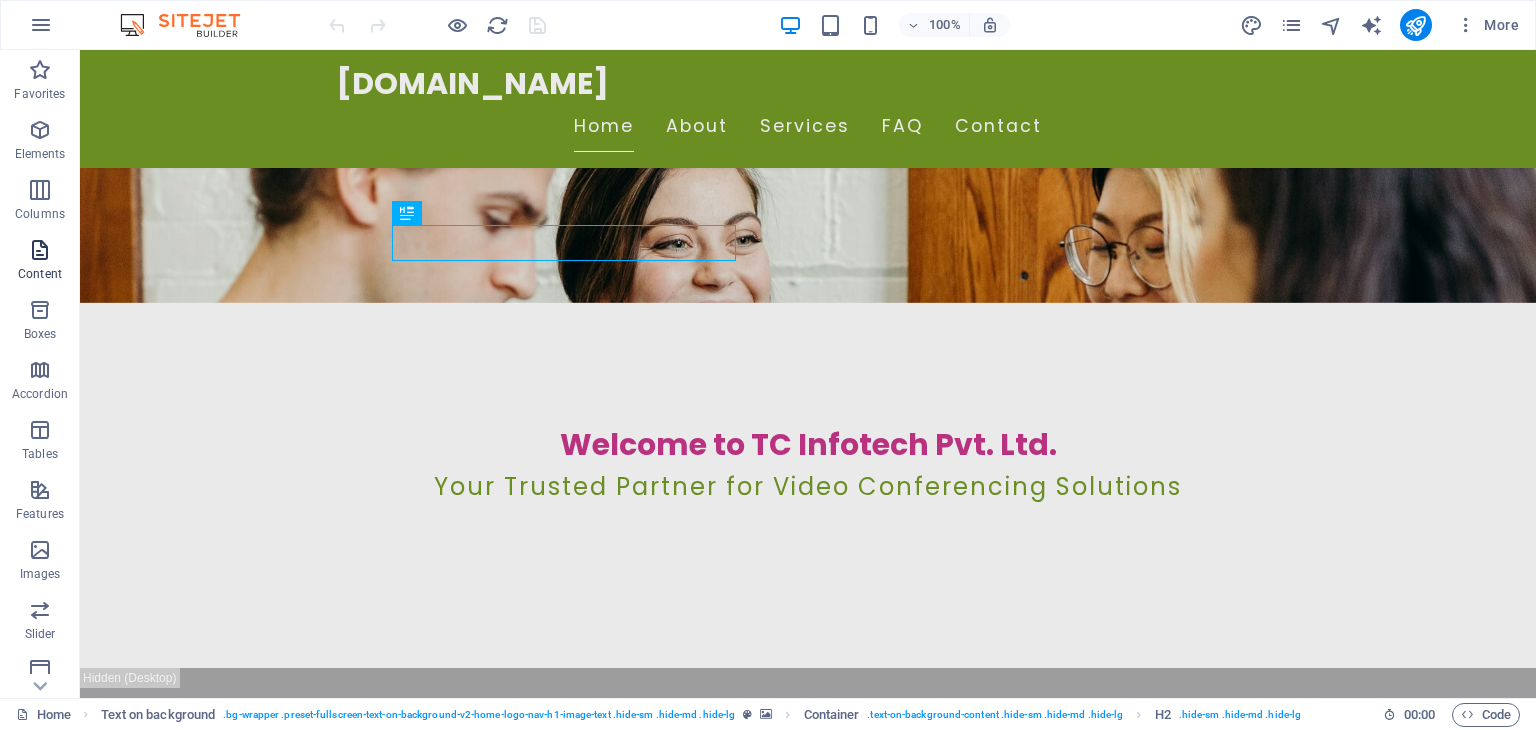 click on "Content" at bounding box center (40, 262) 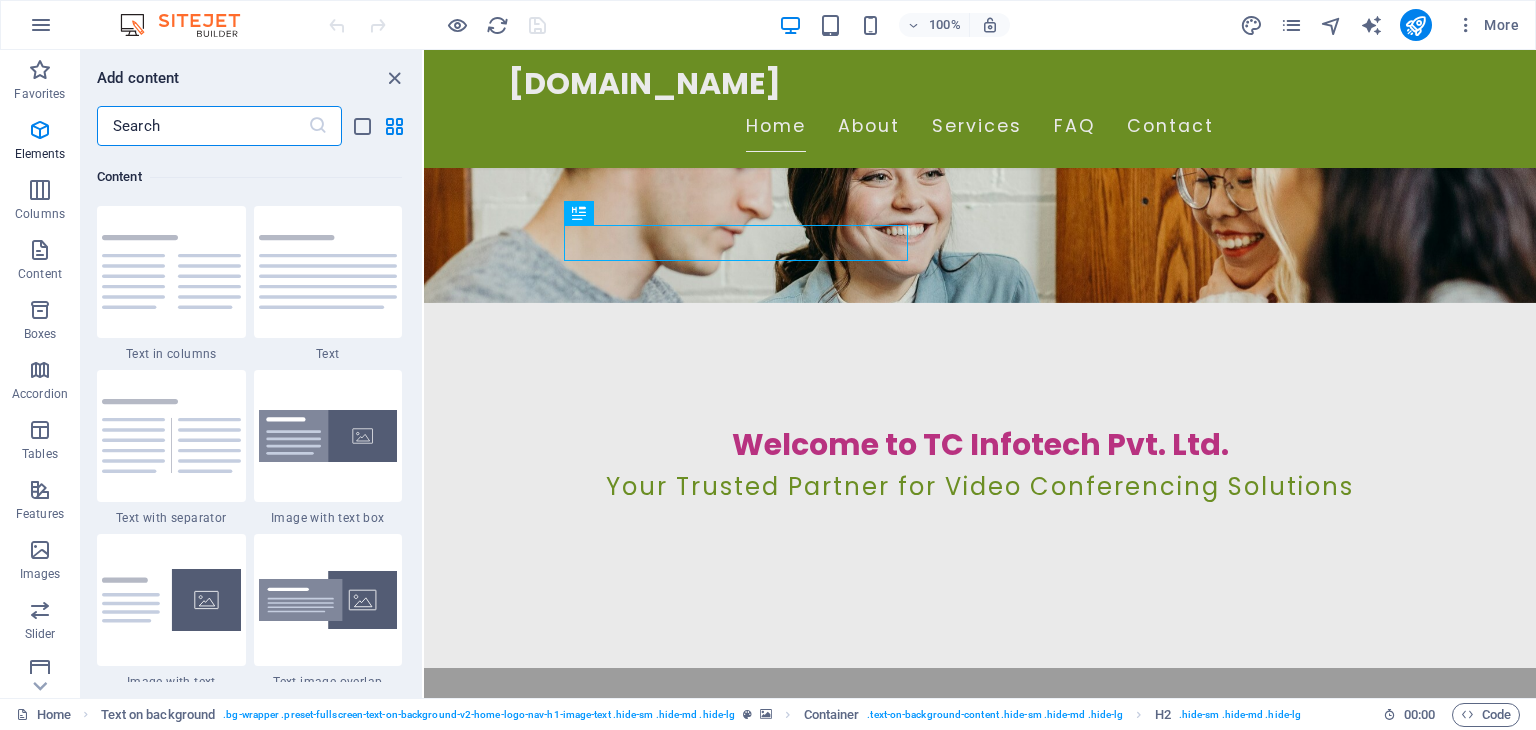 scroll, scrollTop: 3499, scrollLeft: 0, axis: vertical 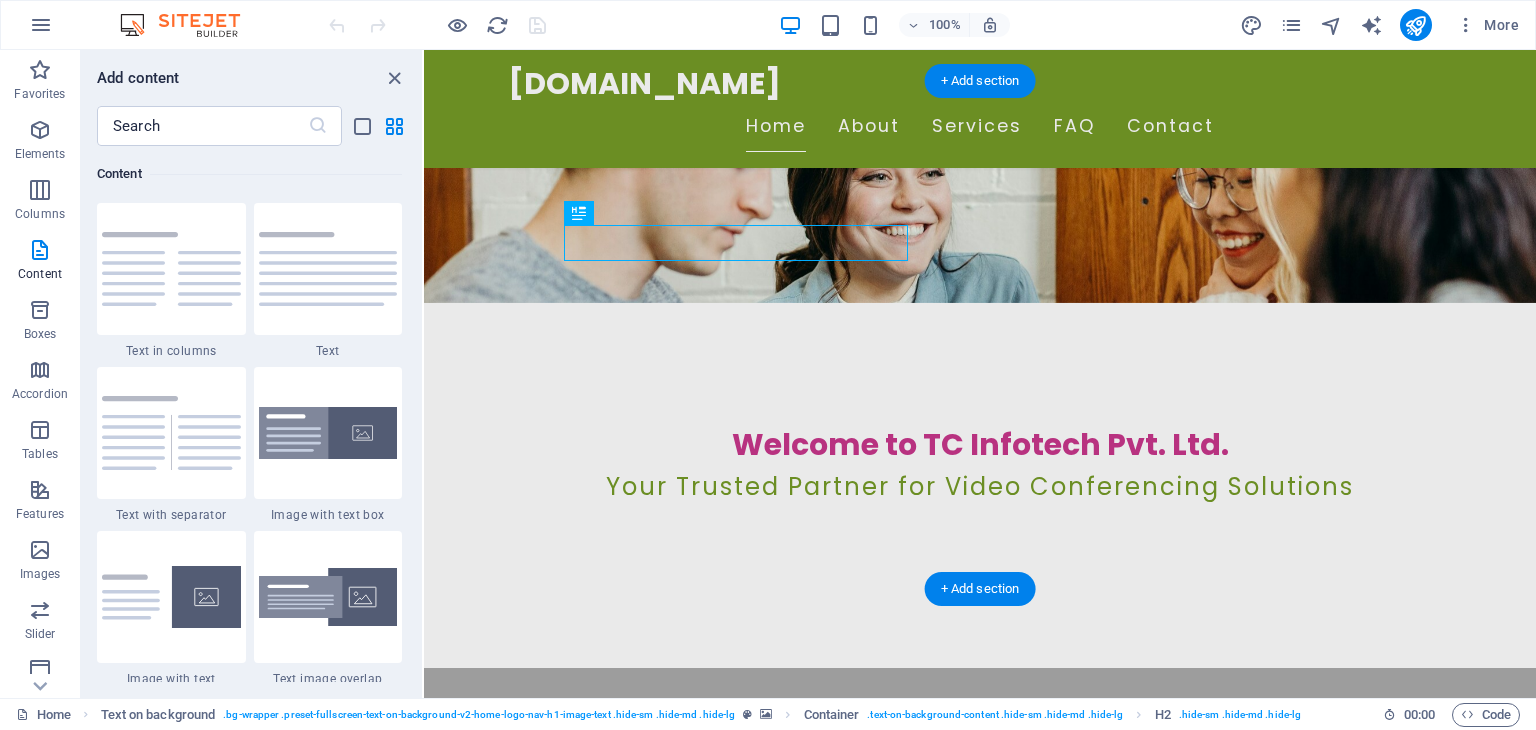 click at bounding box center [980, 922] 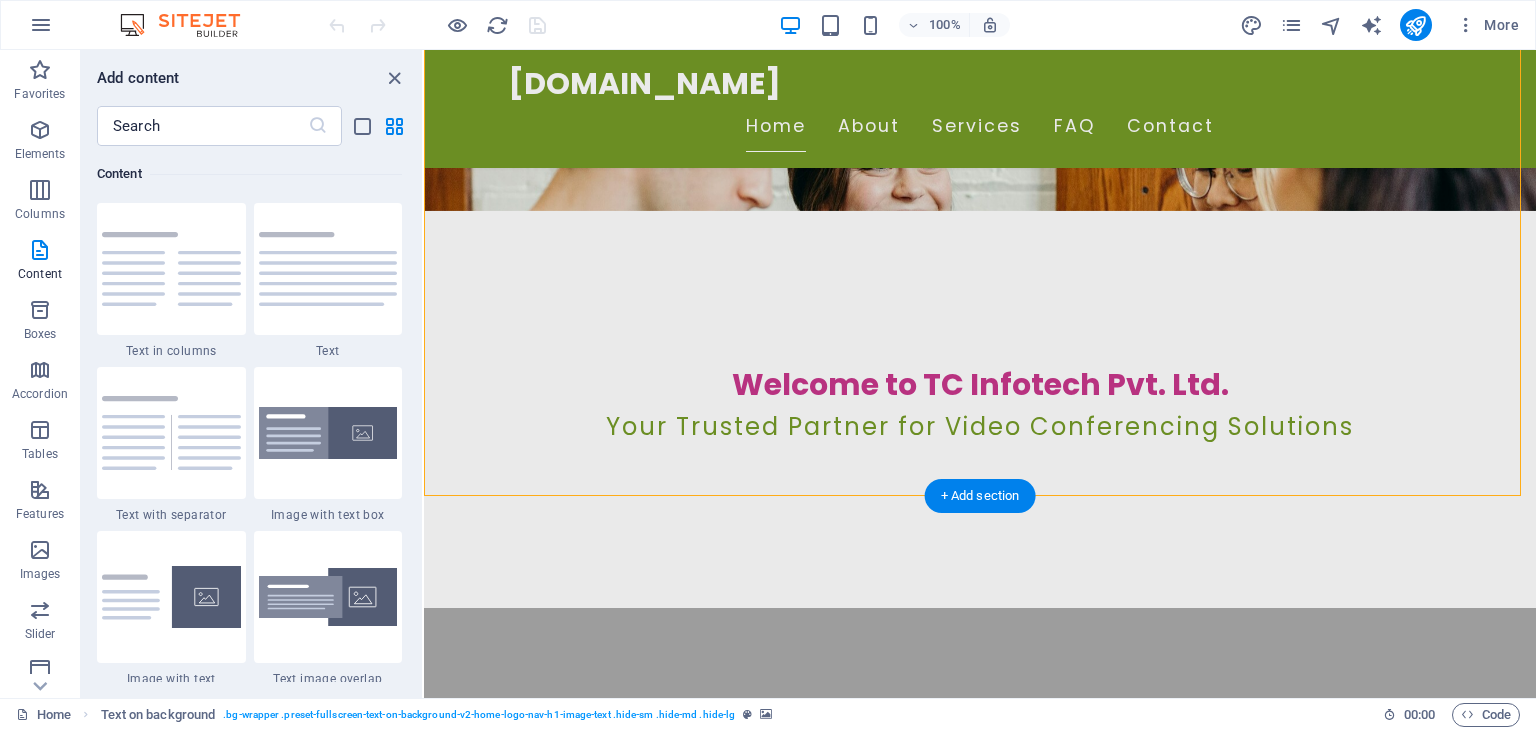 scroll, scrollTop: 600, scrollLeft: 0, axis: vertical 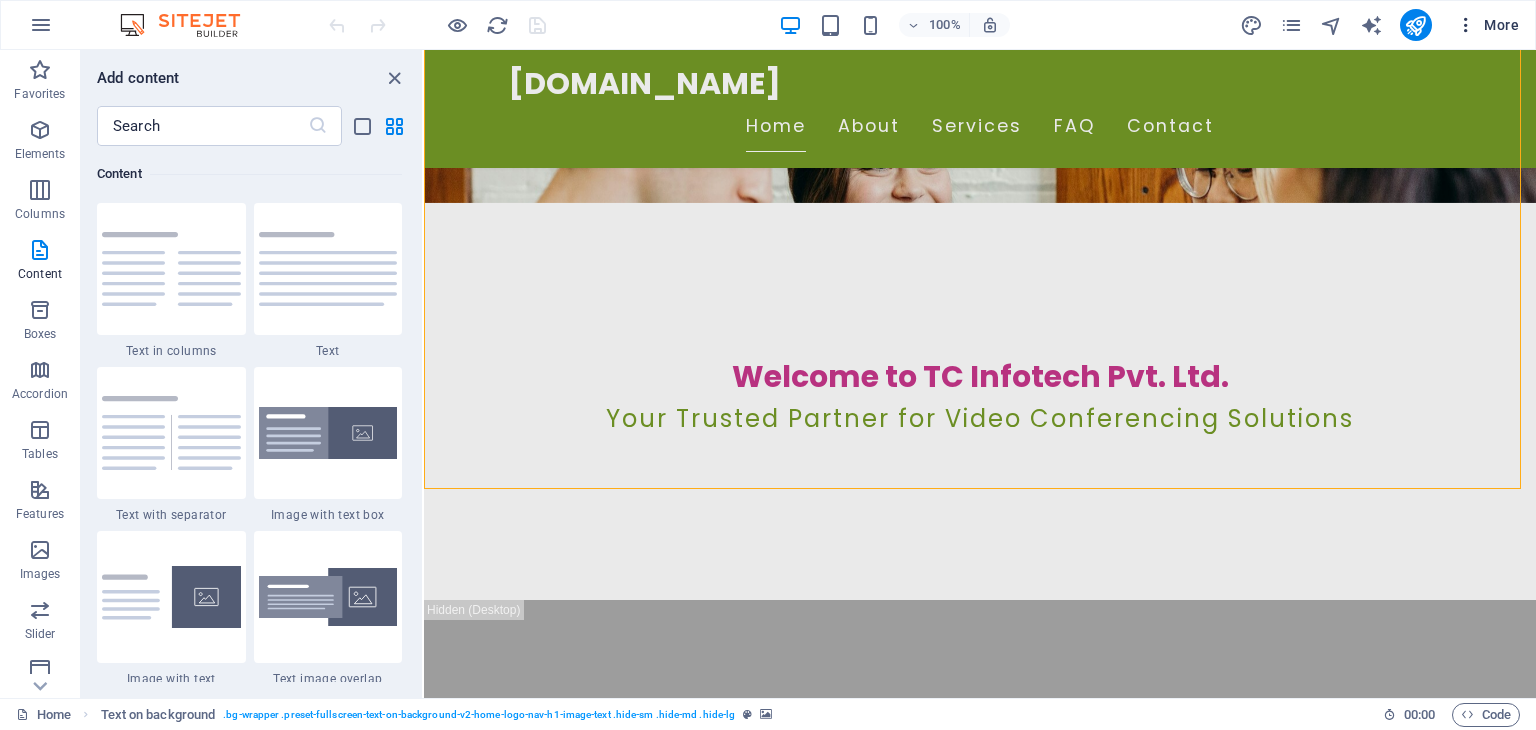 click at bounding box center (1466, 25) 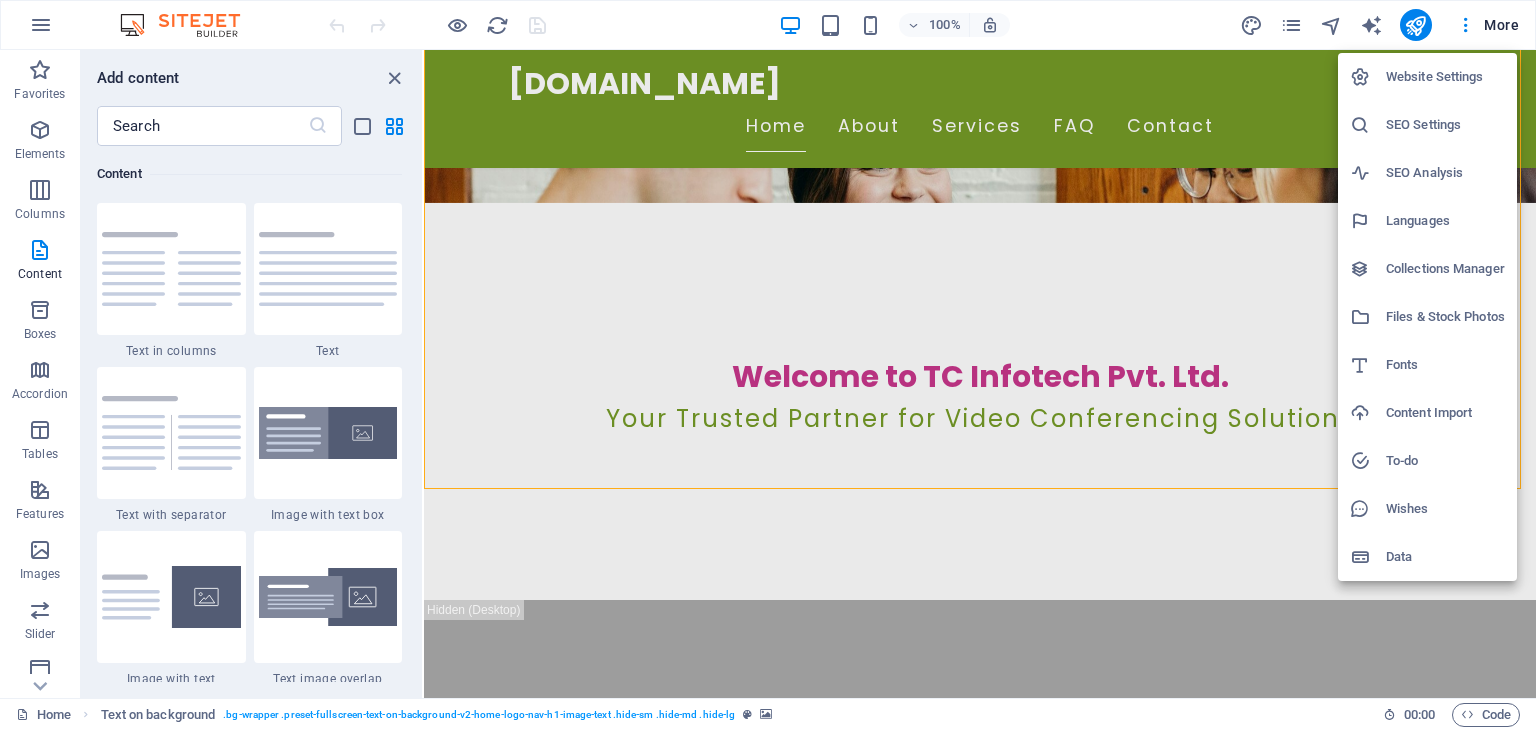 click on "Website Settings" at bounding box center (1445, 77) 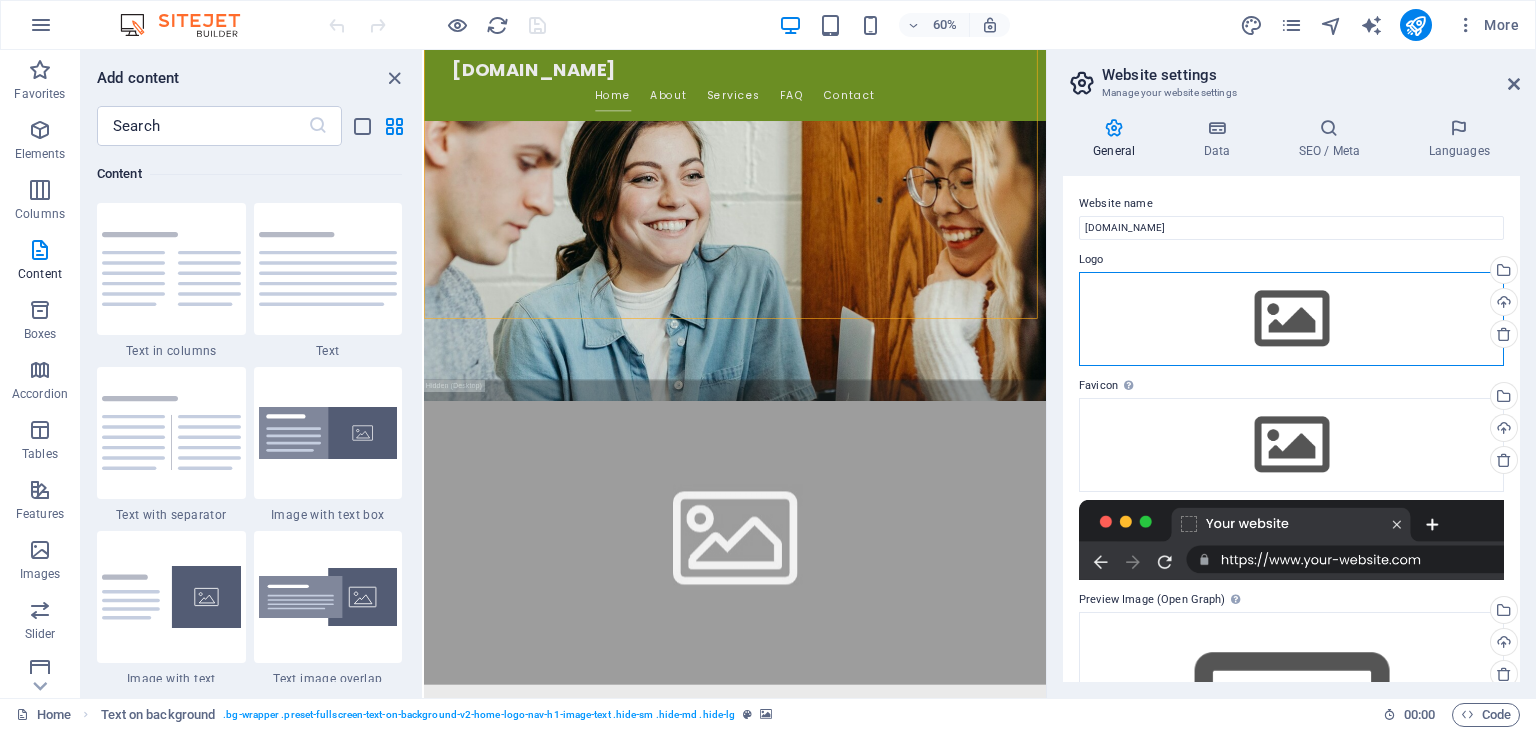 click on "Drag files here, click to choose files or select files from Files or our free stock photos & videos" at bounding box center (1291, 319) 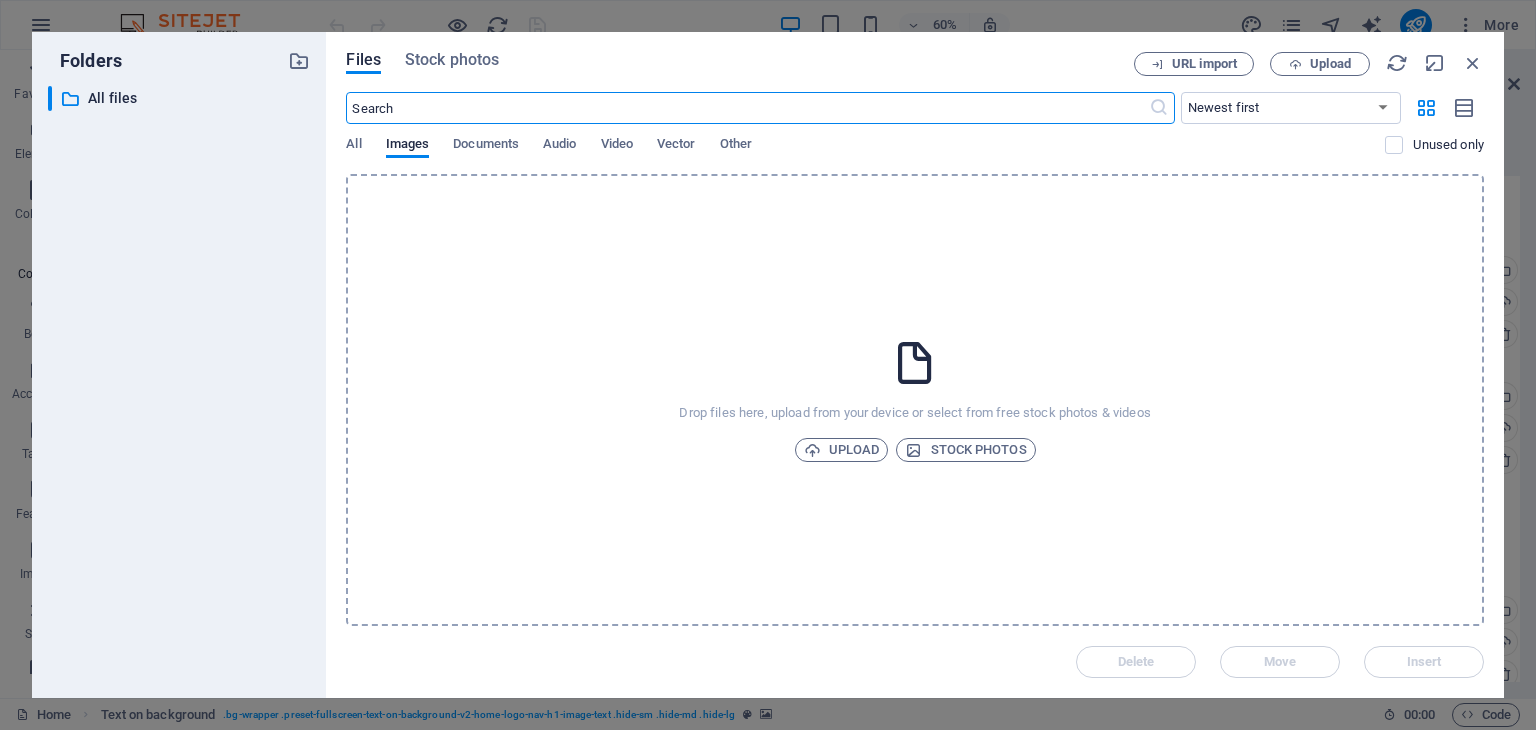 scroll, scrollTop: 2454, scrollLeft: 0, axis: vertical 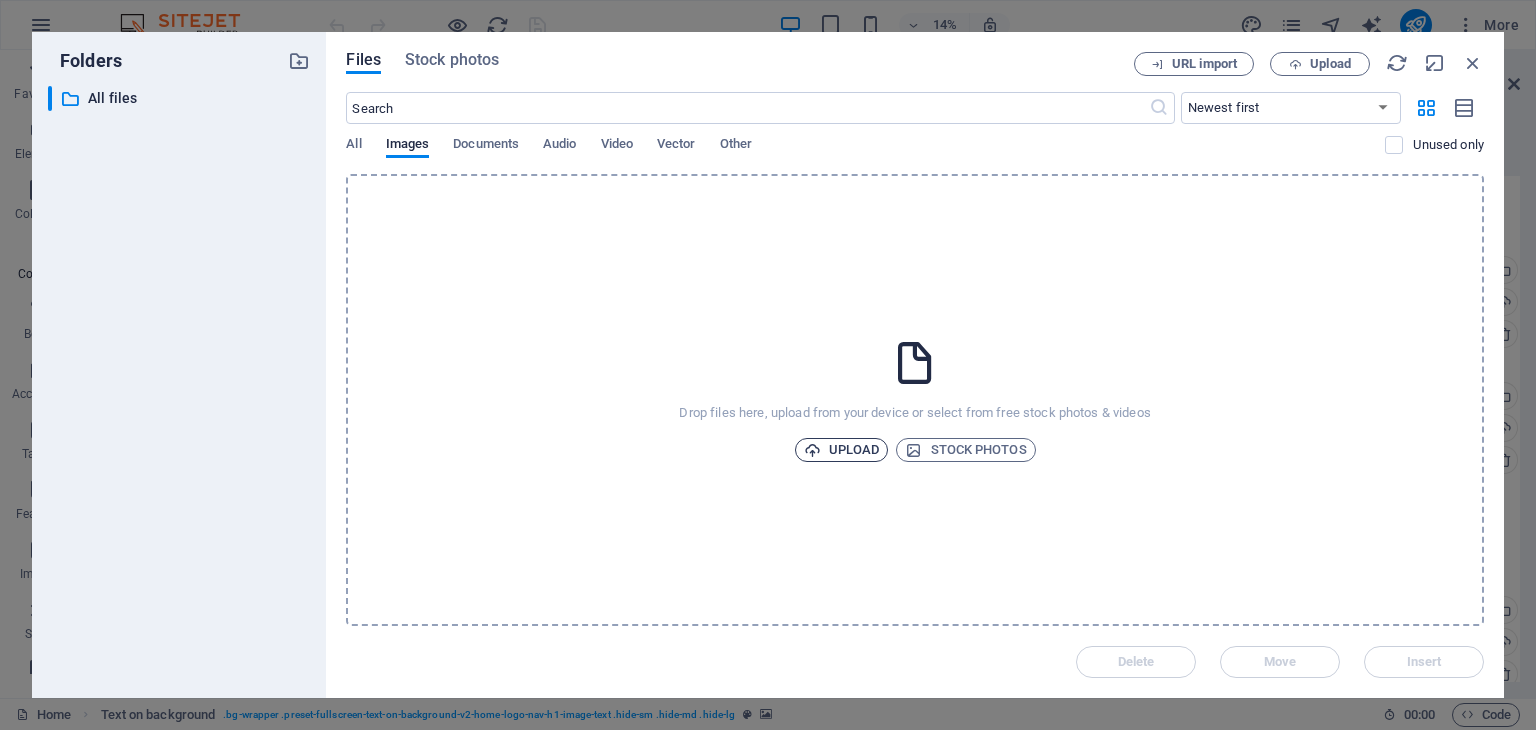 click on "Upload" at bounding box center (842, 450) 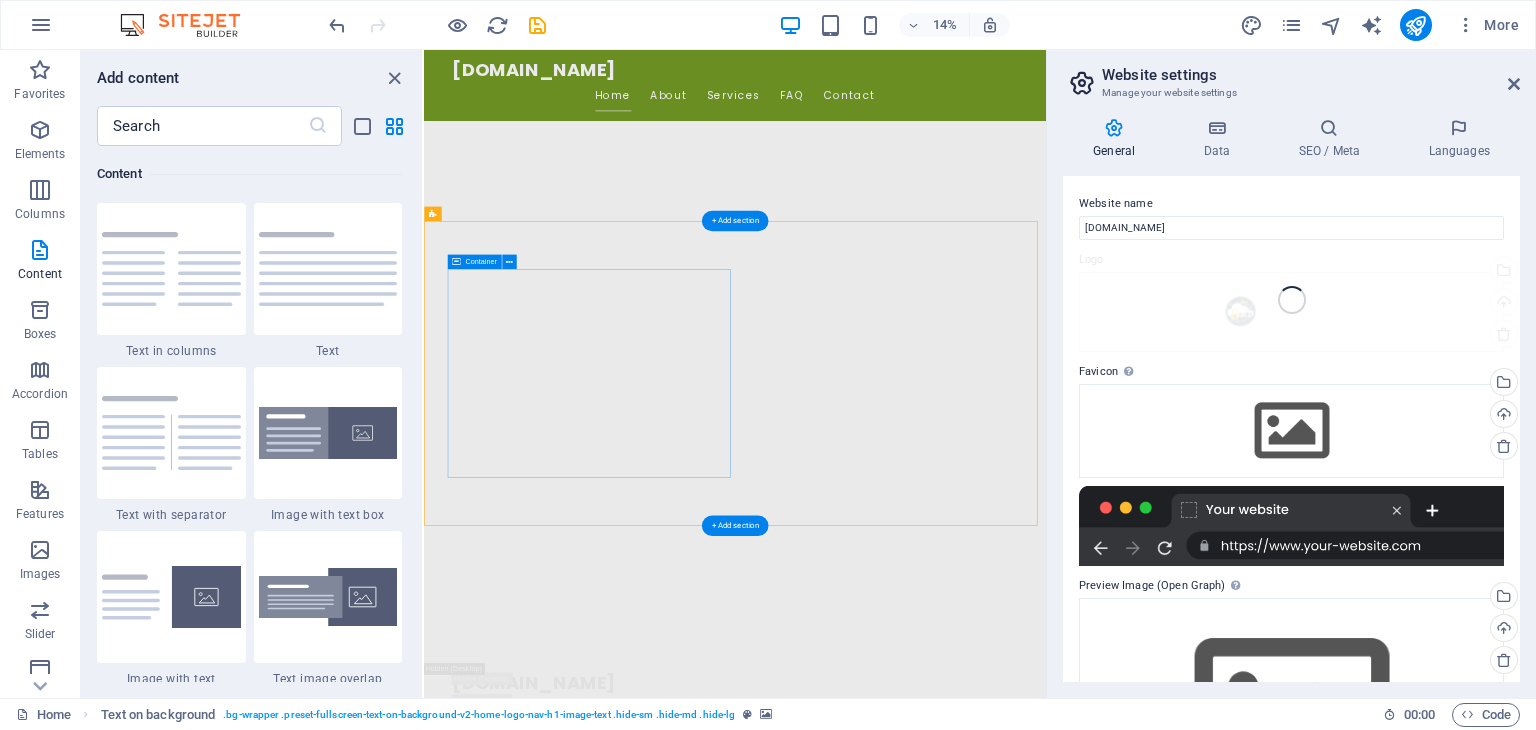 scroll, scrollTop: 254, scrollLeft: 0, axis: vertical 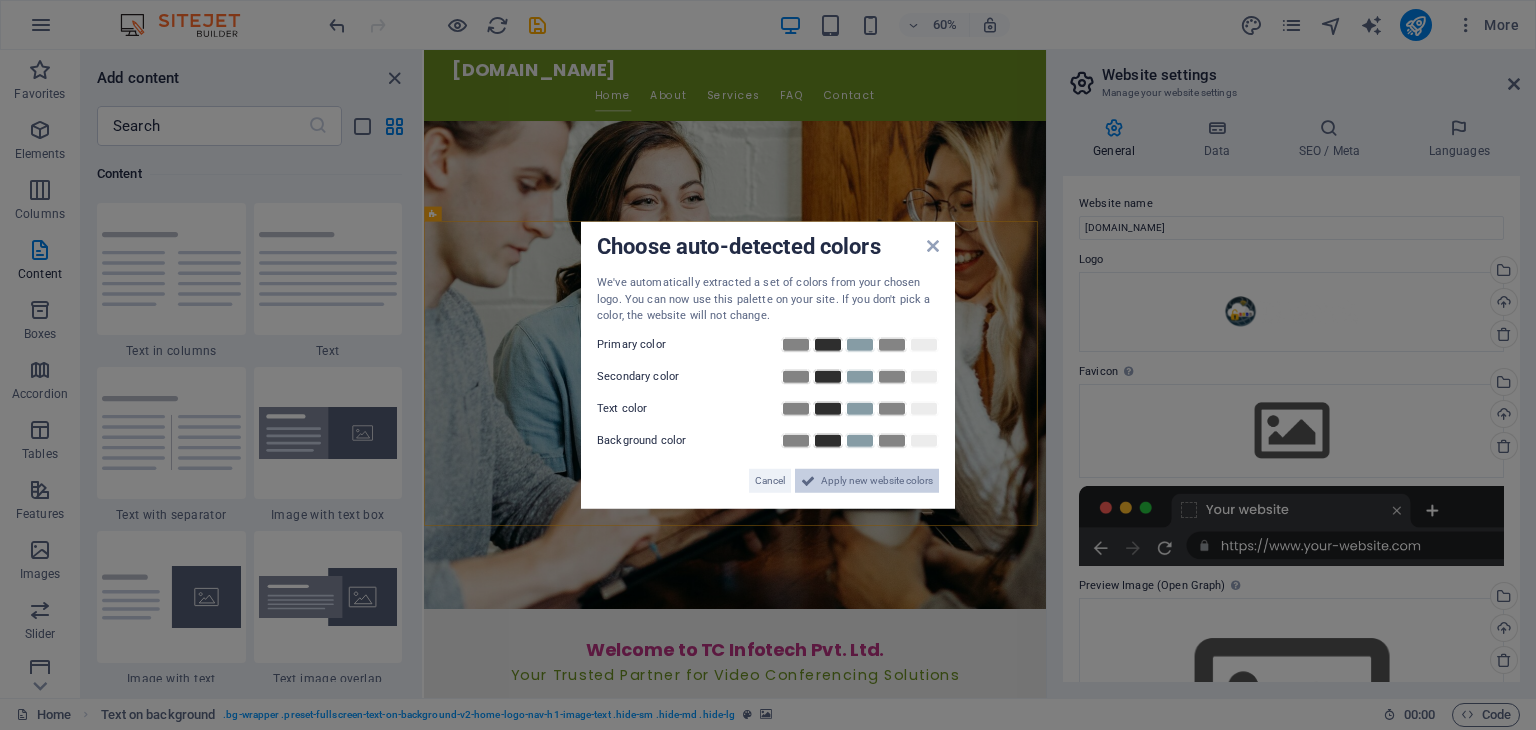 click on "Apply new website colors" at bounding box center (877, 480) 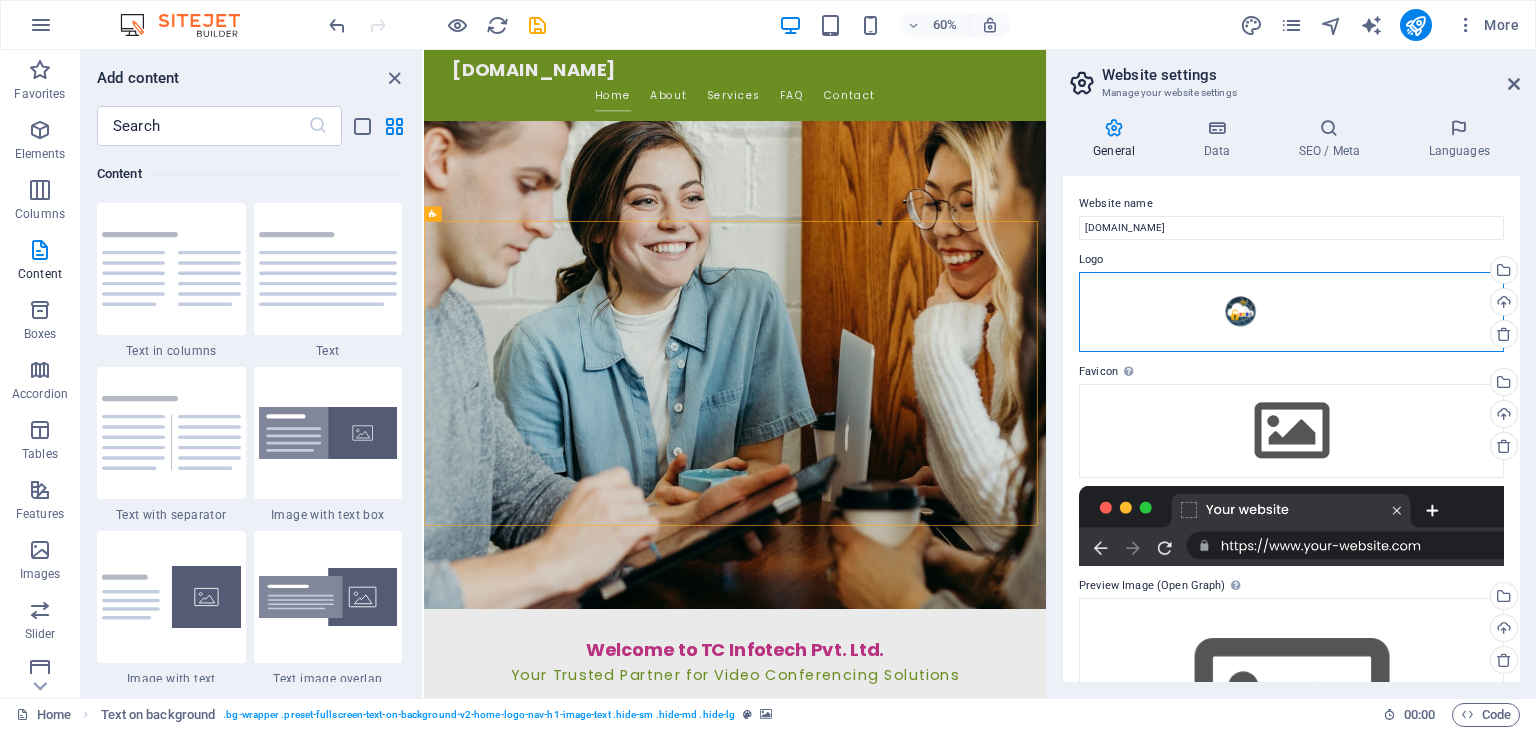 click on "Drag files here, click to choose files or select files from Files or our free stock photos & videos" at bounding box center [1291, 312] 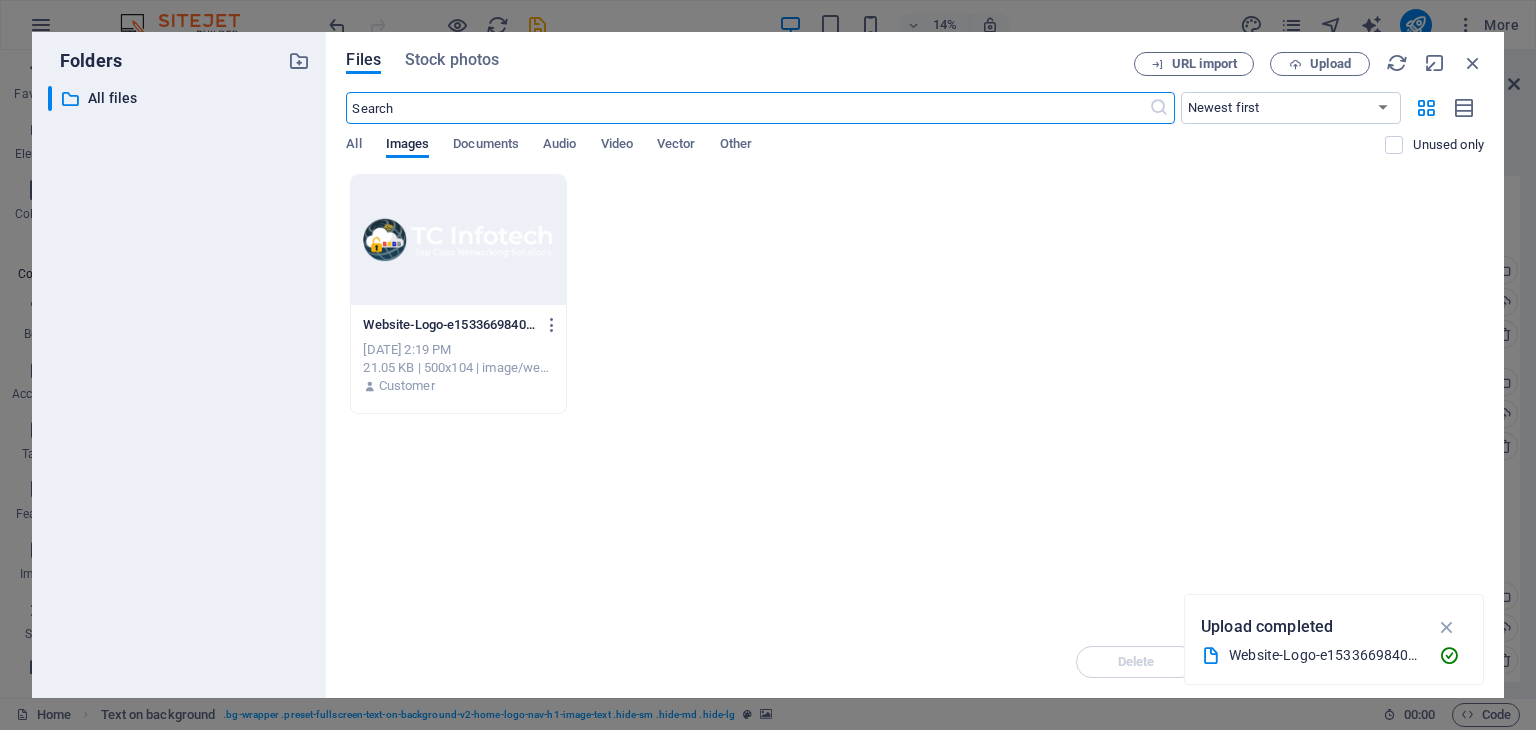 click at bounding box center [458, 240] 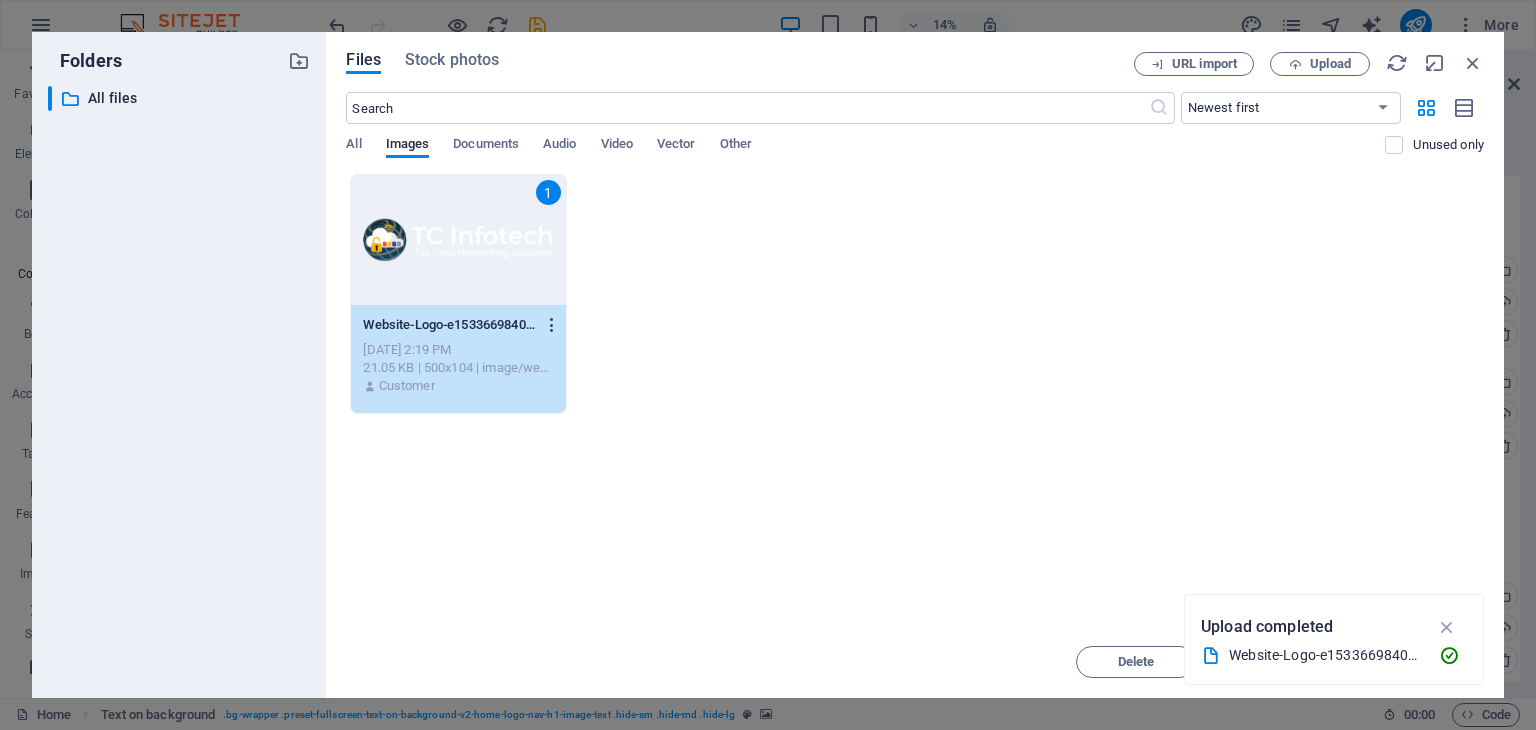 click at bounding box center (548, 325) 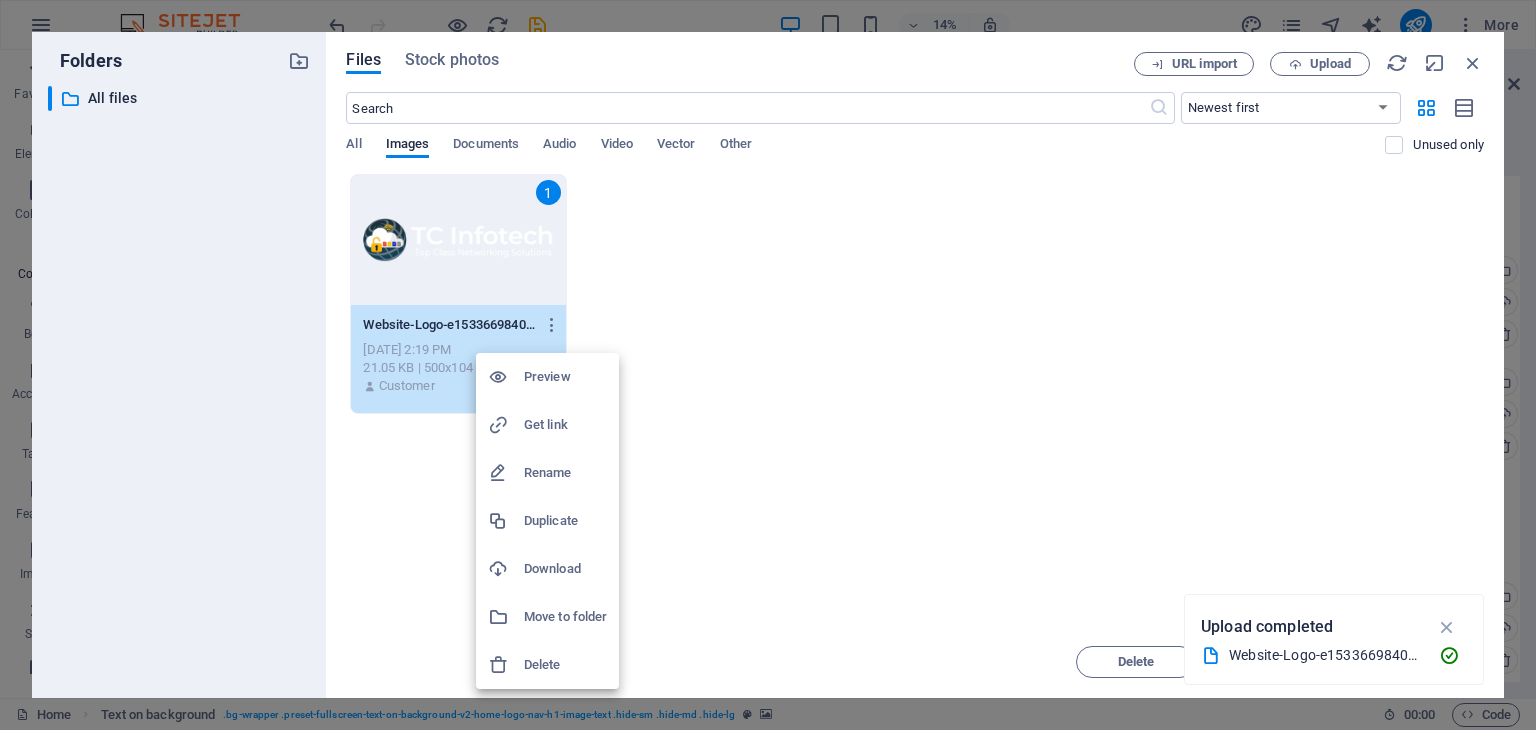 click at bounding box center [768, 365] 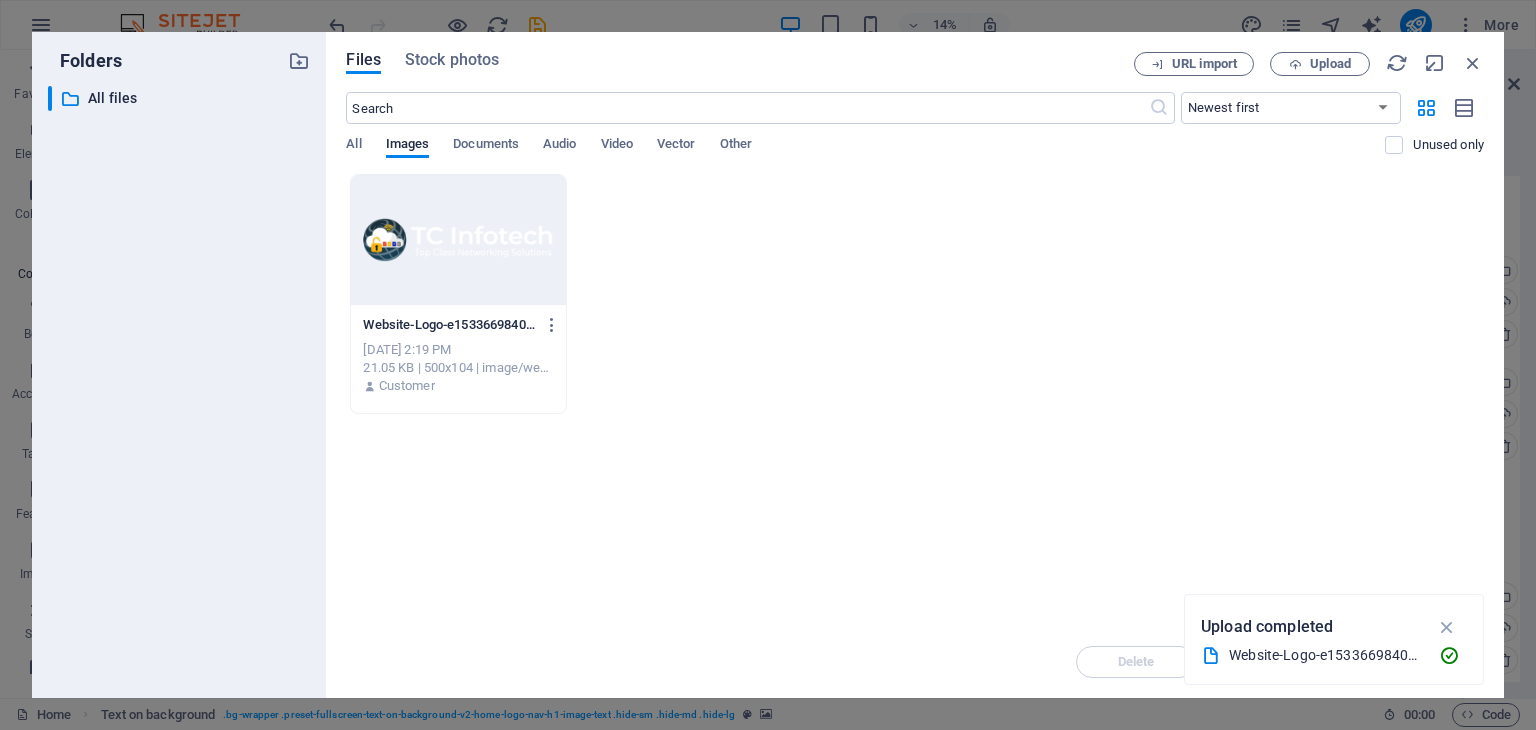 drag, startPoint x: 1448, startPoint y: 624, endPoint x: 1456, endPoint y: 631, distance: 10.630146 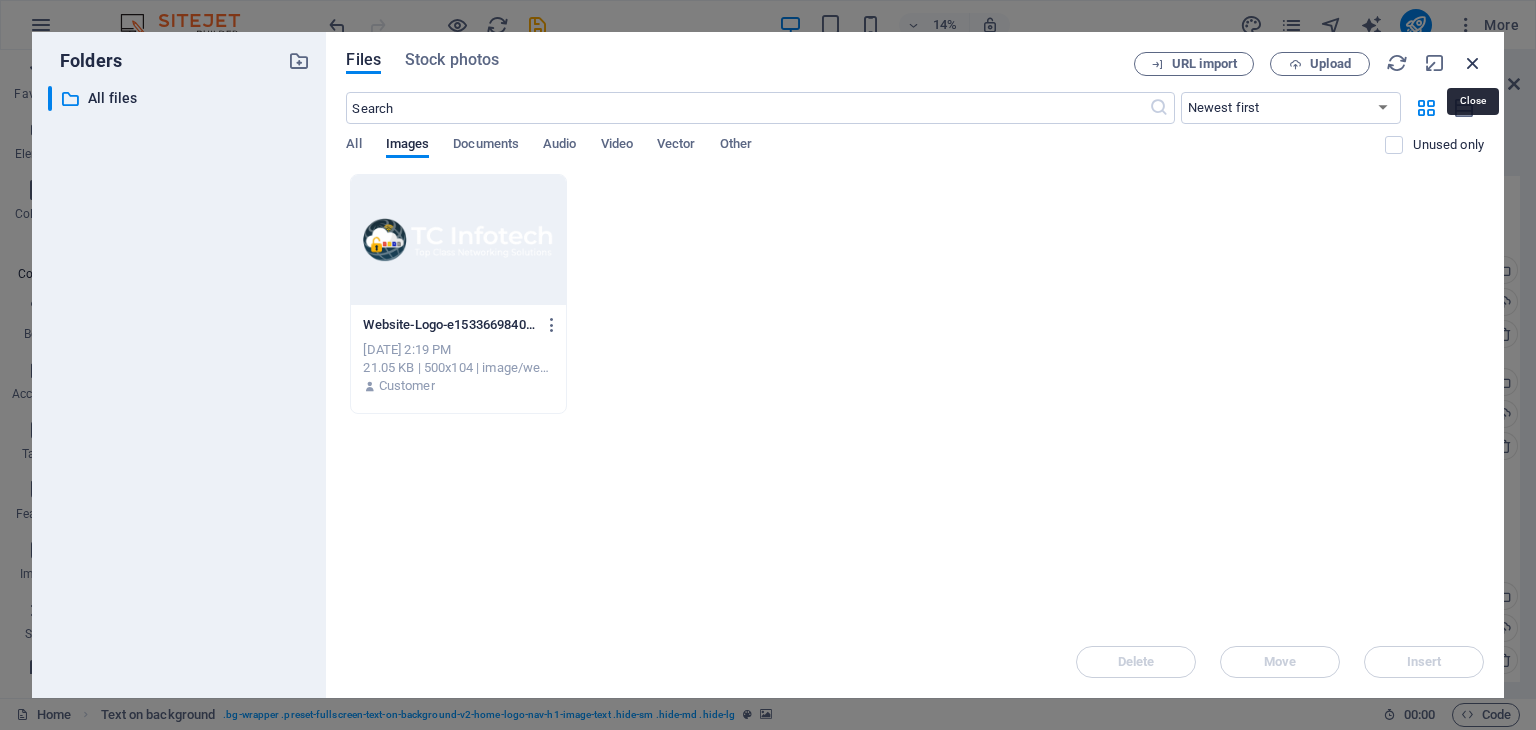 click at bounding box center (1473, 63) 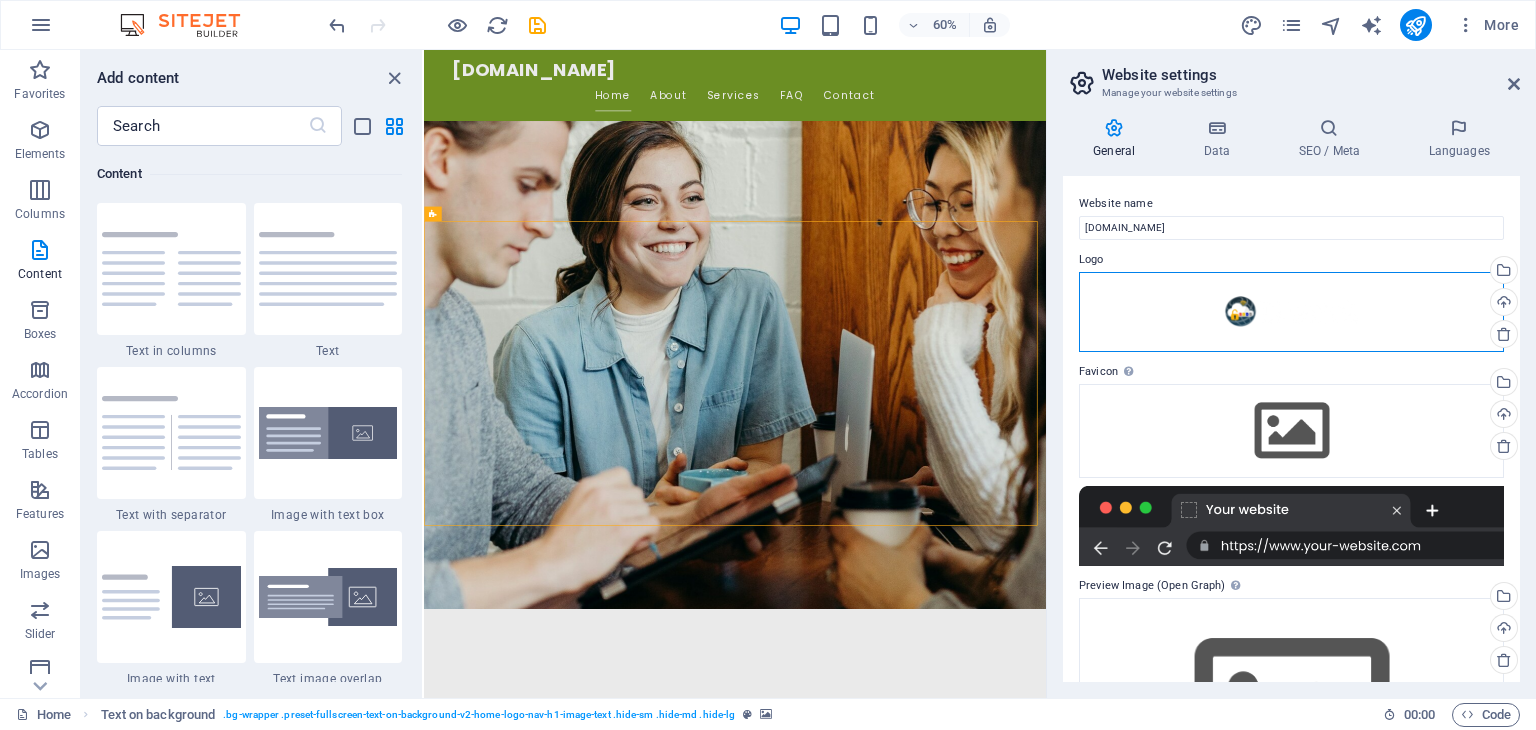 click on "Drag files here, click to choose files or select files from Files or our free stock photos & videos" at bounding box center [1291, 312] 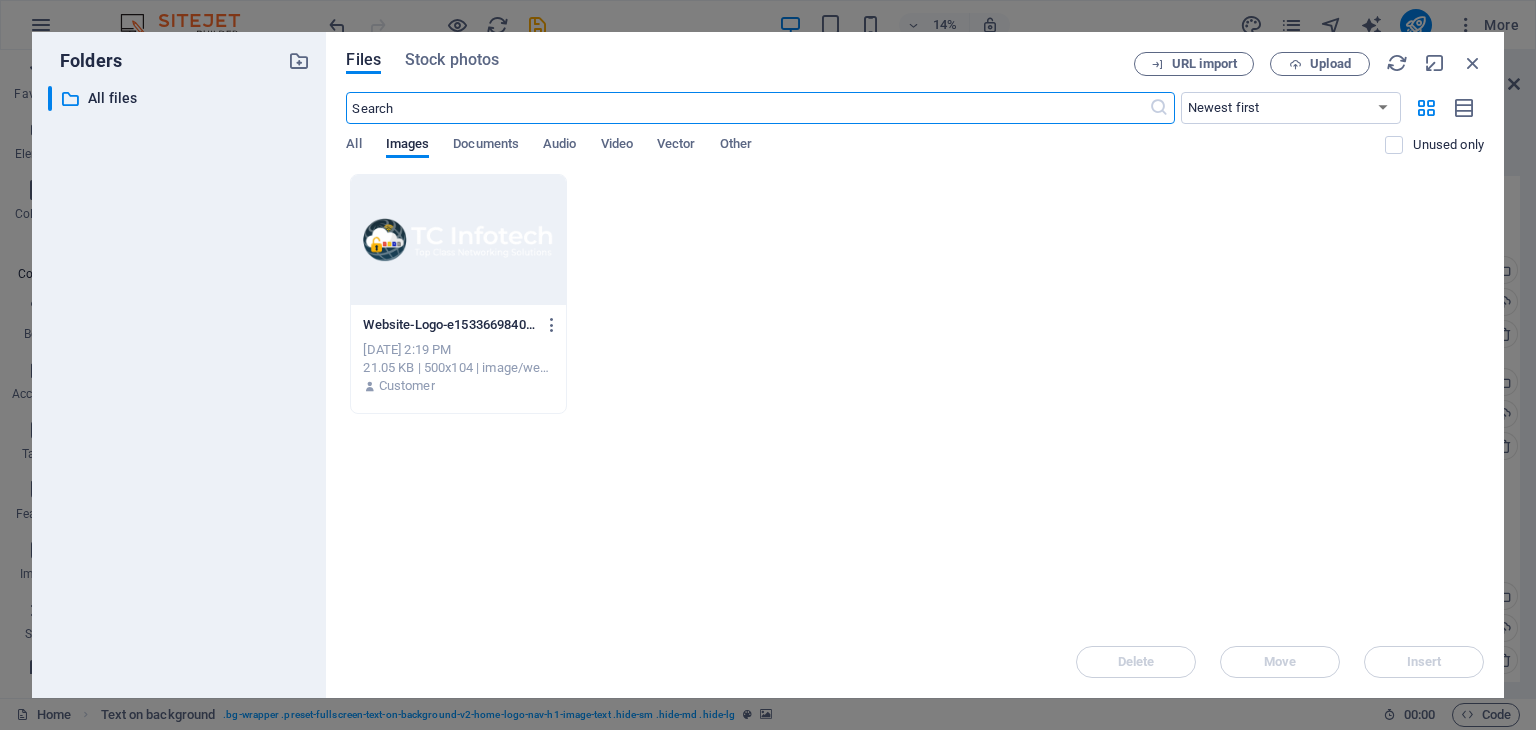 click at bounding box center (458, 240) 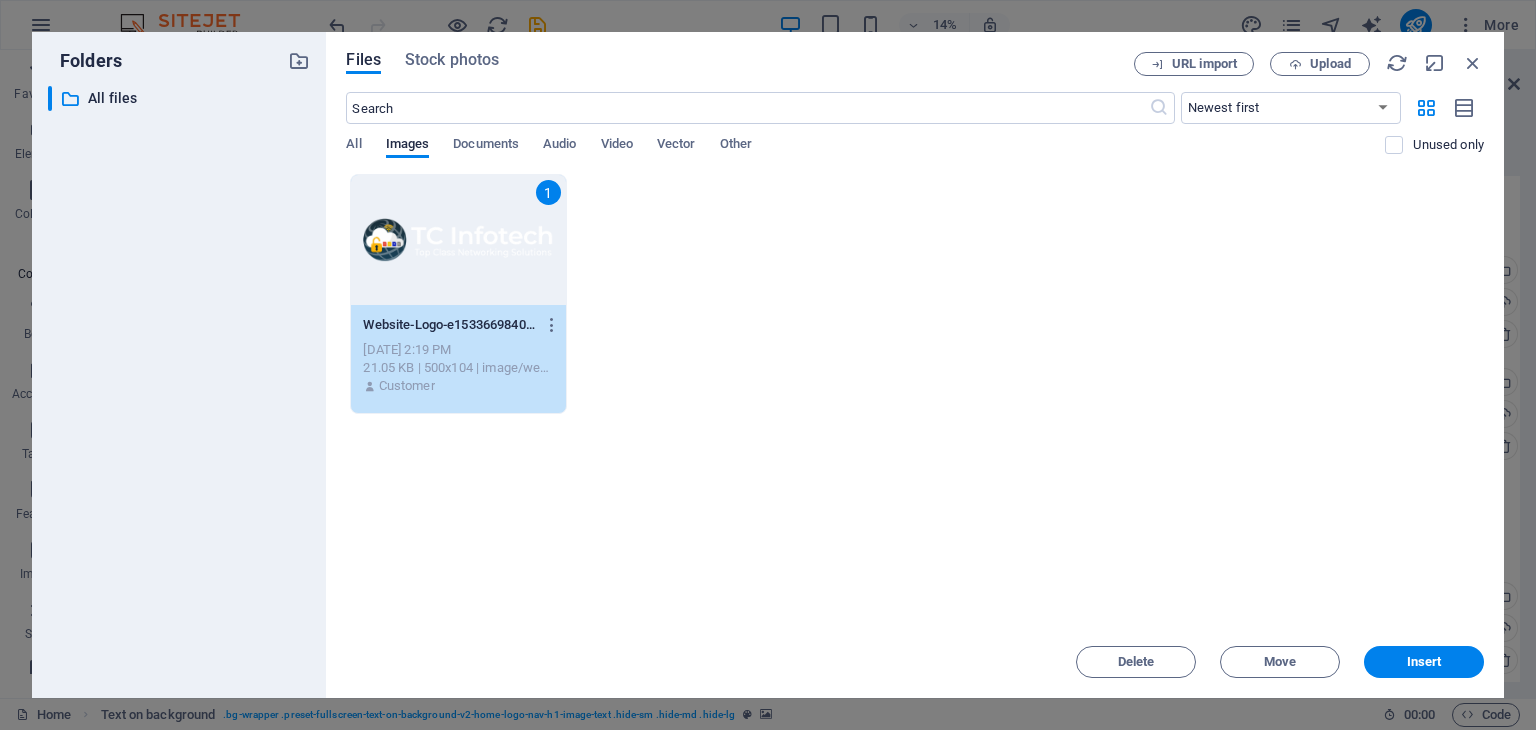 drag, startPoint x: 1418, startPoint y: 664, endPoint x: 1406, endPoint y: 657, distance: 13.892444 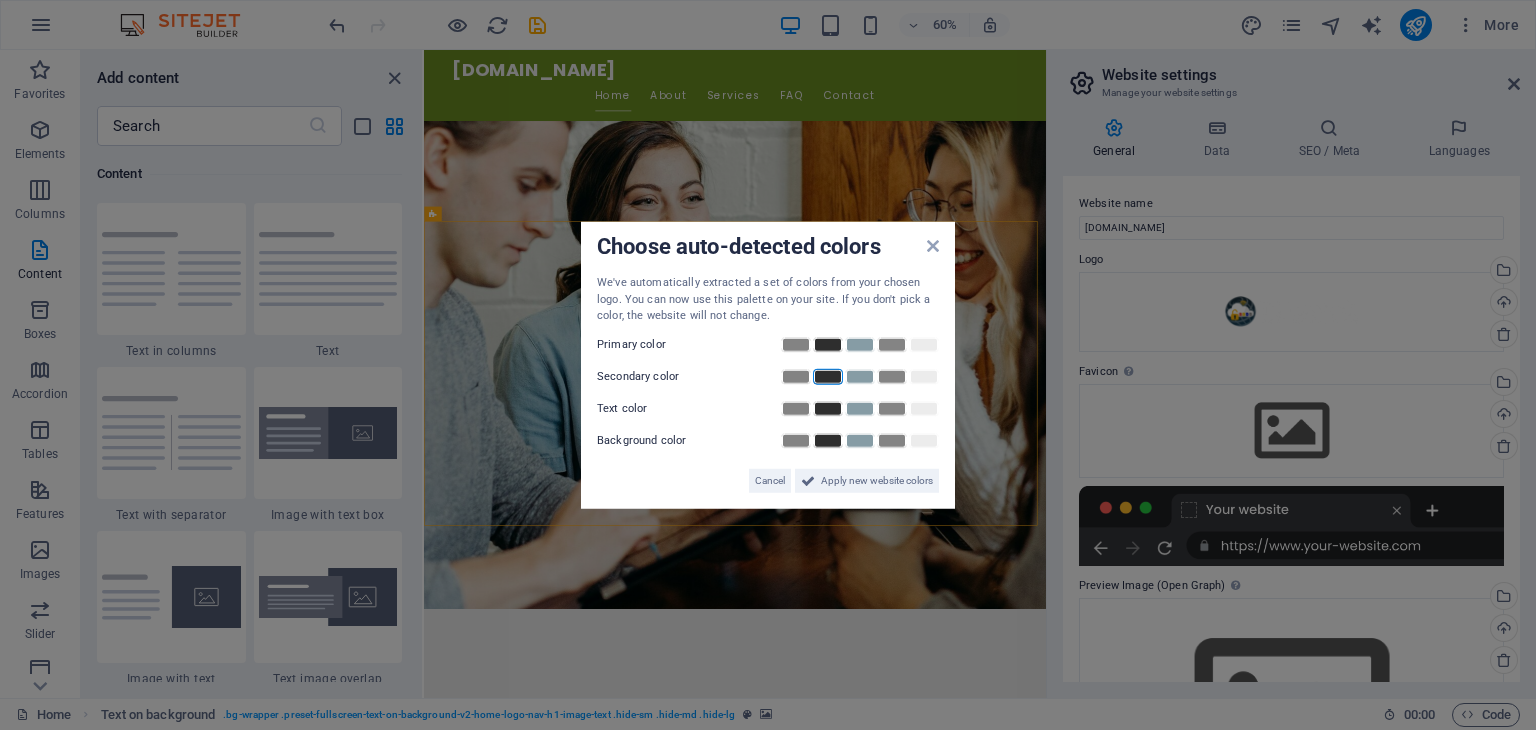 click at bounding box center [828, 376] 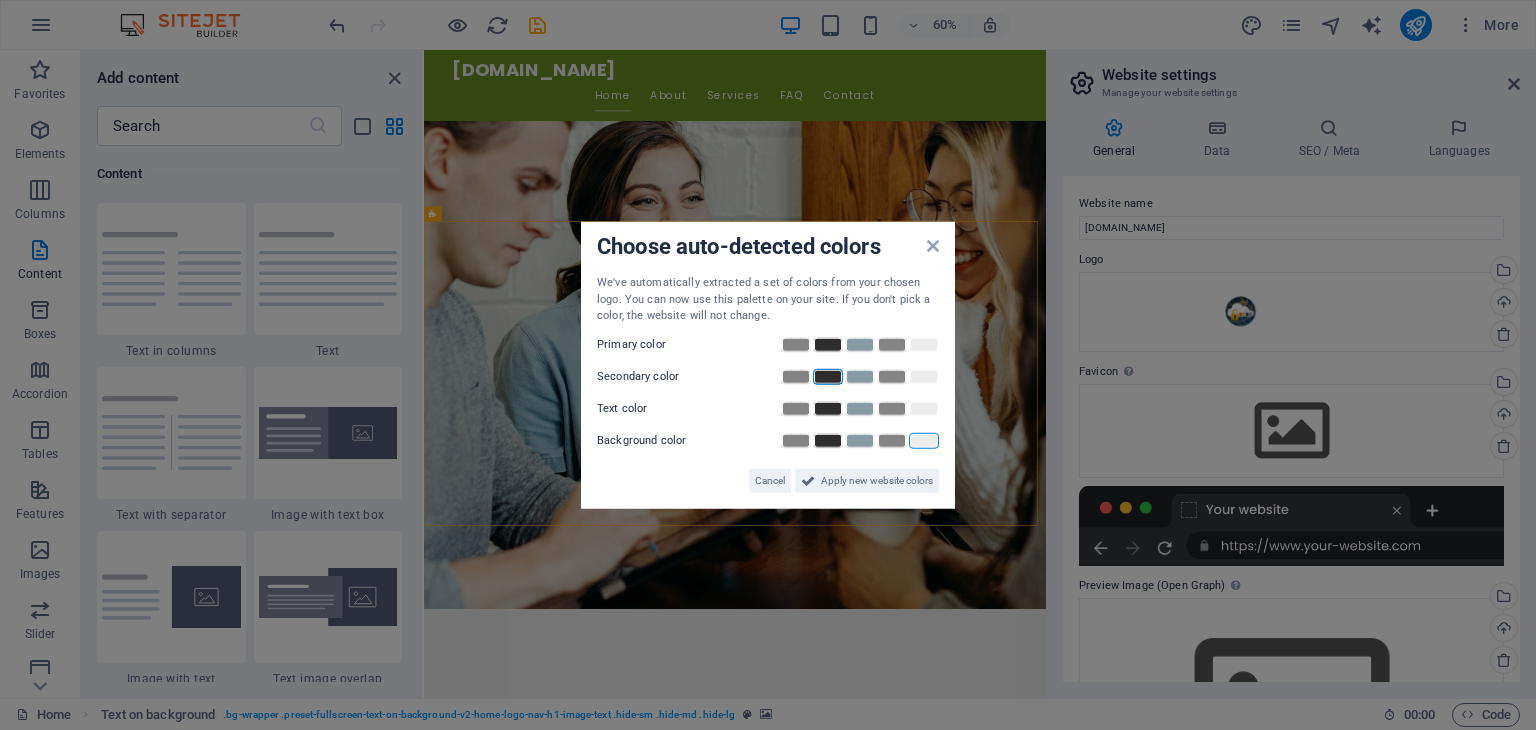 click at bounding box center [924, 440] 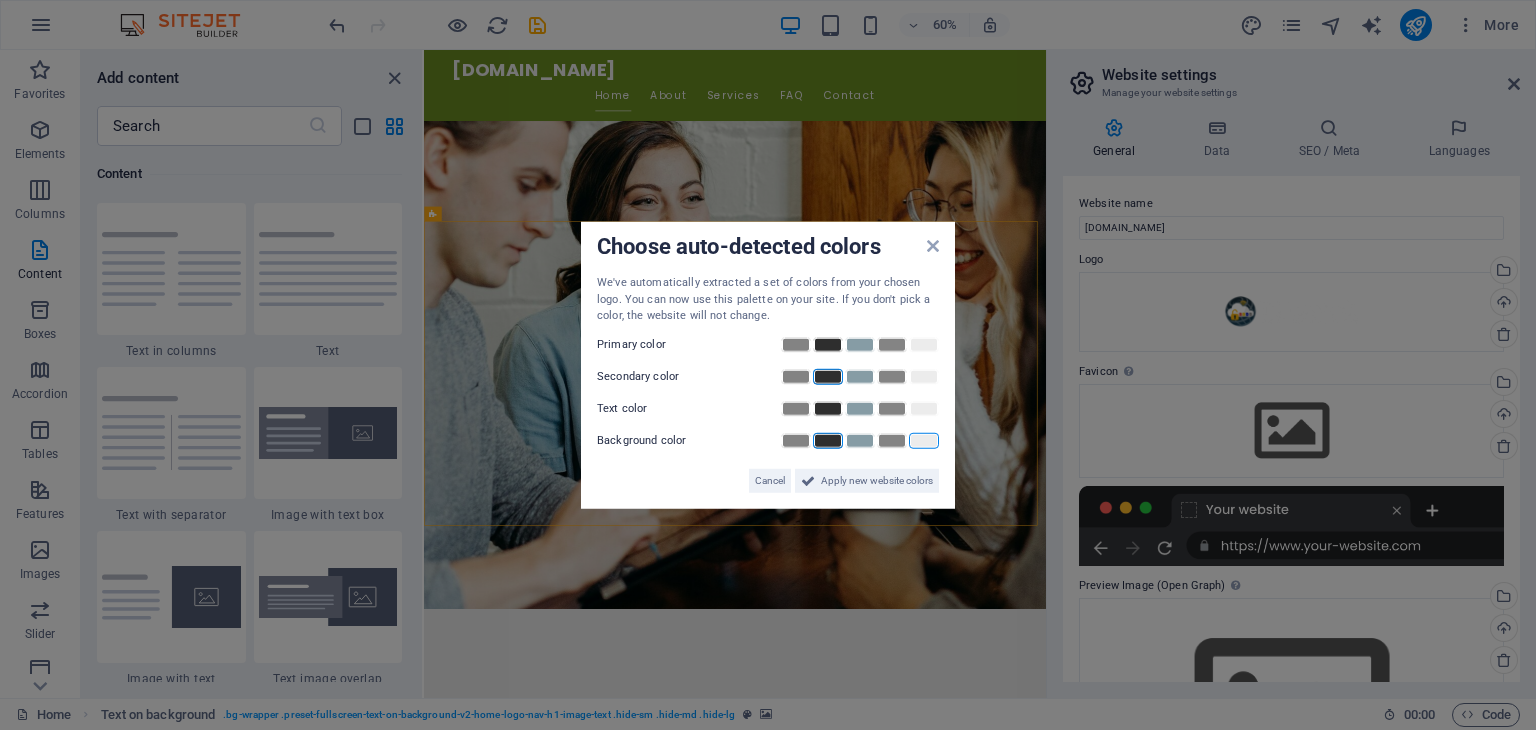 click at bounding box center (828, 440) 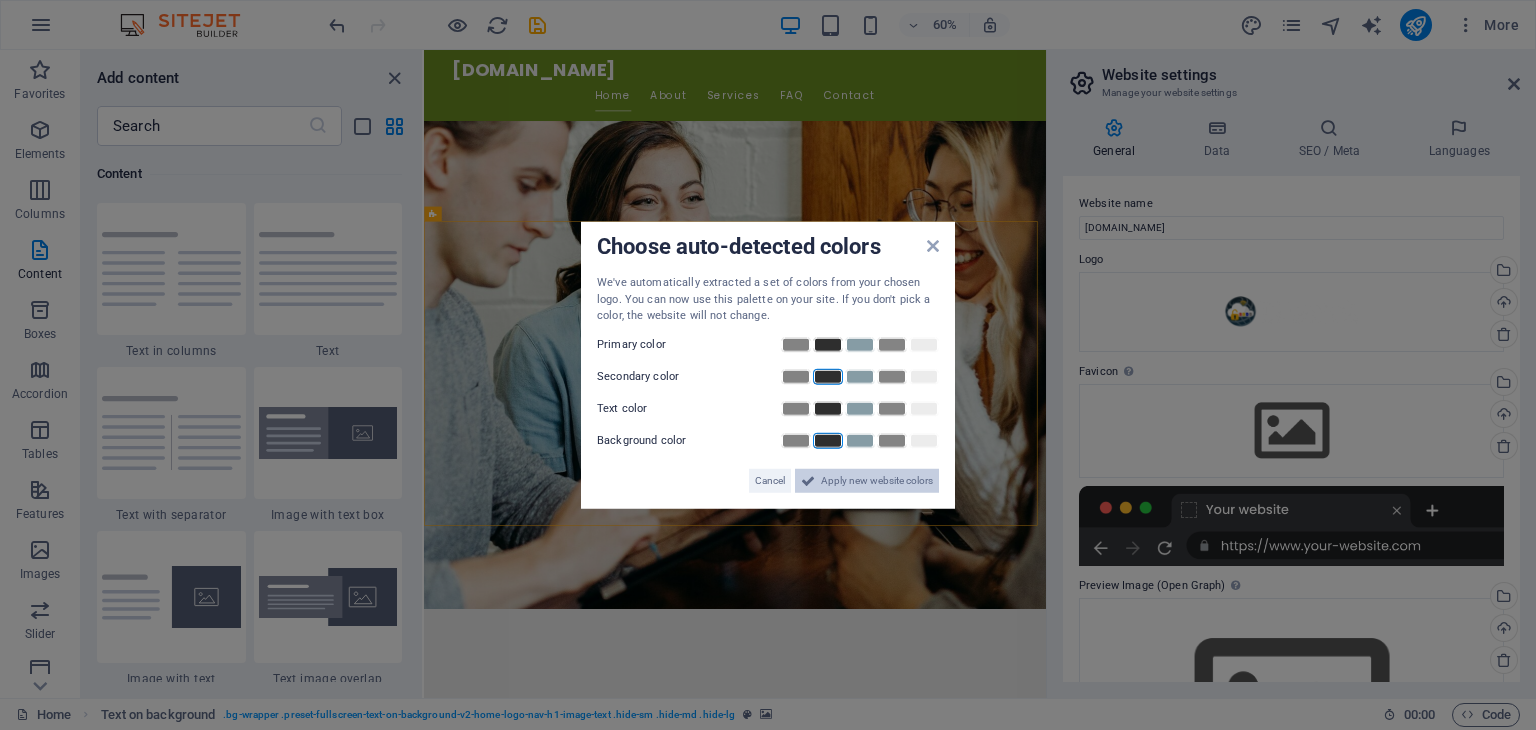 click on "Apply new website colors" at bounding box center [877, 480] 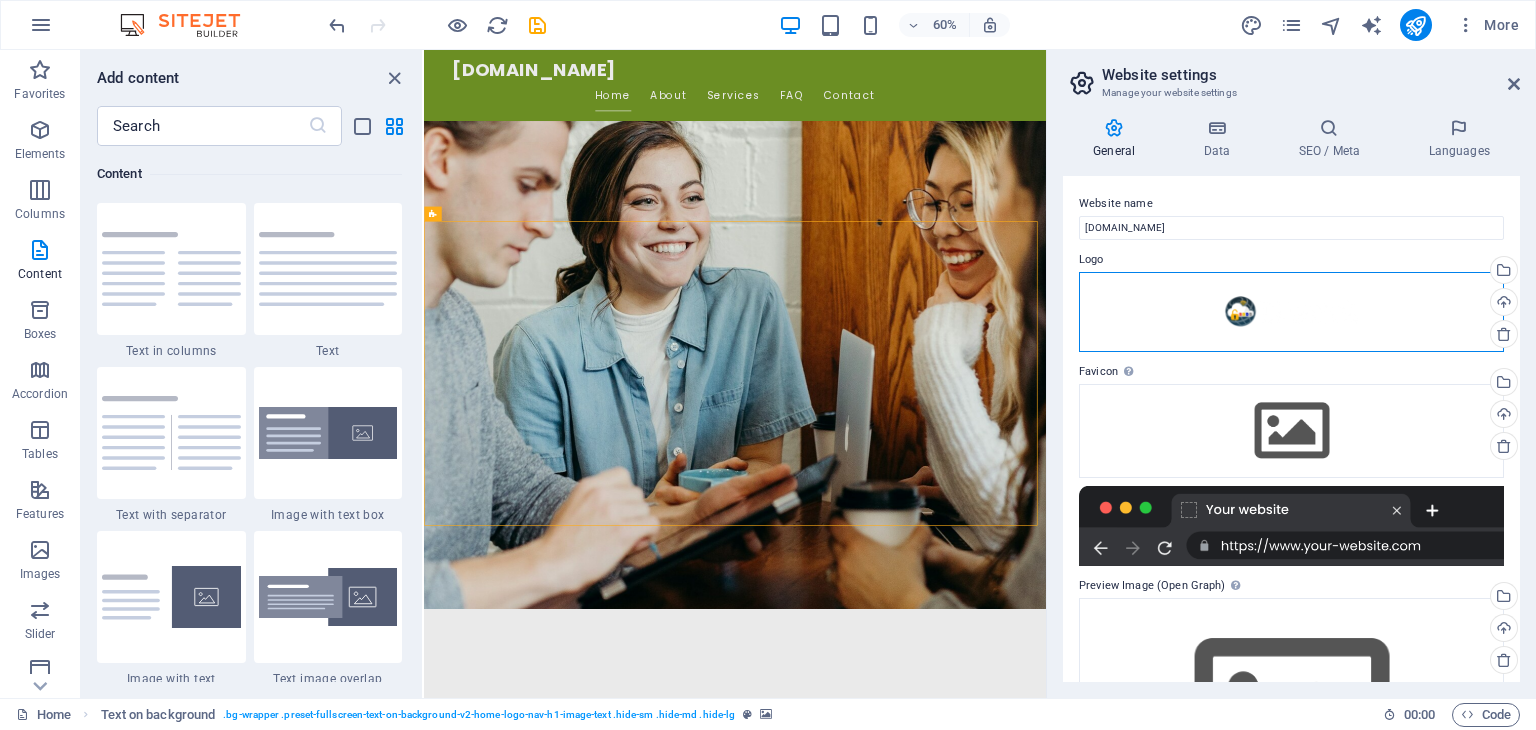 click on "Drag files here, click to choose files or select files from Files or our free stock photos & videos" at bounding box center (1291, 312) 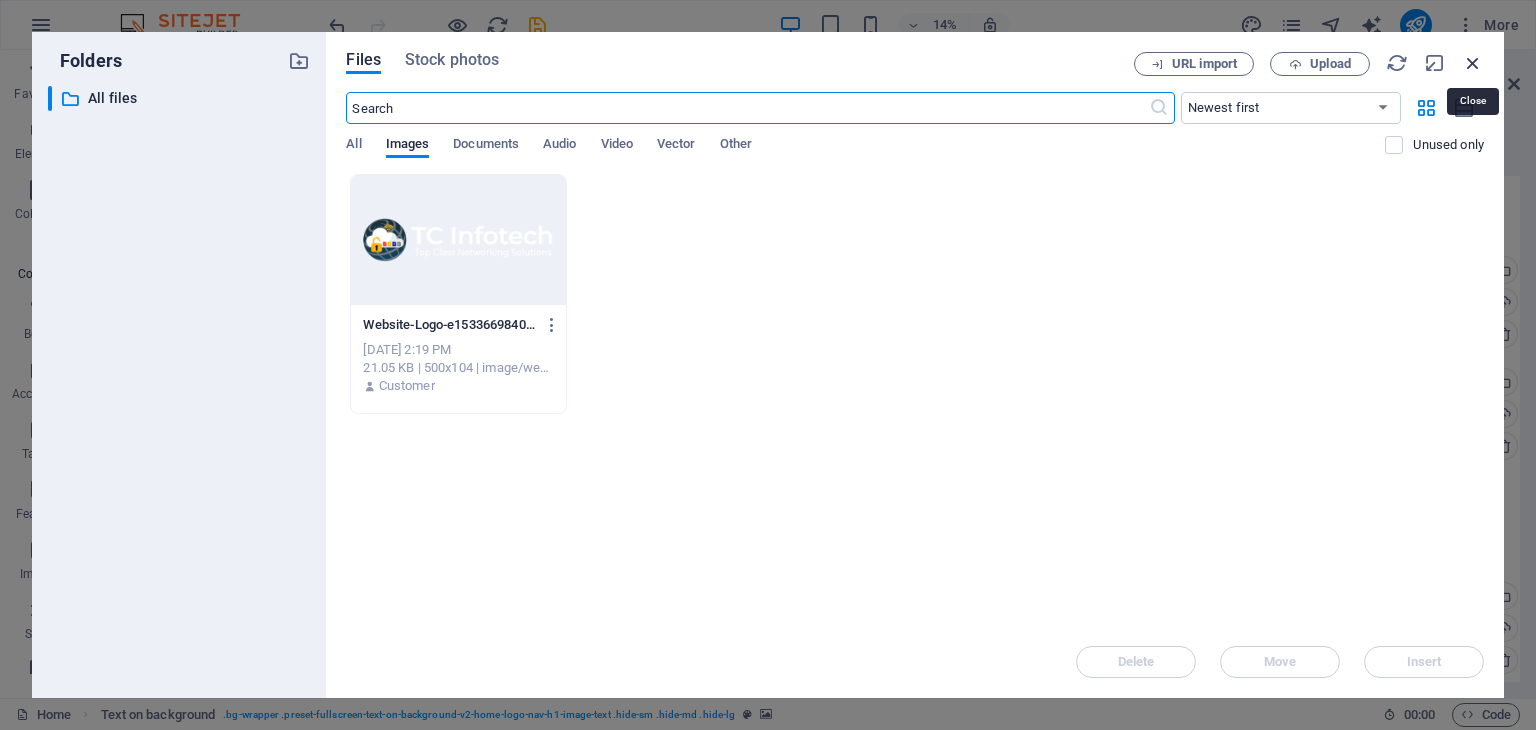 click at bounding box center [1473, 63] 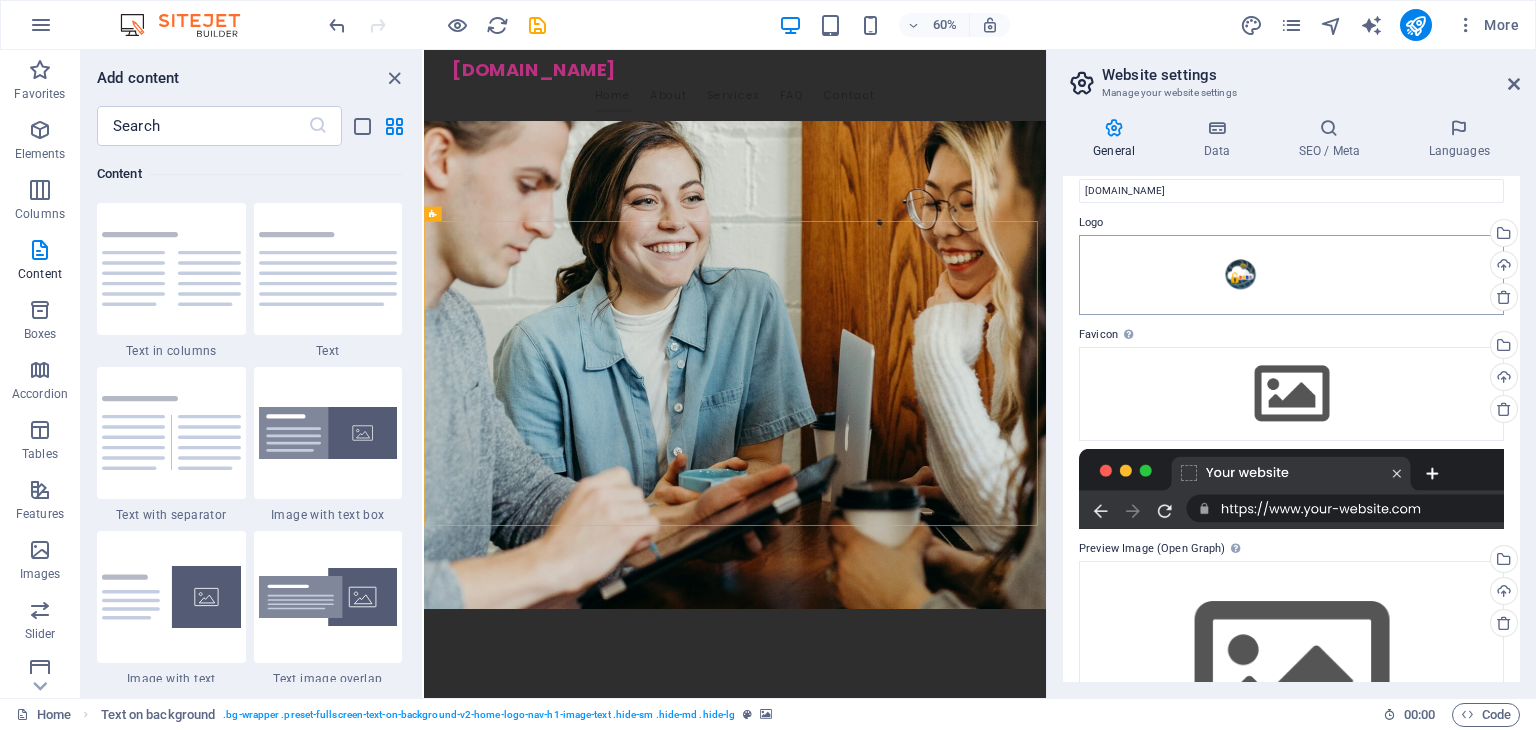 scroll, scrollTop: 0, scrollLeft: 0, axis: both 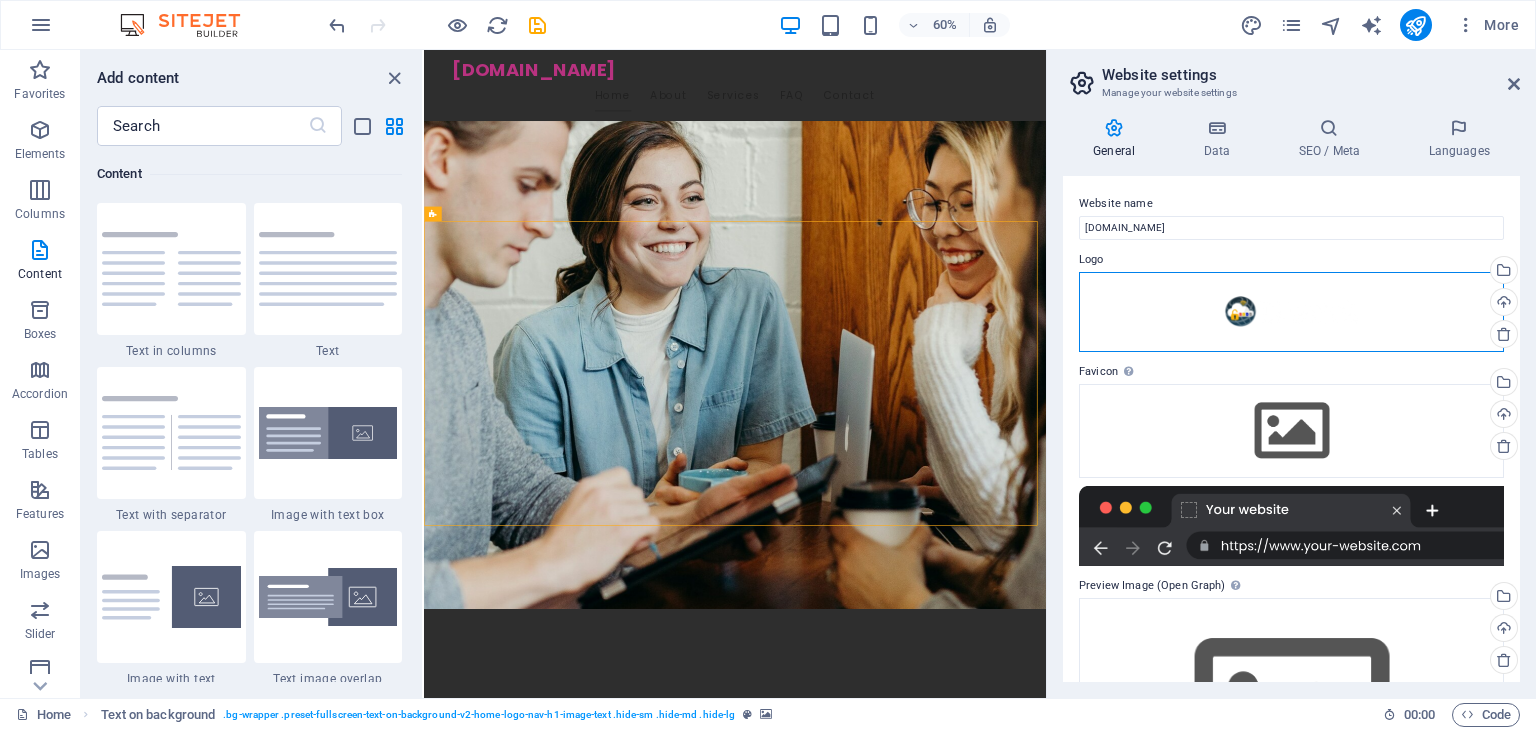 click on "Drag files here, click to choose files or select files from Files or our free stock photos & videos" at bounding box center [1291, 312] 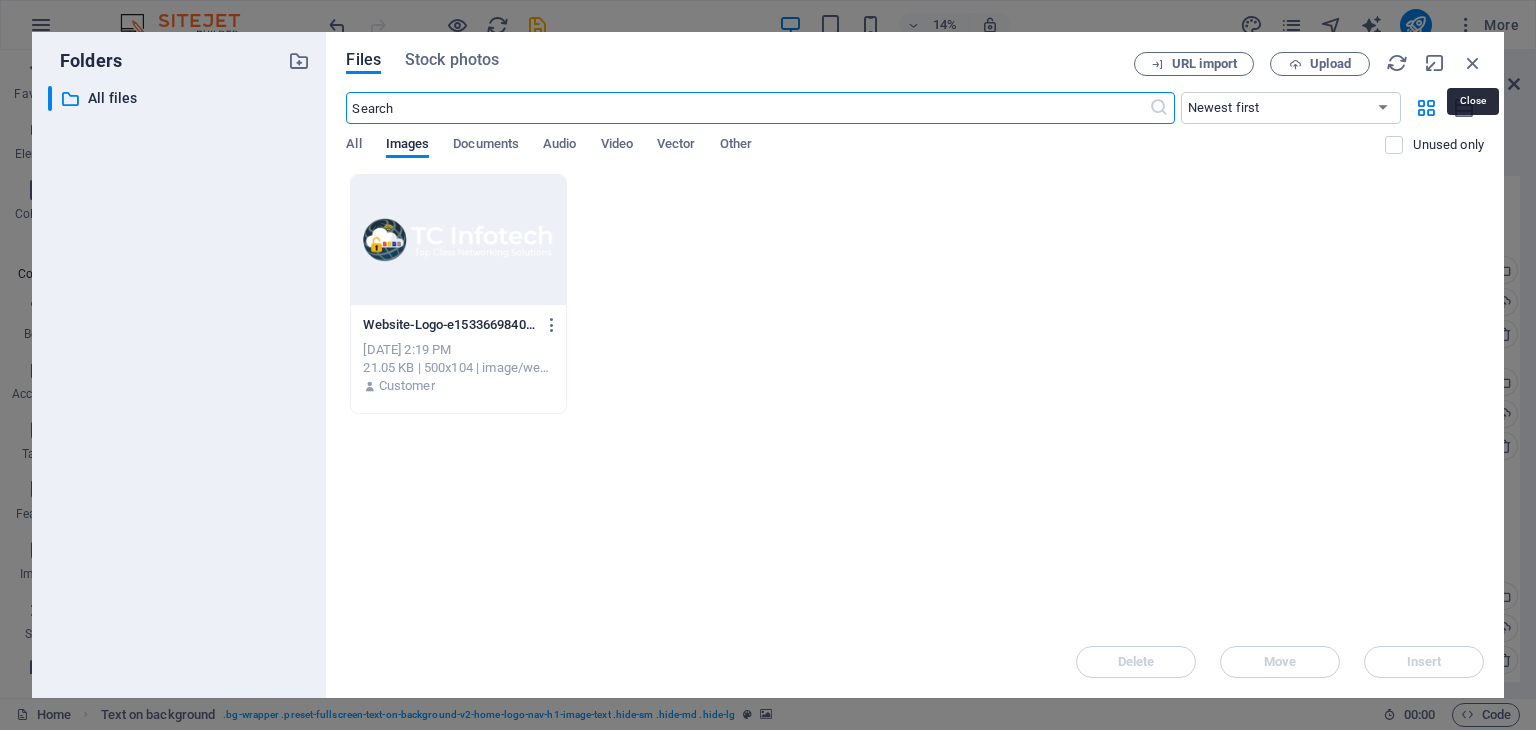 click at bounding box center [1473, 63] 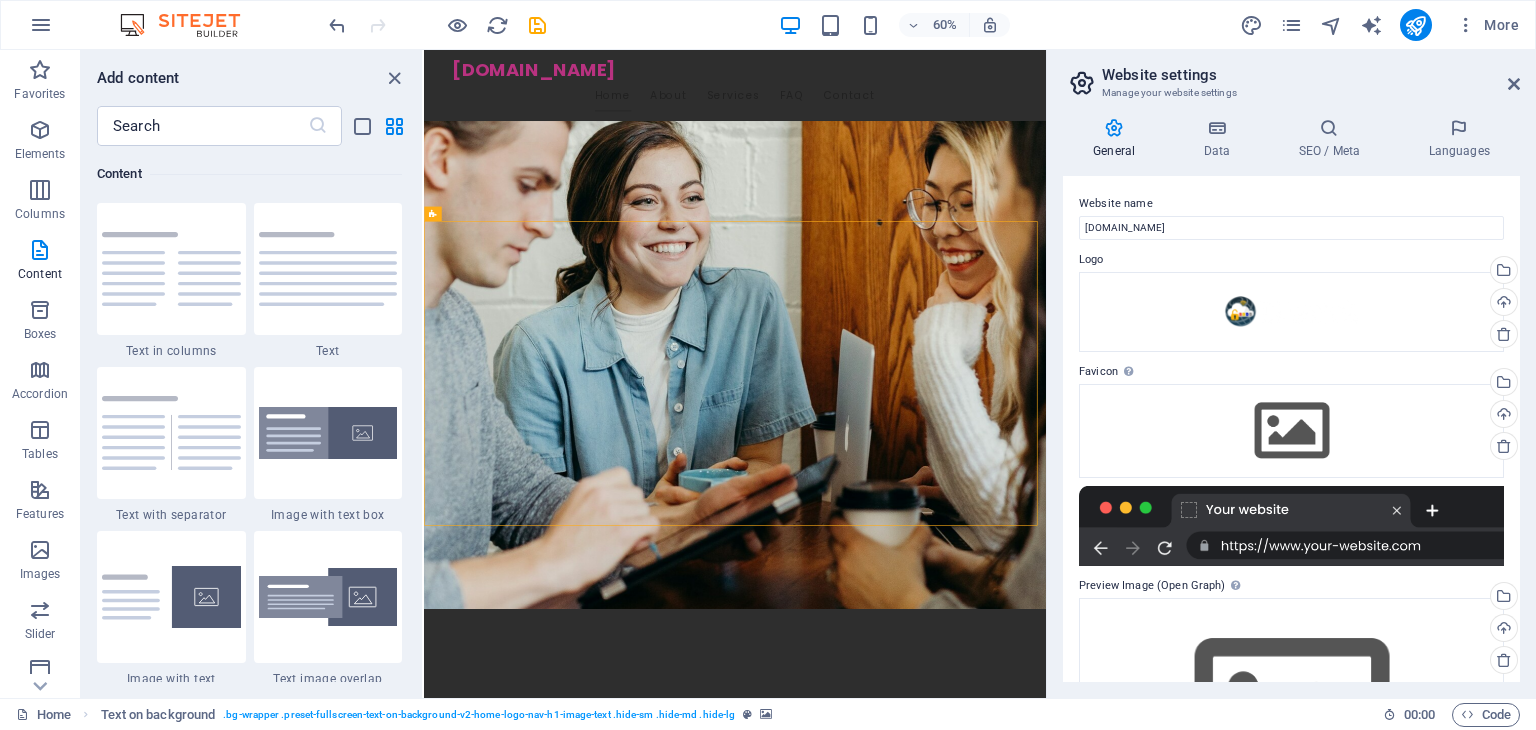 click on "Website settings Manage your website settings" at bounding box center [1293, 76] 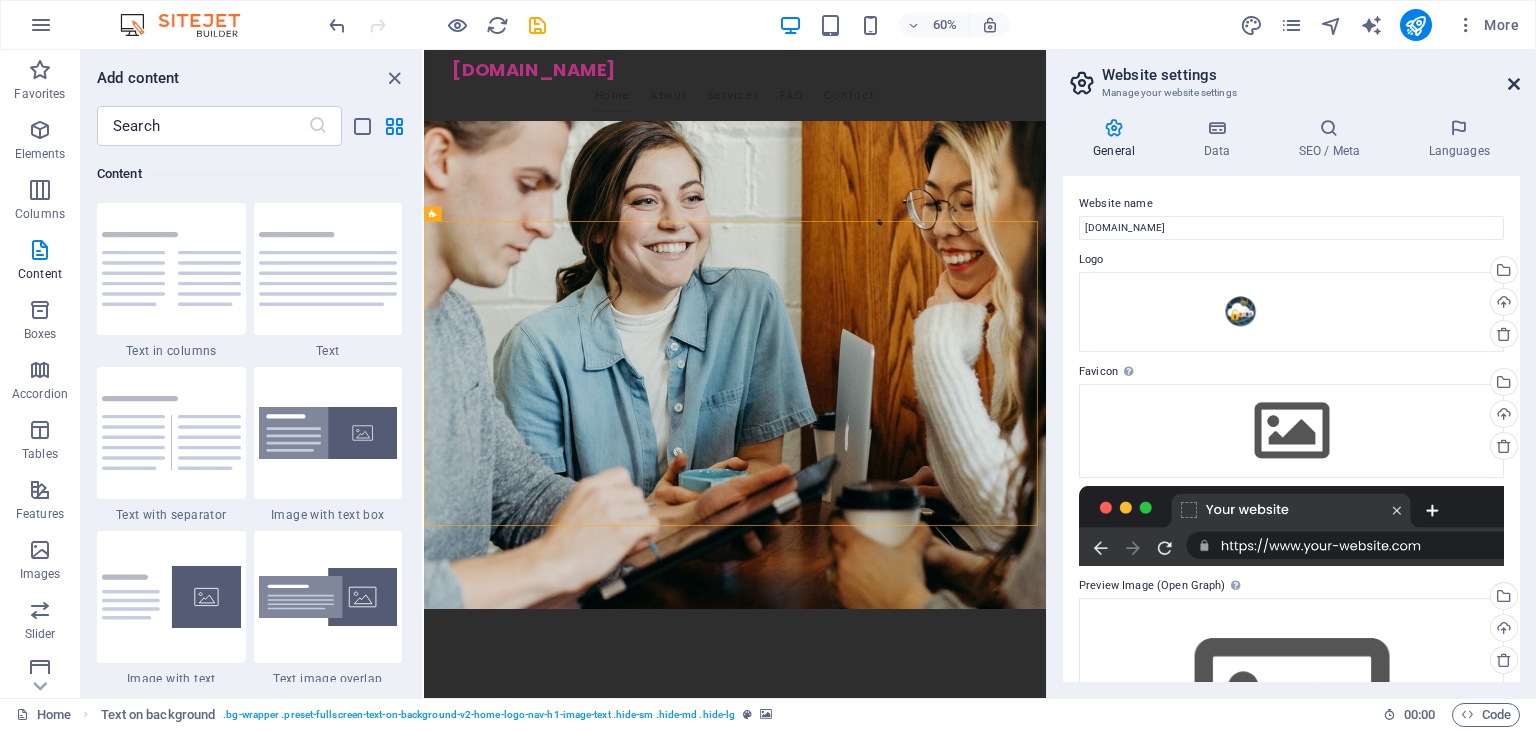 click at bounding box center [1514, 84] 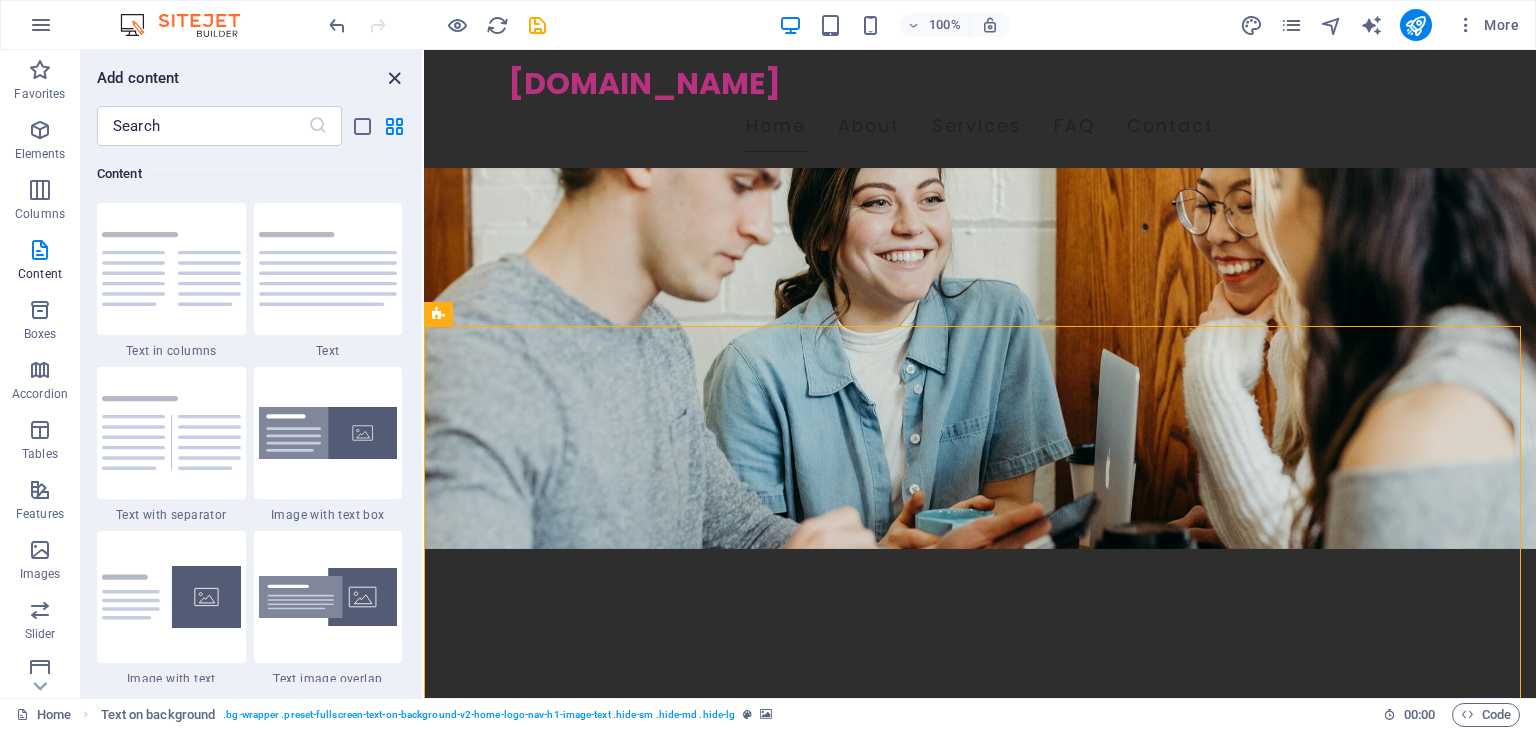 drag, startPoint x: 397, startPoint y: 74, endPoint x: 315, endPoint y: 27, distance: 94.51455 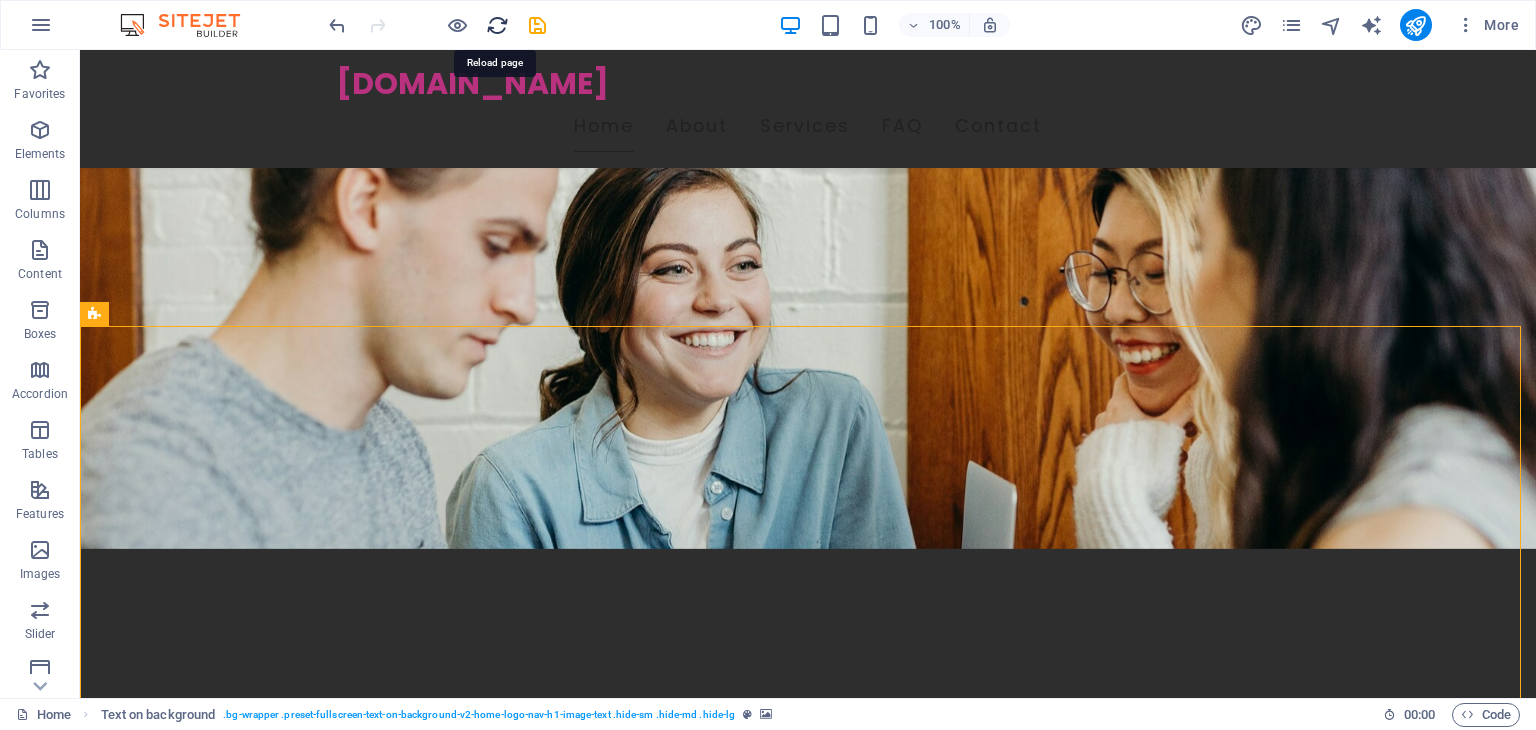 click at bounding box center [497, 25] 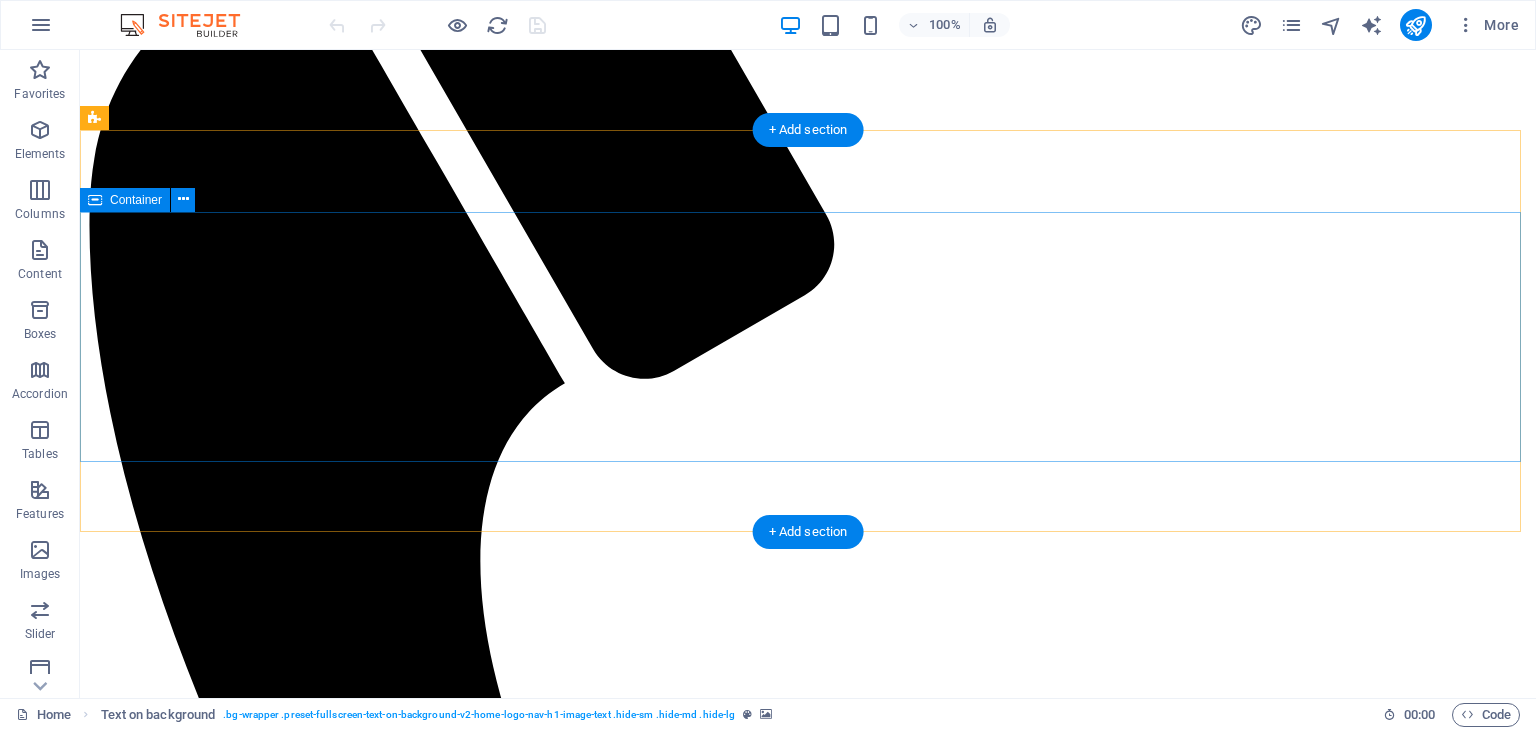 scroll, scrollTop: 0, scrollLeft: 0, axis: both 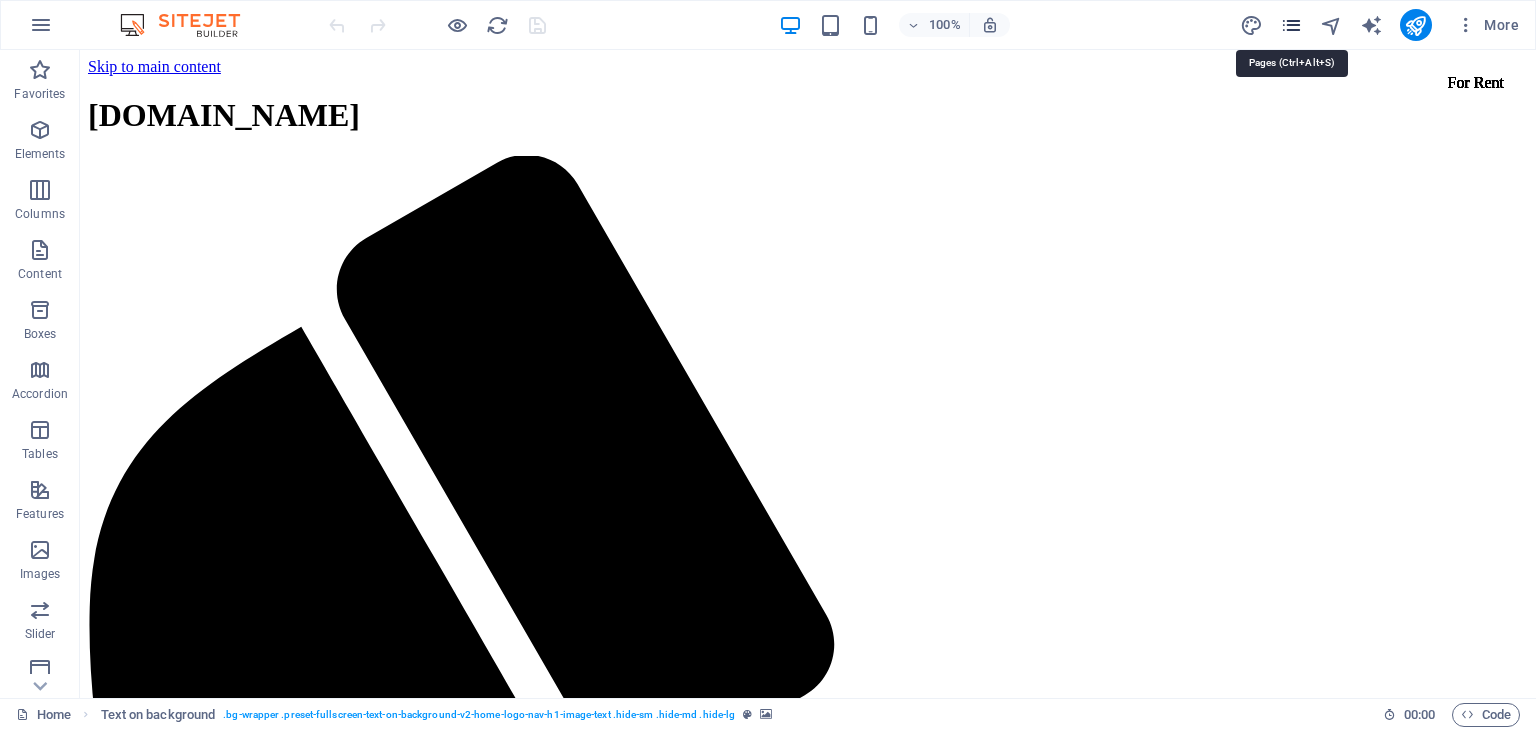 click at bounding box center (1291, 25) 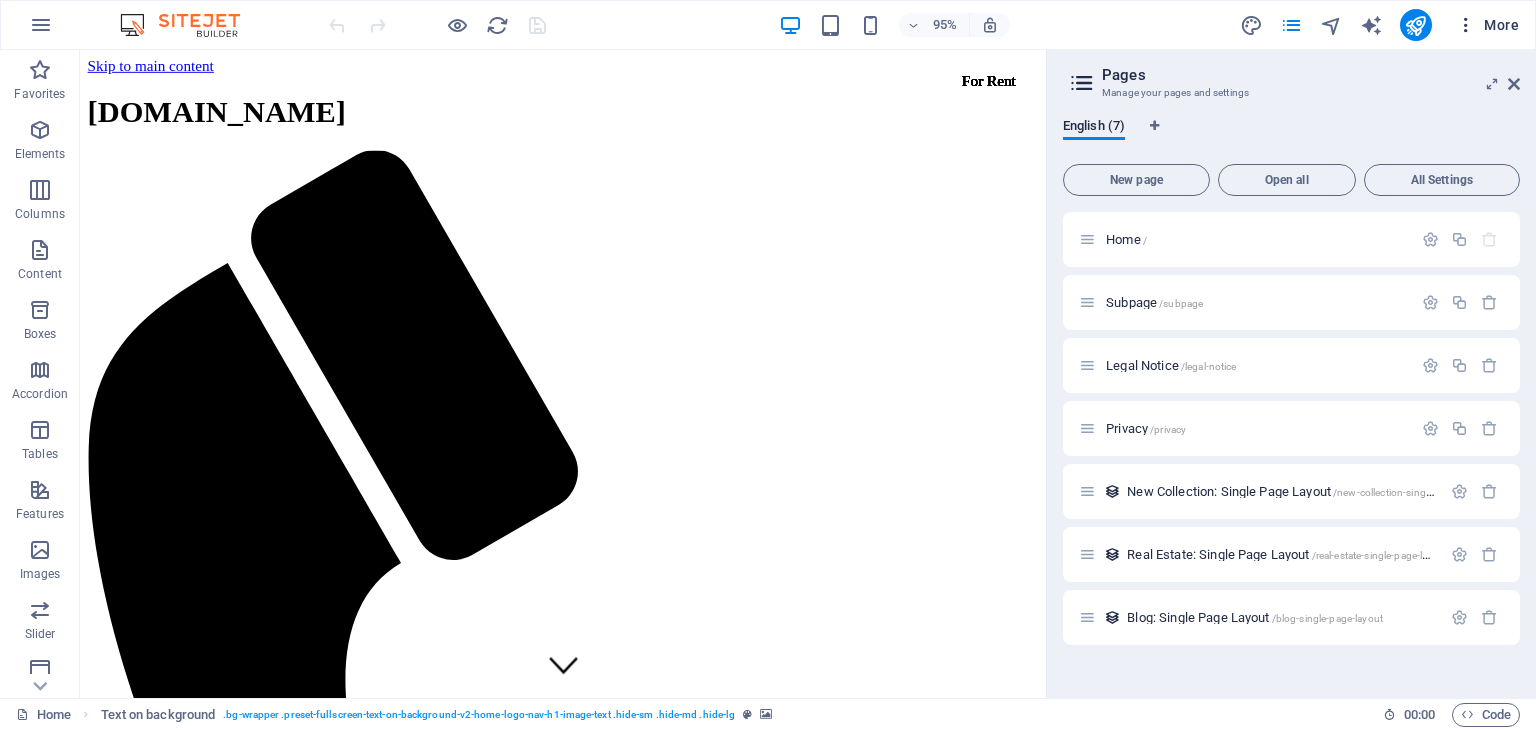 click at bounding box center [1466, 25] 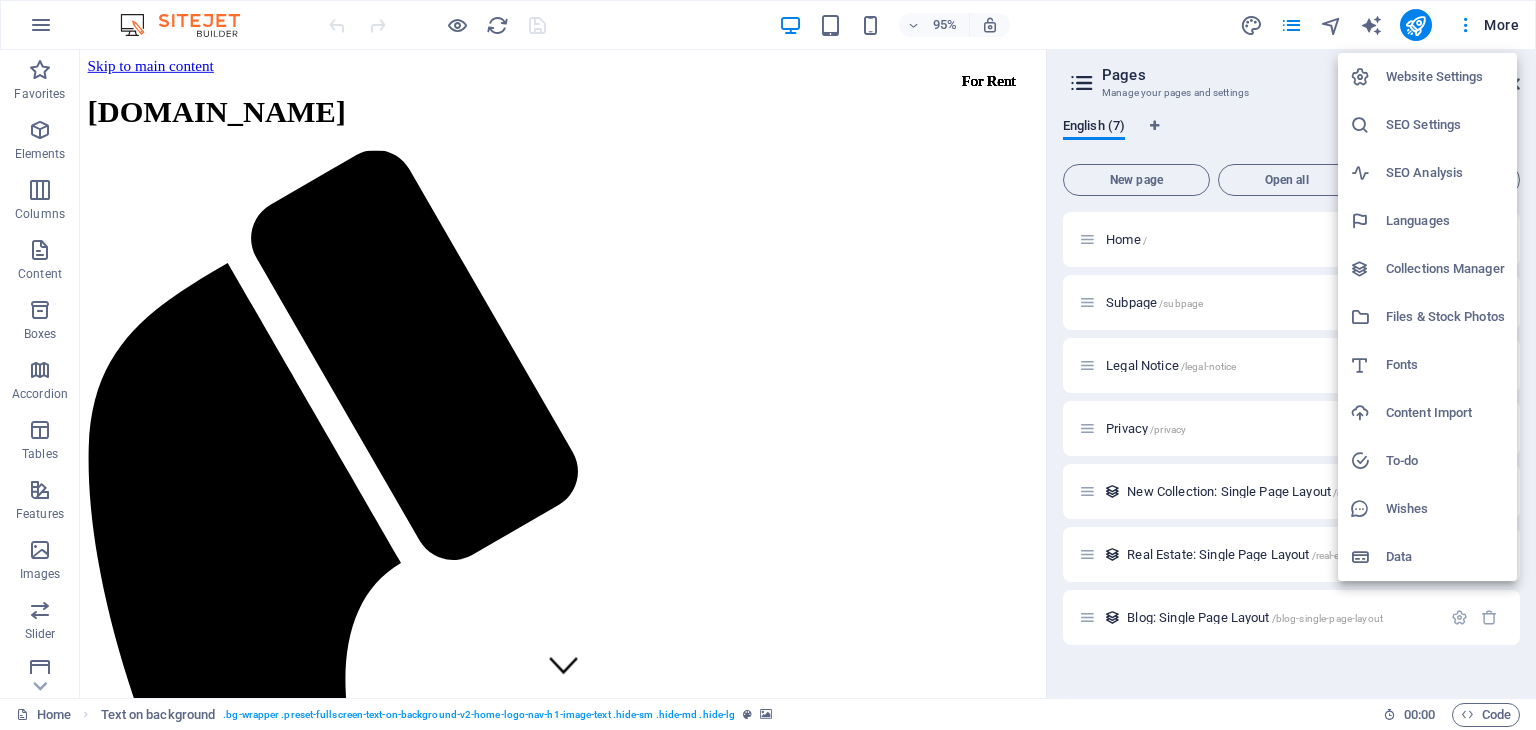 click on "Website Settings" at bounding box center (1445, 77) 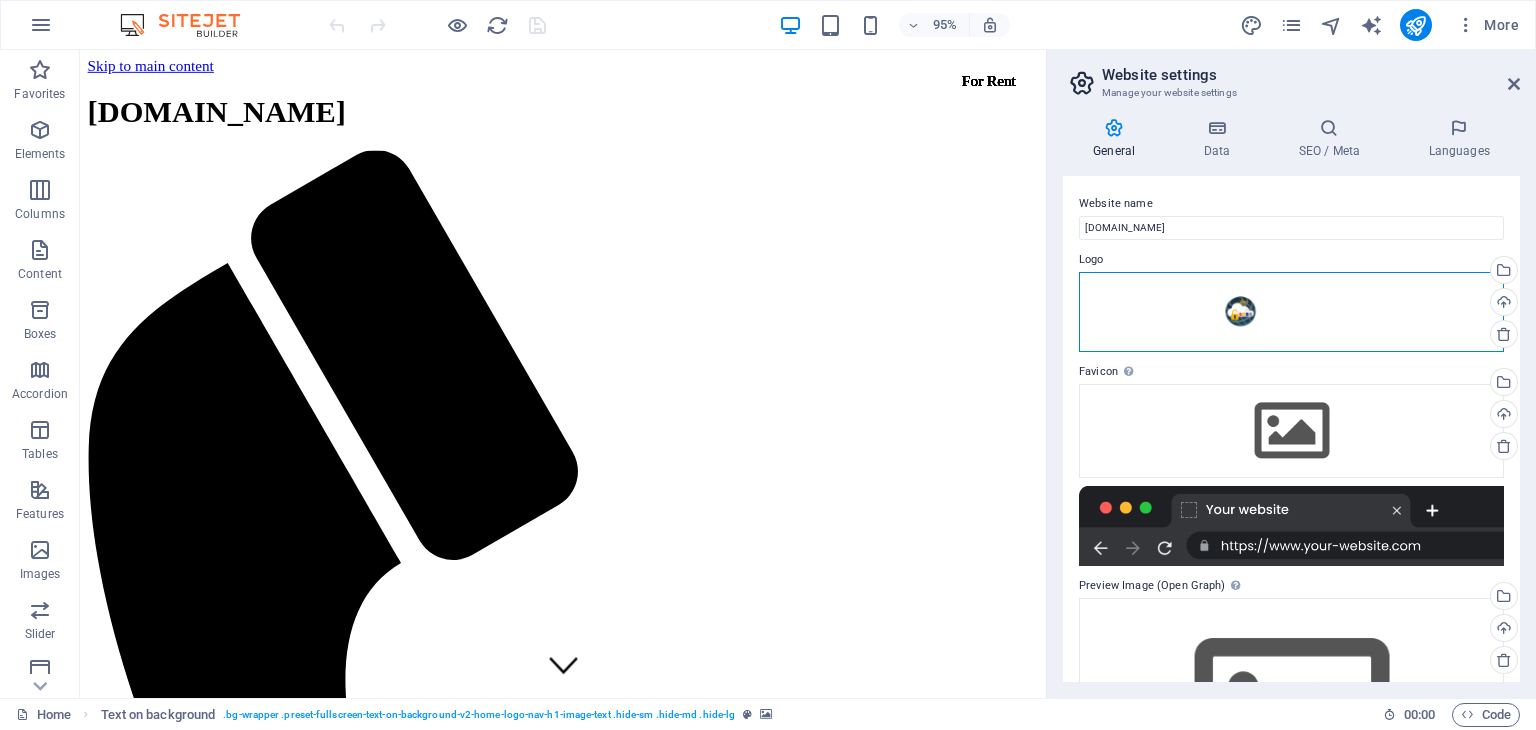 click on "Drag files here, click to choose files or select files from Files or our free stock photos & videos" at bounding box center [1291, 312] 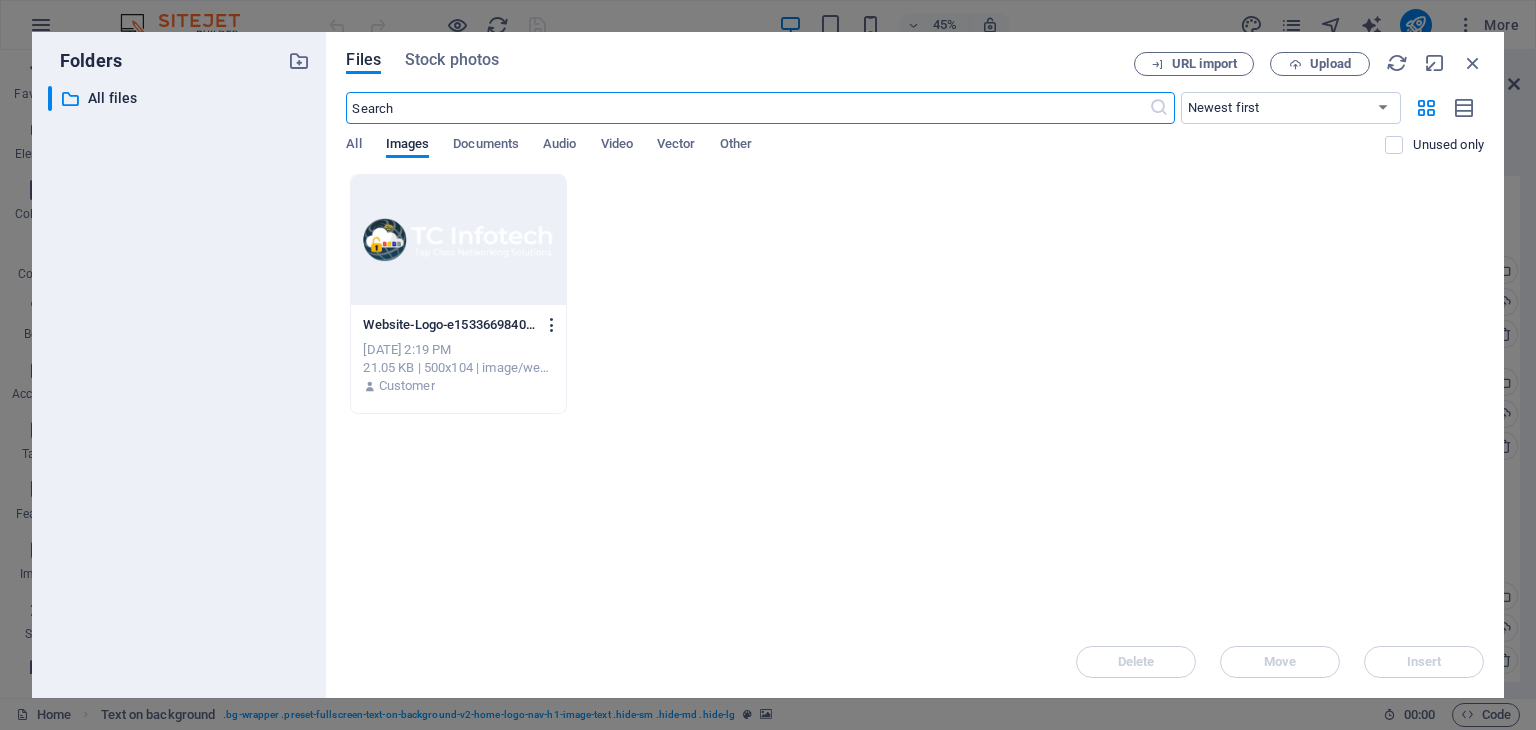 click at bounding box center (552, 325) 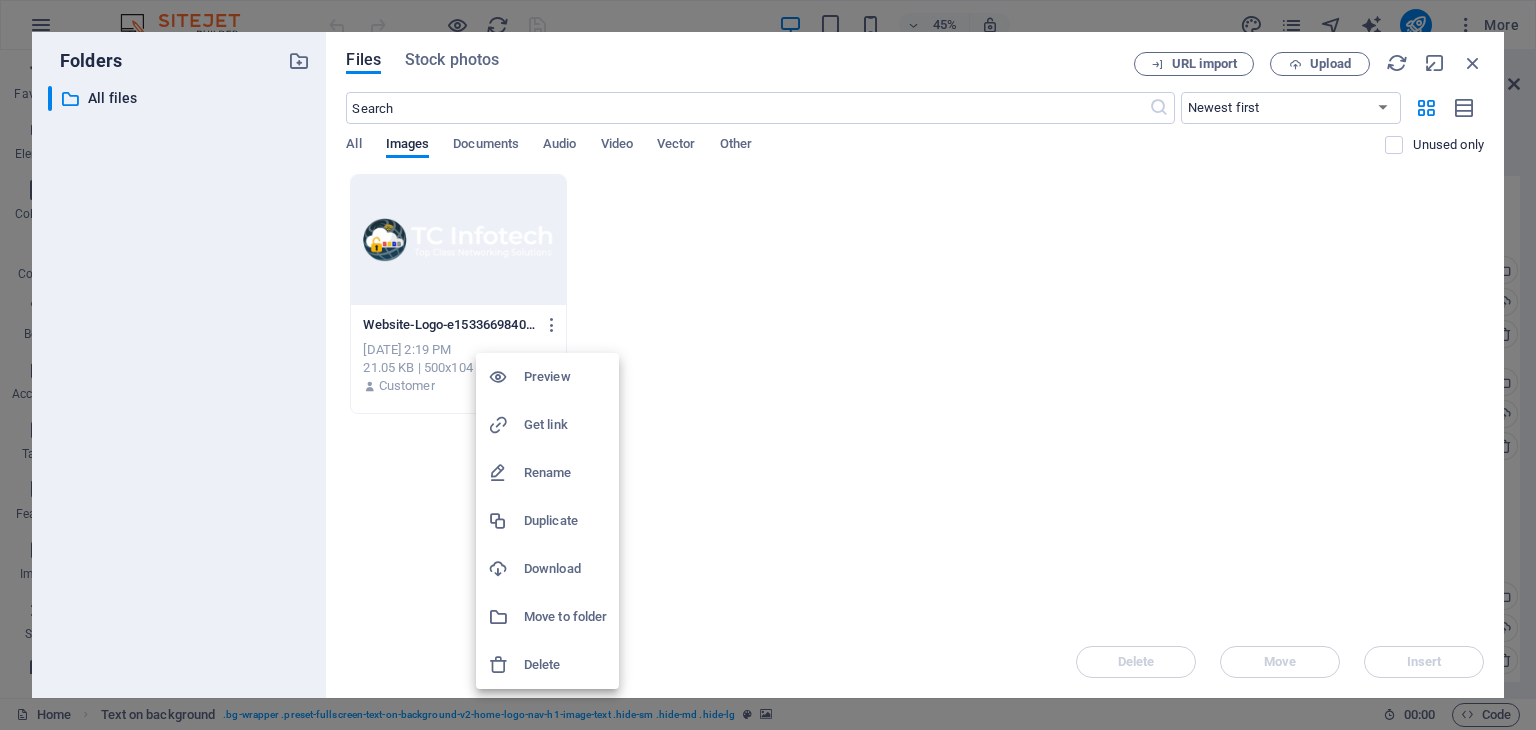 click on "Preview" at bounding box center [565, 377] 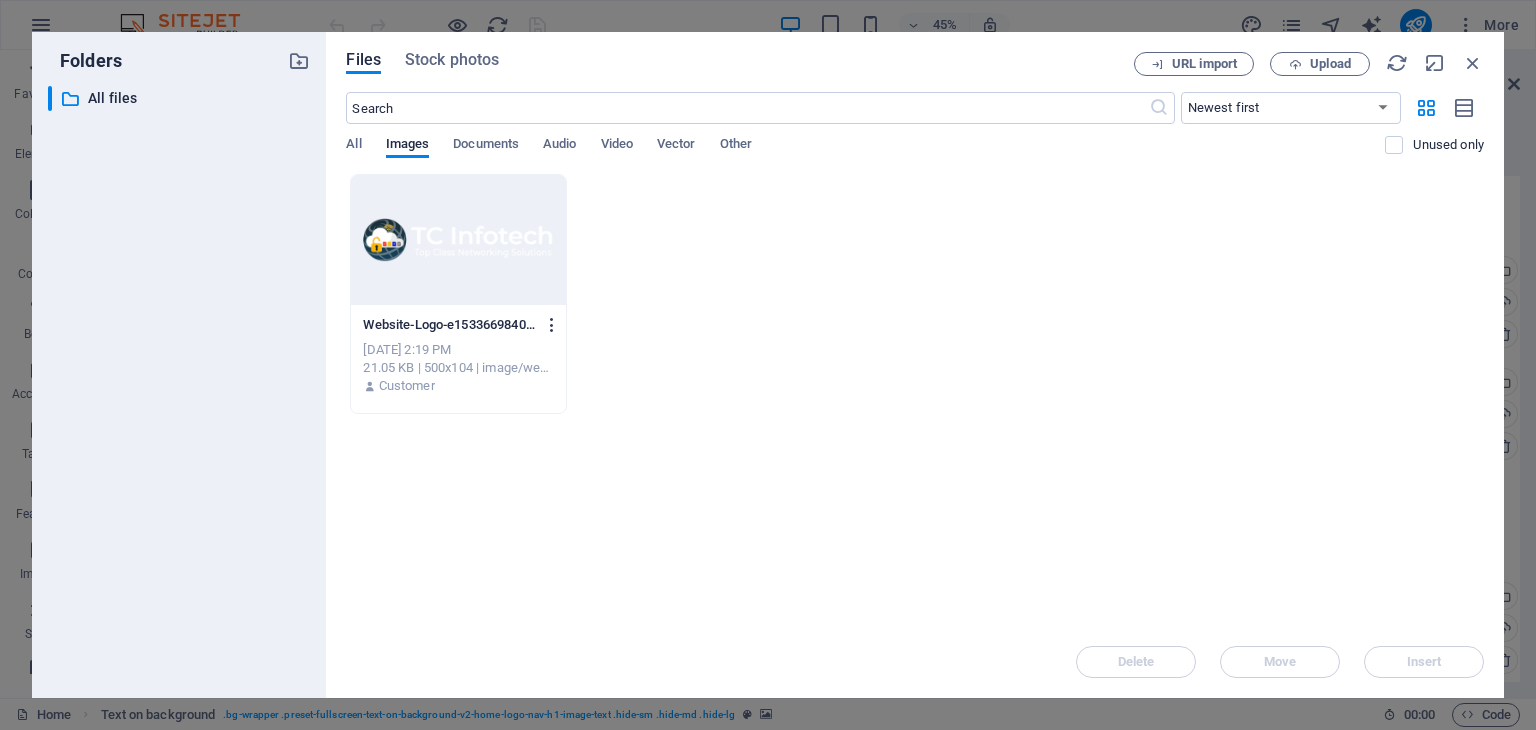 click at bounding box center (552, 325) 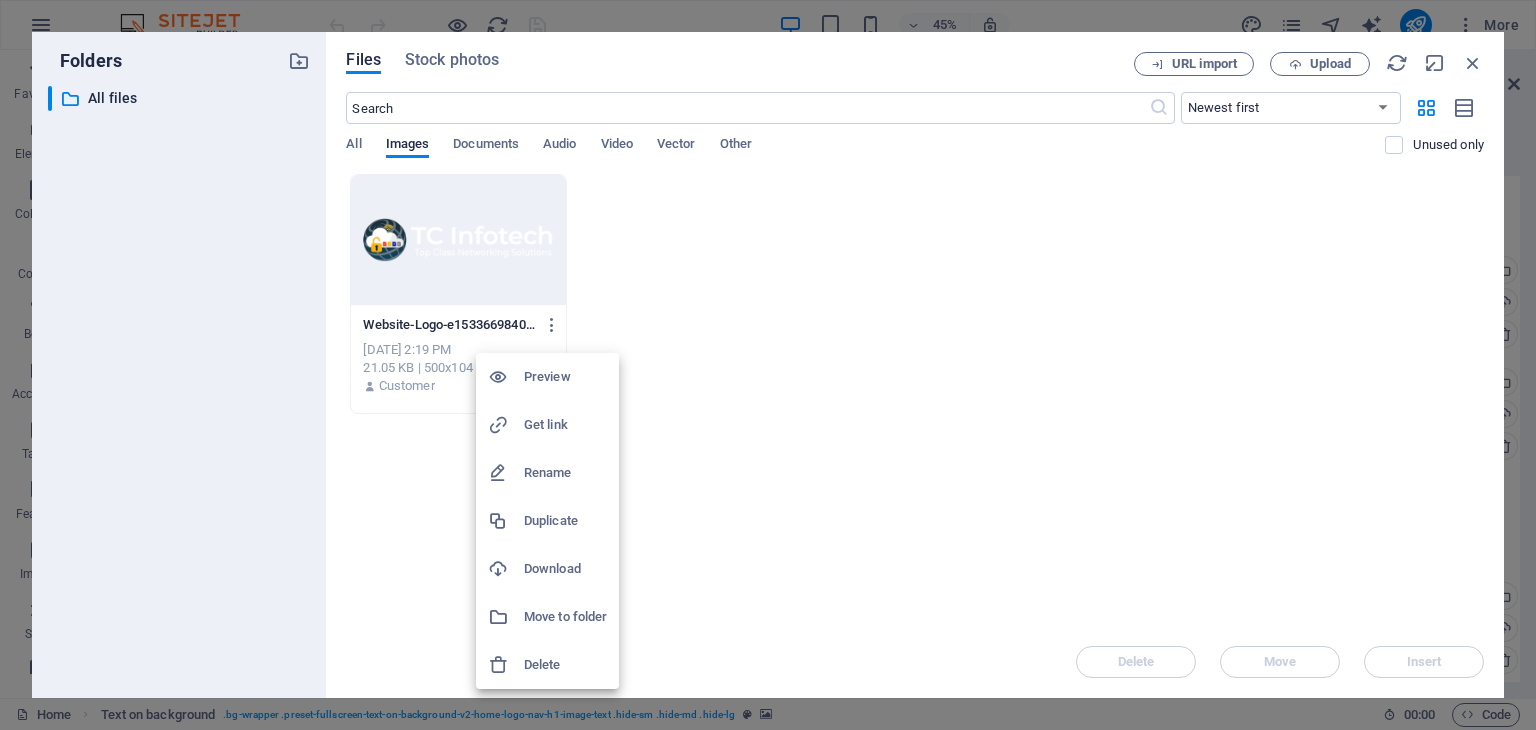 click at bounding box center [768, 365] 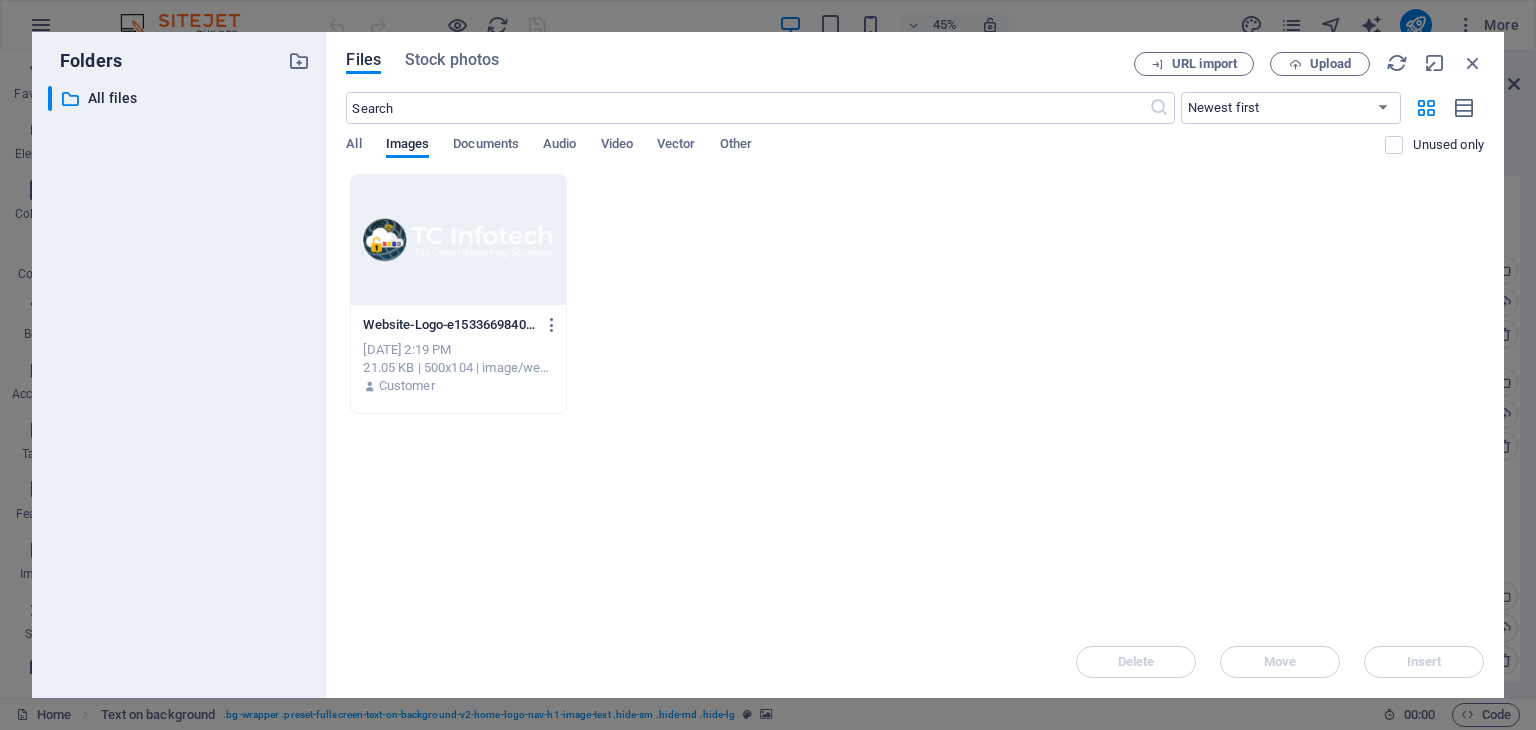 click at bounding box center [458, 240] 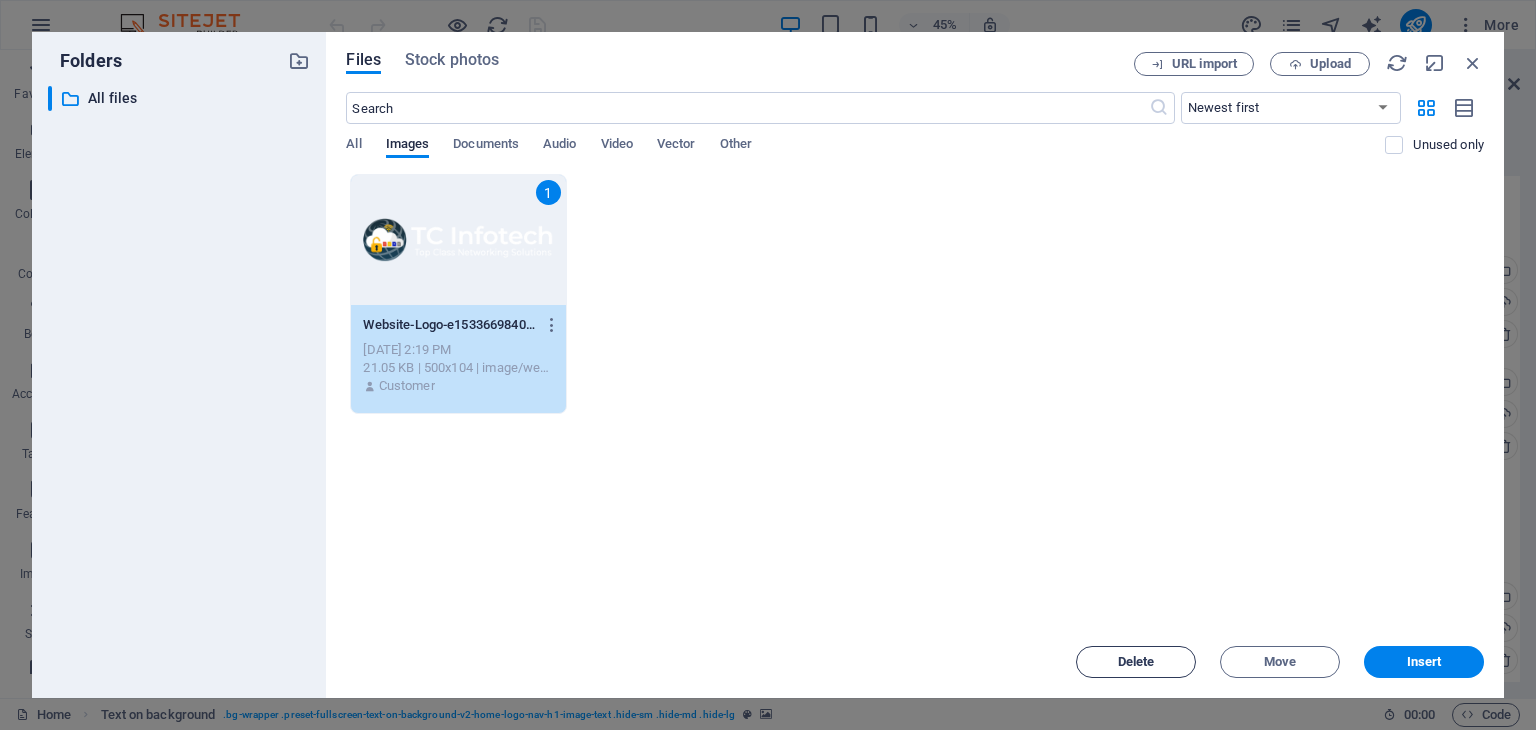 click on "Delete" at bounding box center [1136, 662] 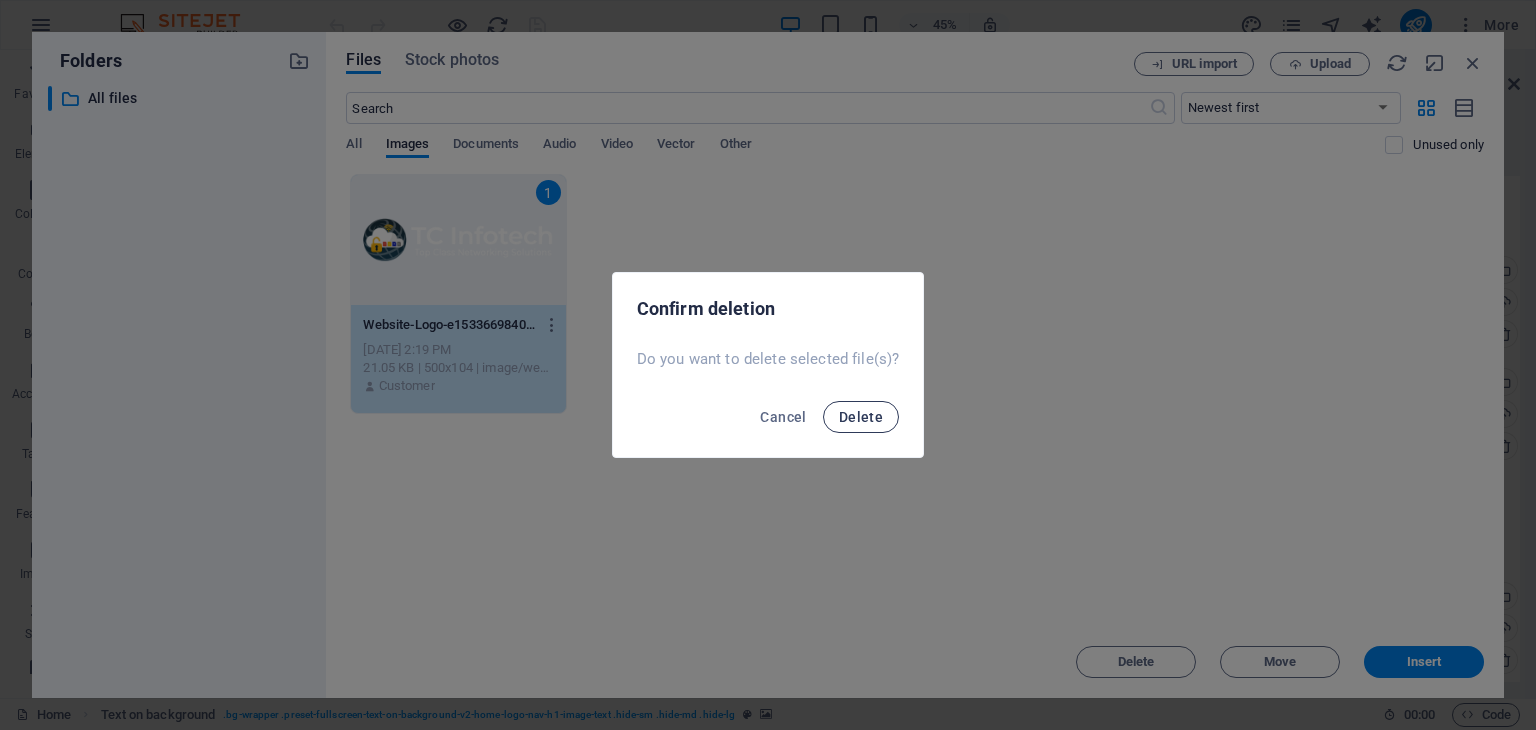 click on "Delete" at bounding box center [861, 417] 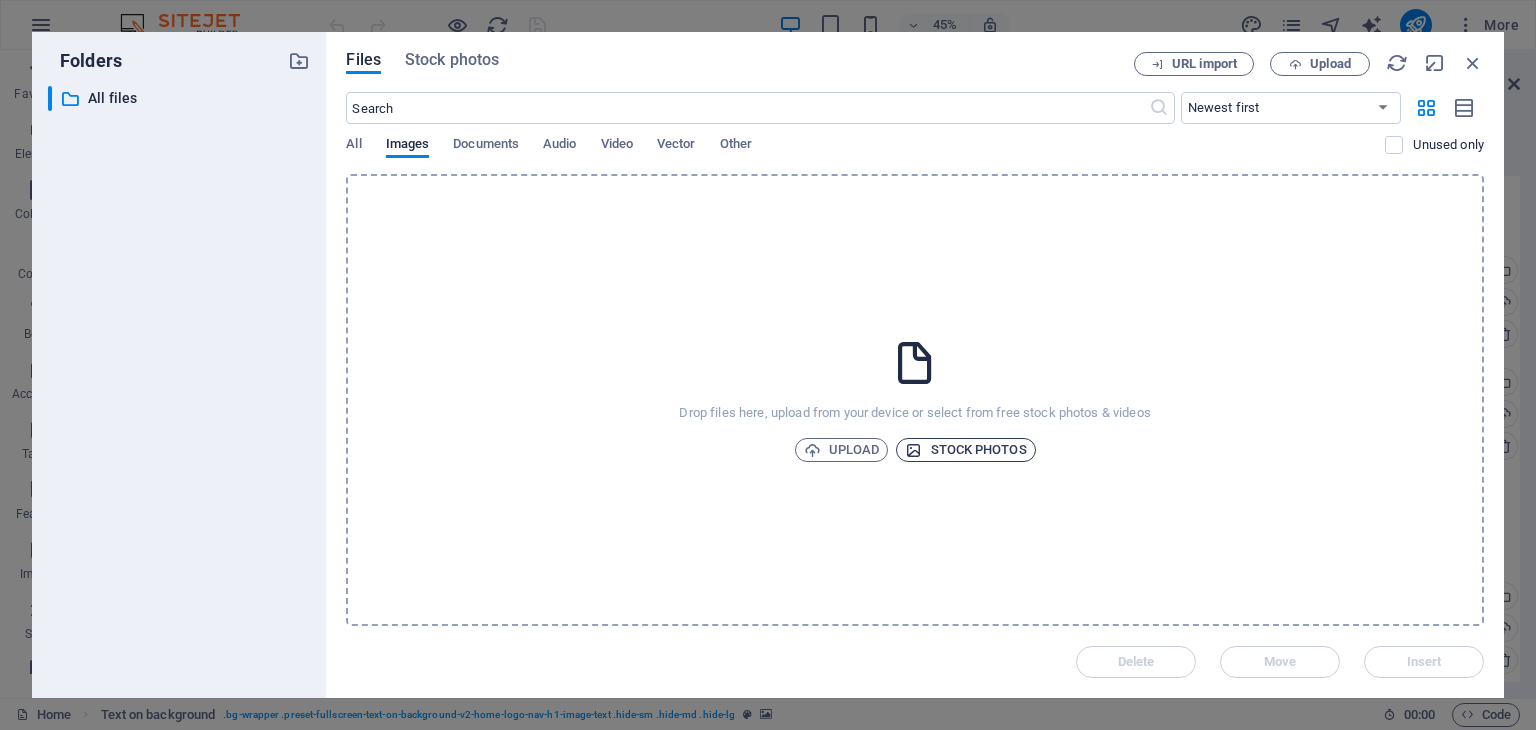click on "Stock photos" at bounding box center [965, 450] 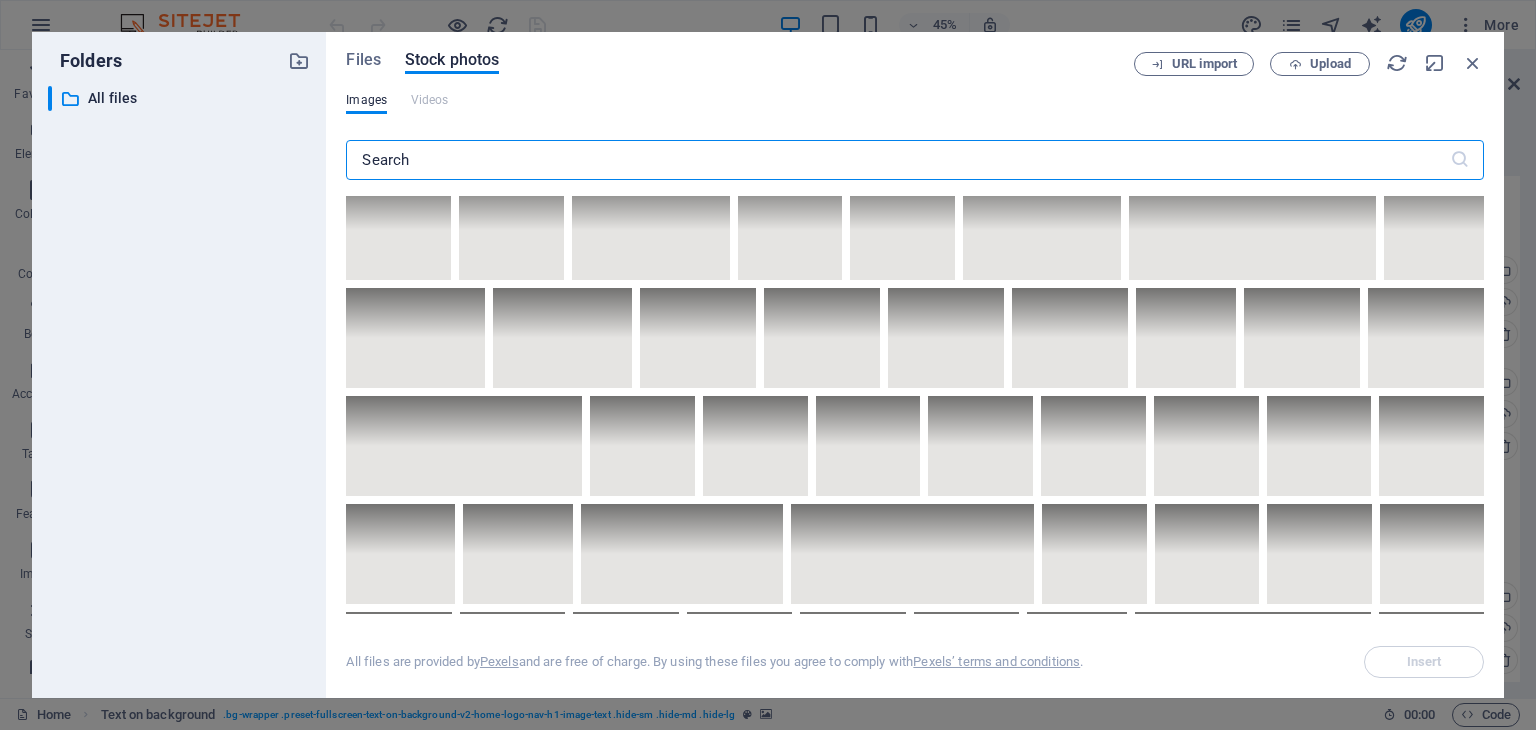 scroll, scrollTop: 4200, scrollLeft: 0, axis: vertical 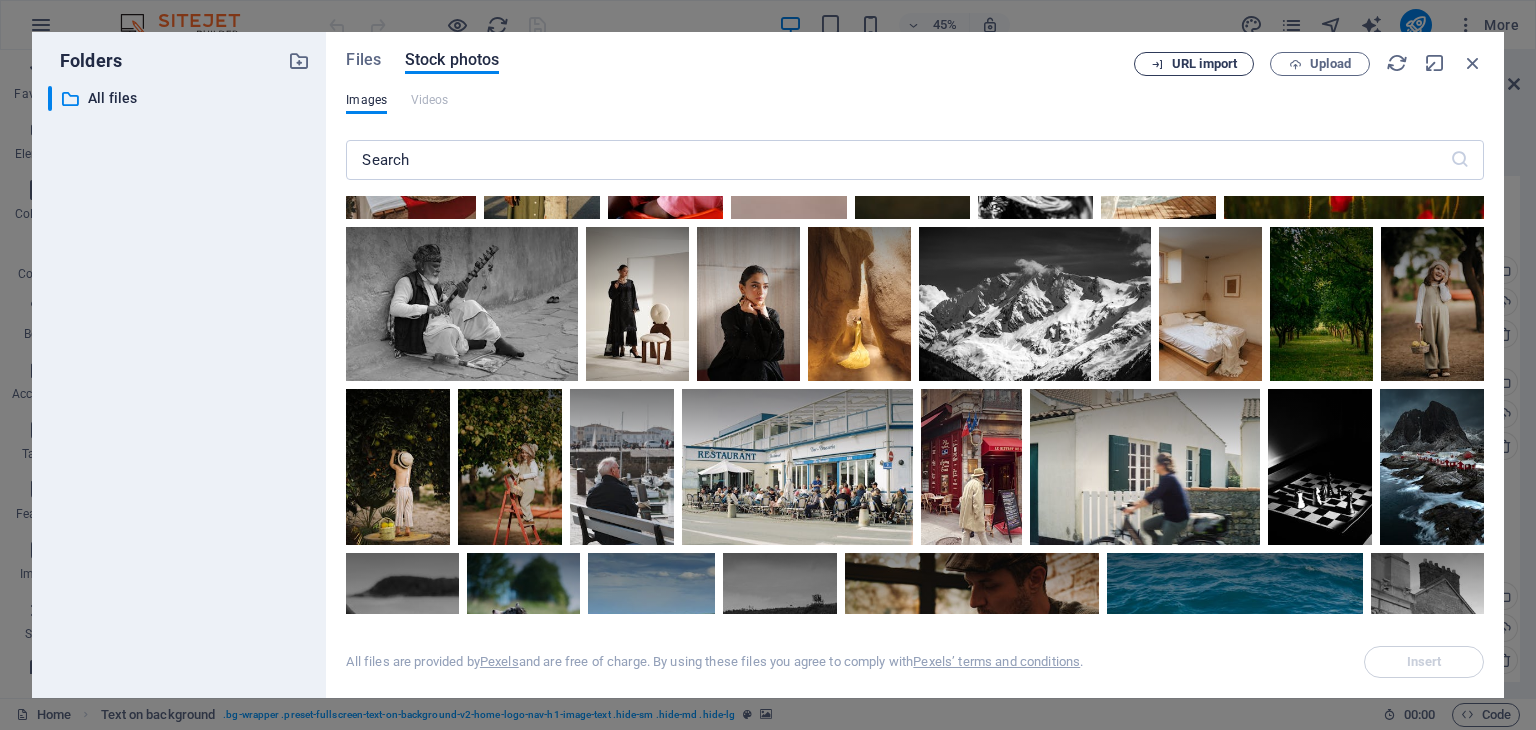 click on "URL import" at bounding box center [1204, 64] 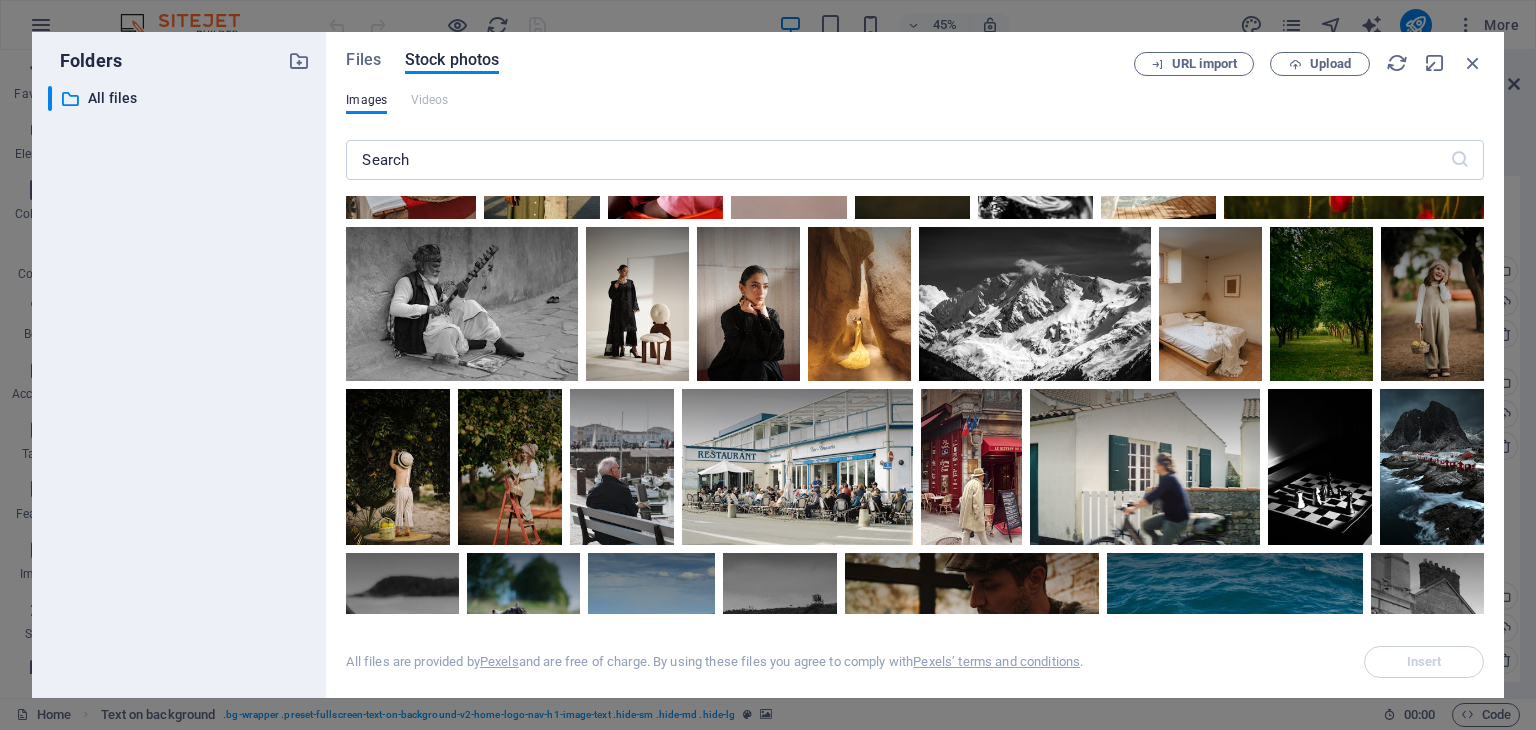 click on "Files Stock photos URL import Upload Images Videos ​ Exceeded number of results. Please narrow your search. All files are provided by  Pexels  and are free of charge. By using these files you agree to comply with  Pexels’ terms and conditions . Insert" at bounding box center [915, 365] 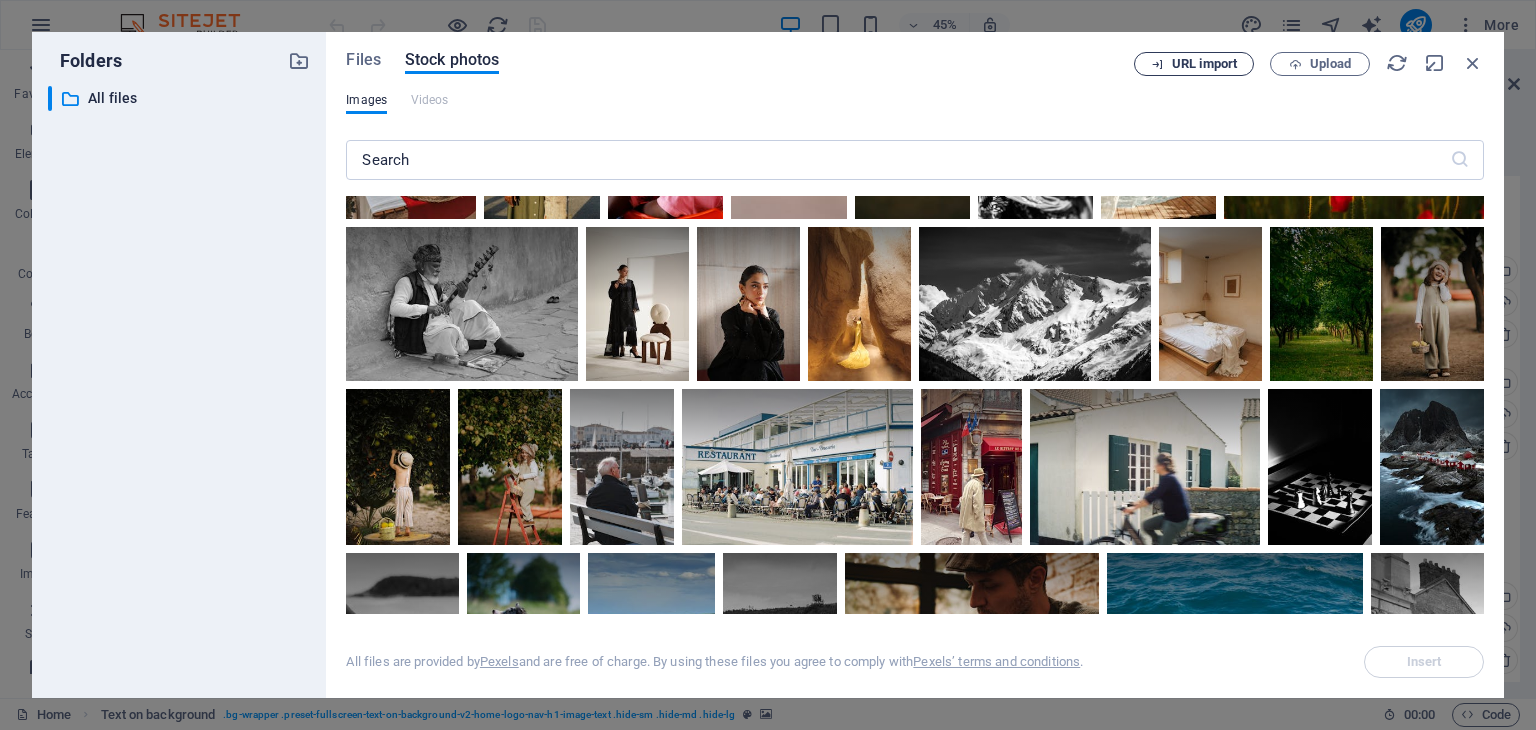 click on "URL import" at bounding box center [1204, 64] 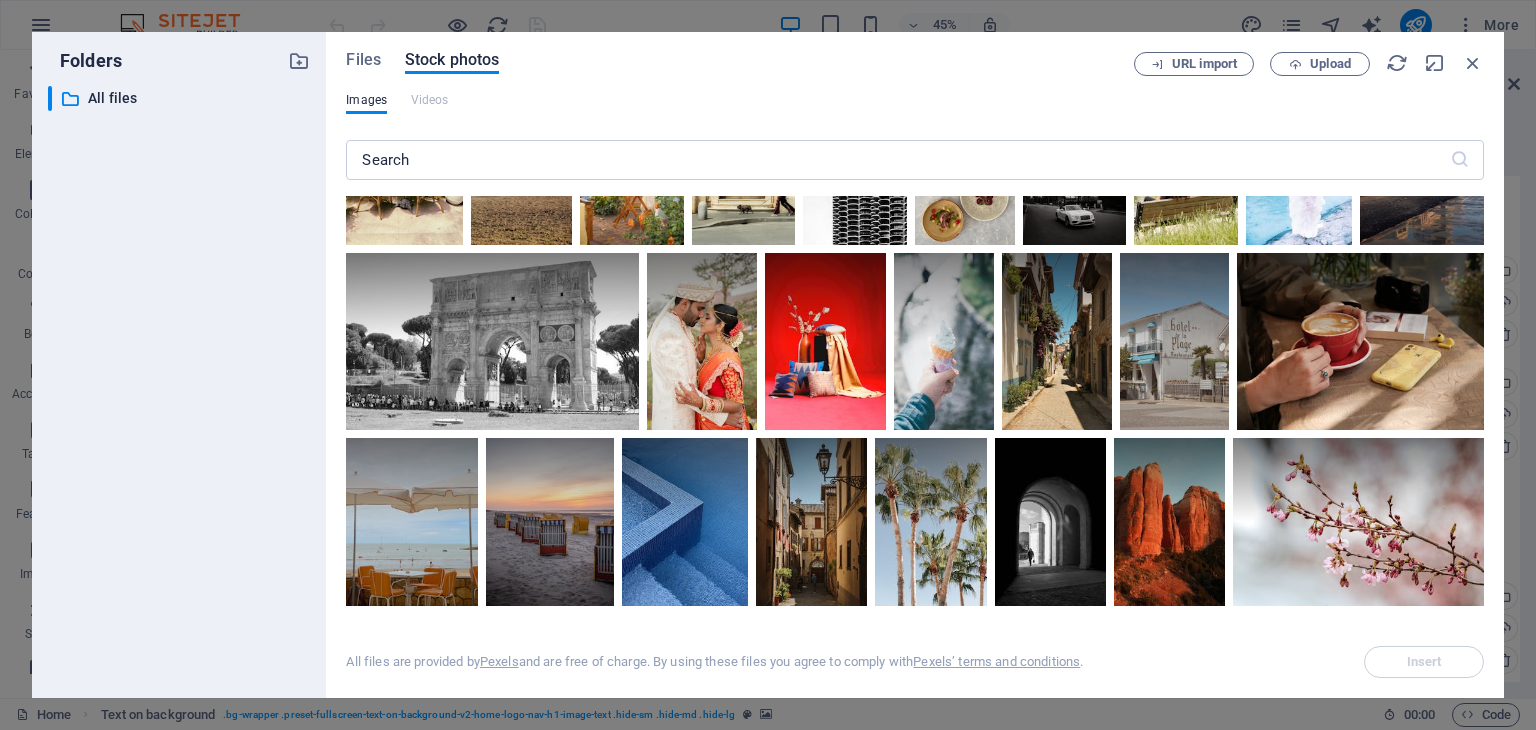scroll, scrollTop: 6100, scrollLeft: 0, axis: vertical 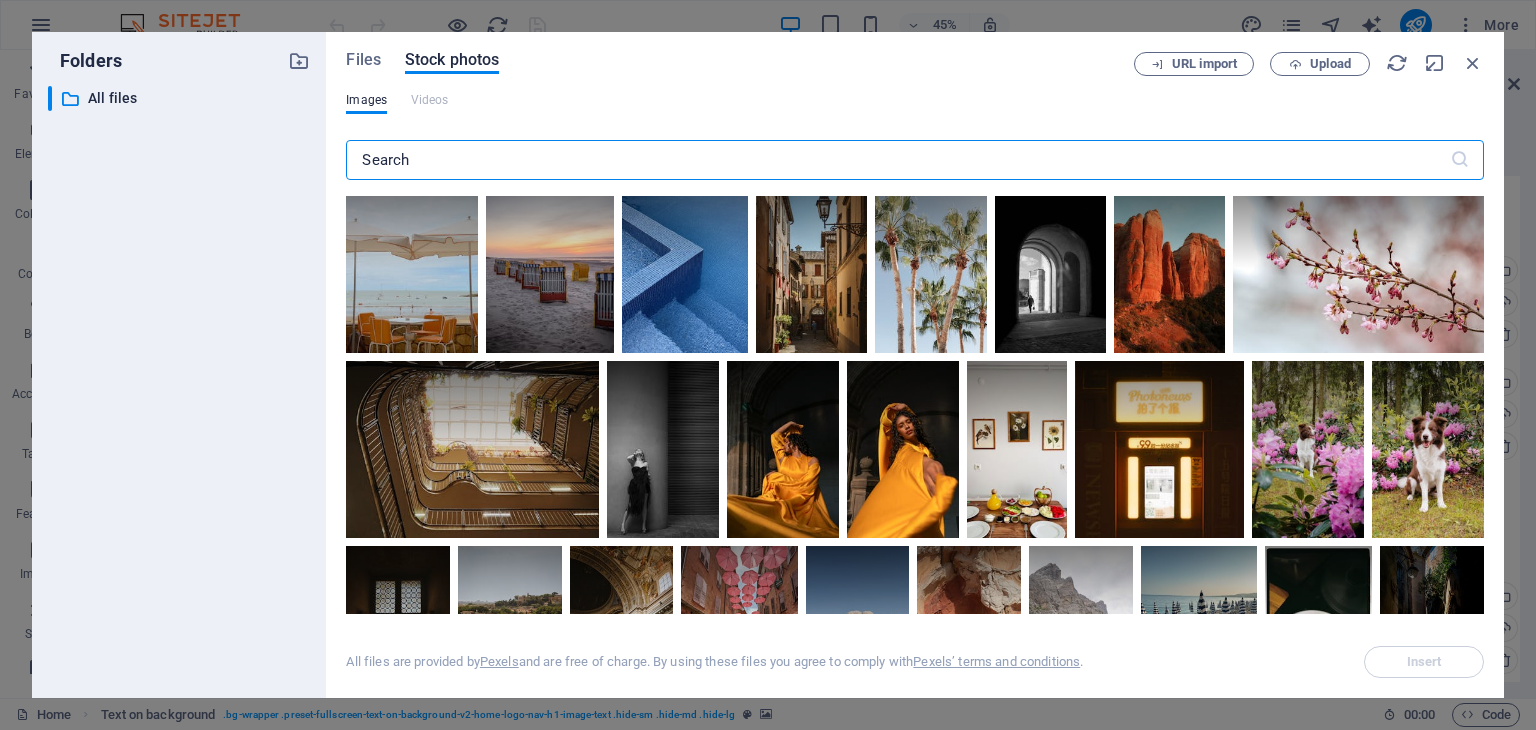 click at bounding box center (897, 160) 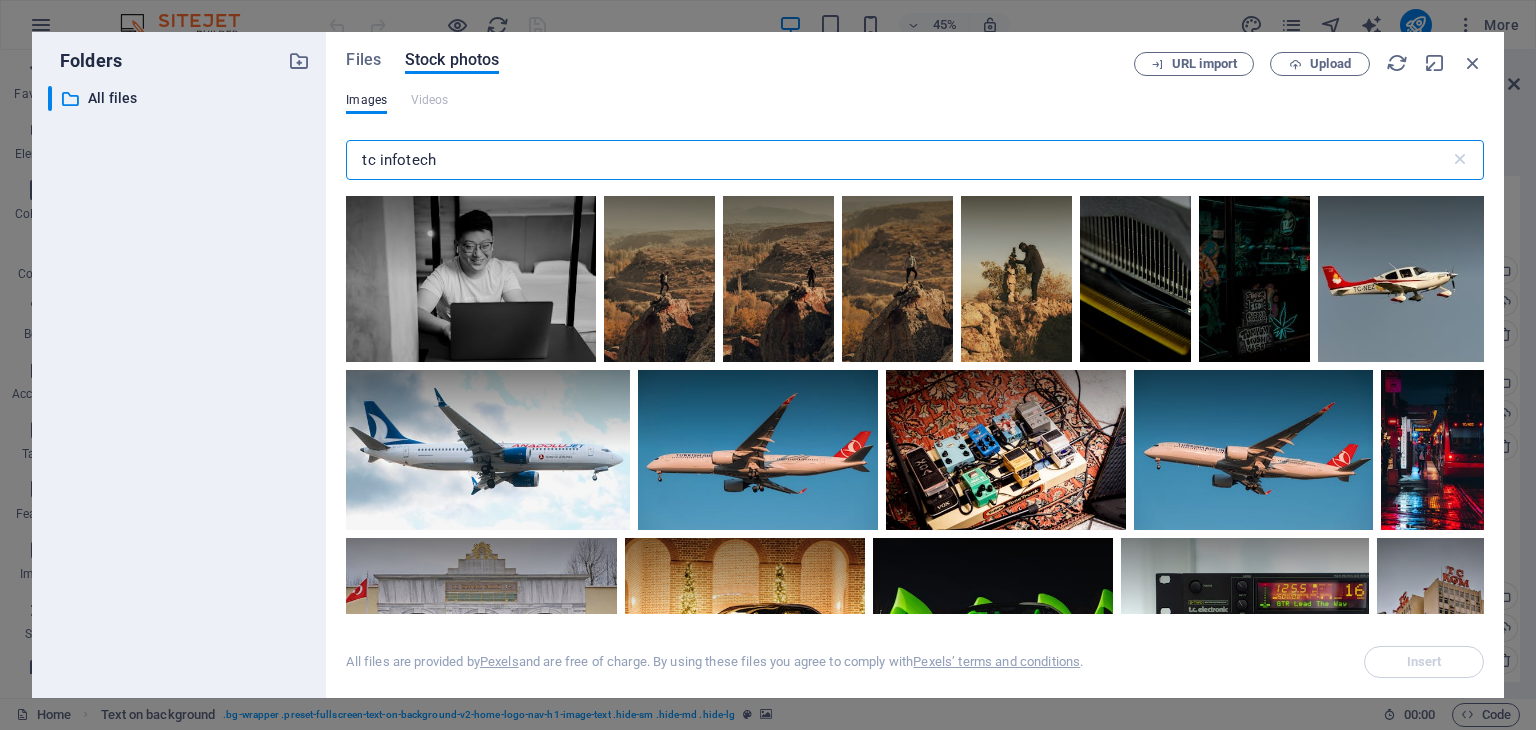 click on "tc infotech" at bounding box center [897, 160] 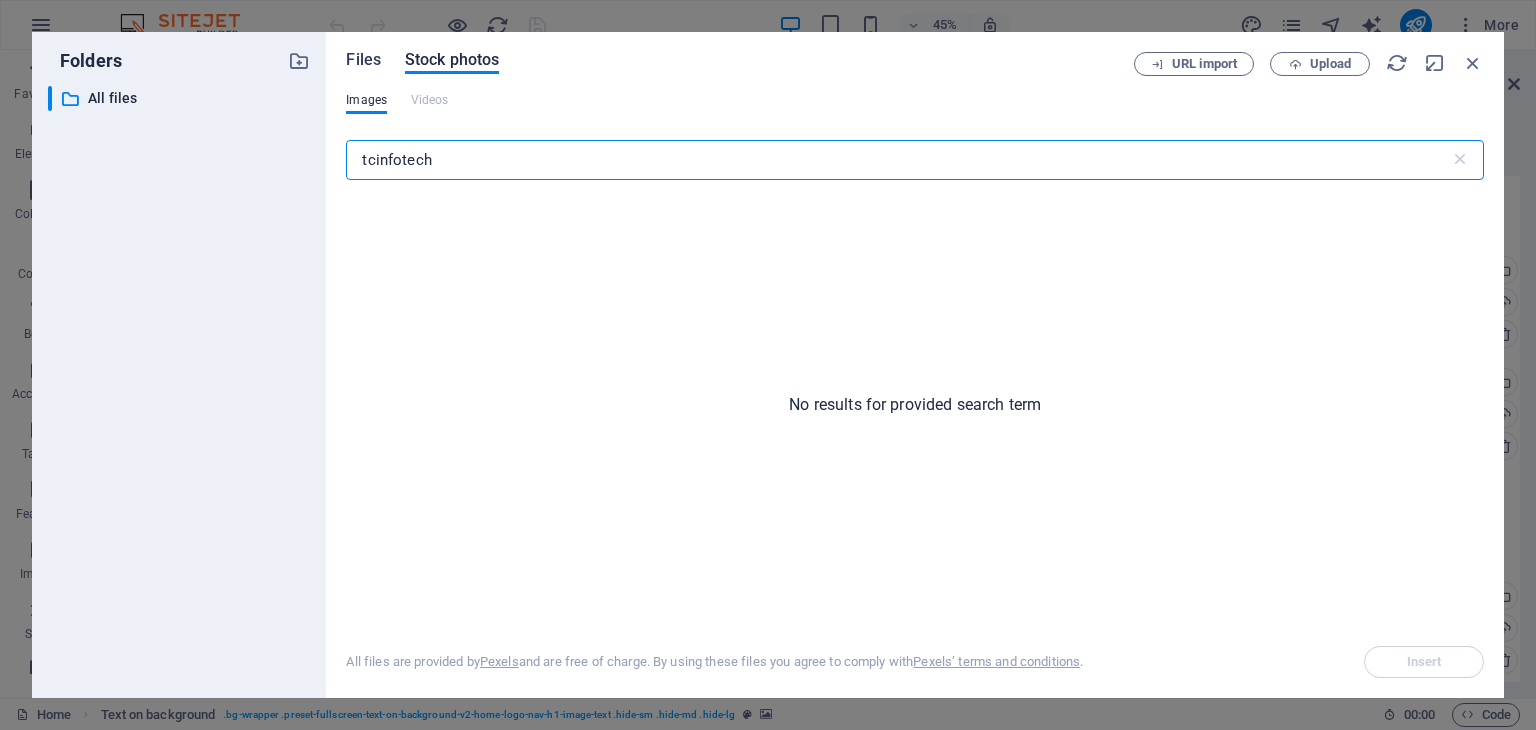 type on "tcinfotech" 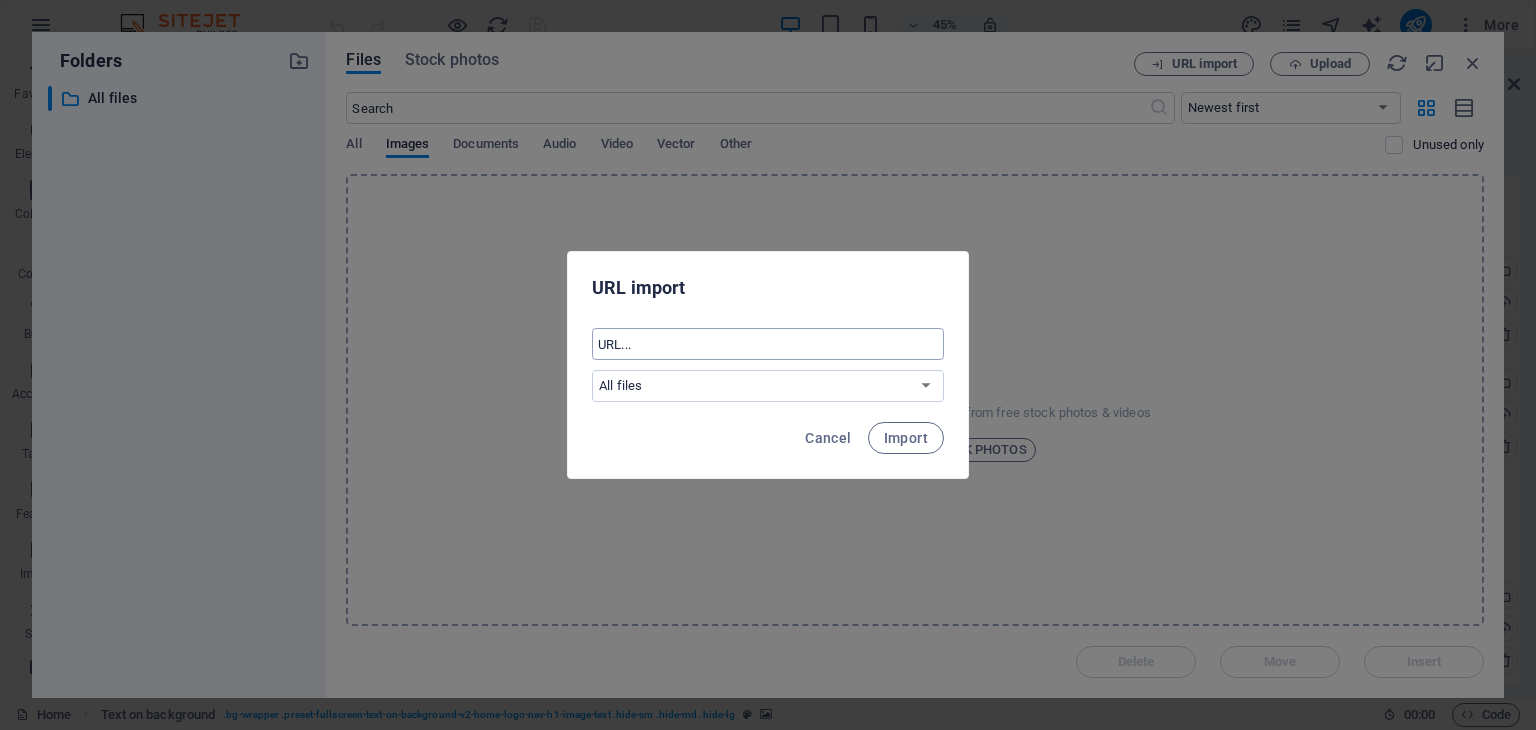 click at bounding box center (768, 344) 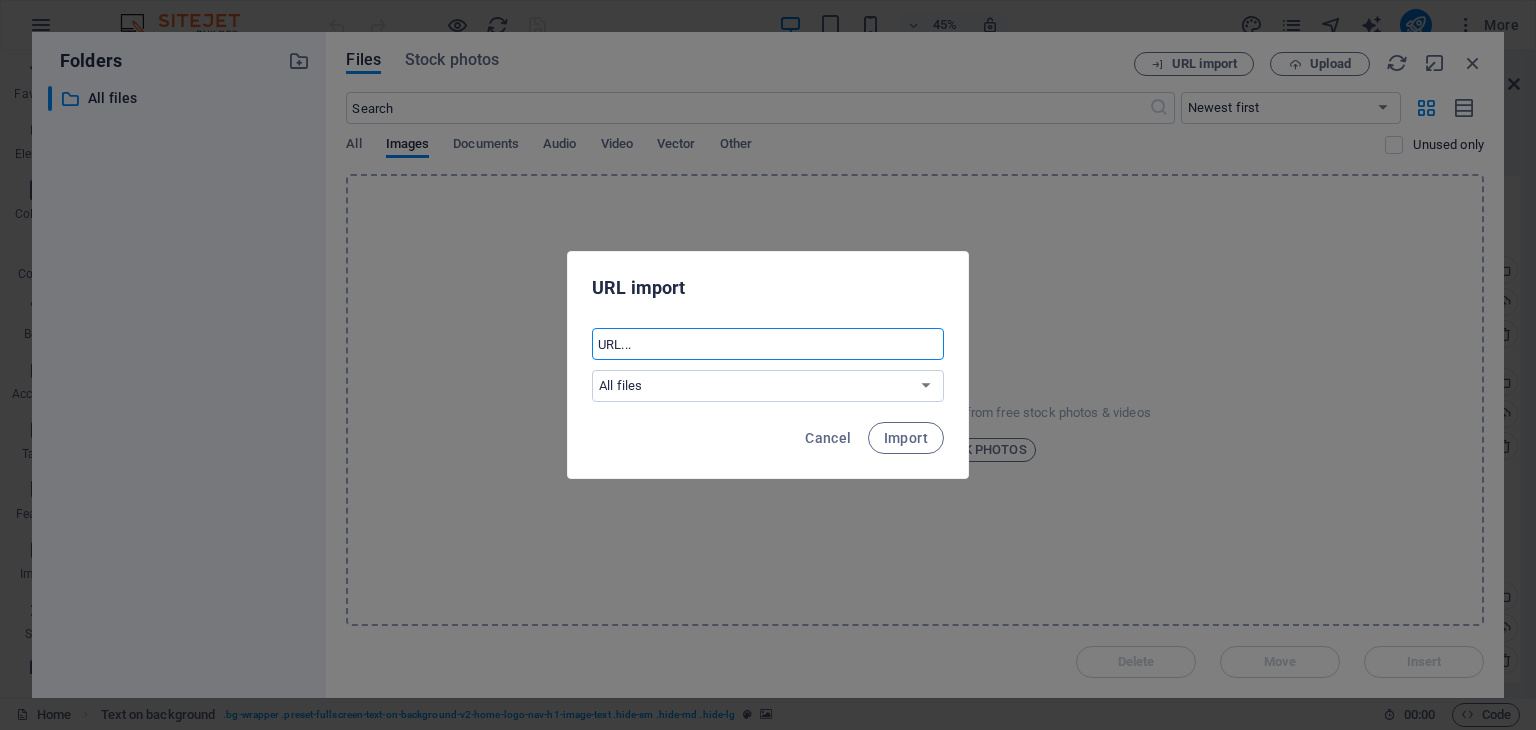 paste on "[URL][DOMAIN_NAME][DOMAIN_NAME]" 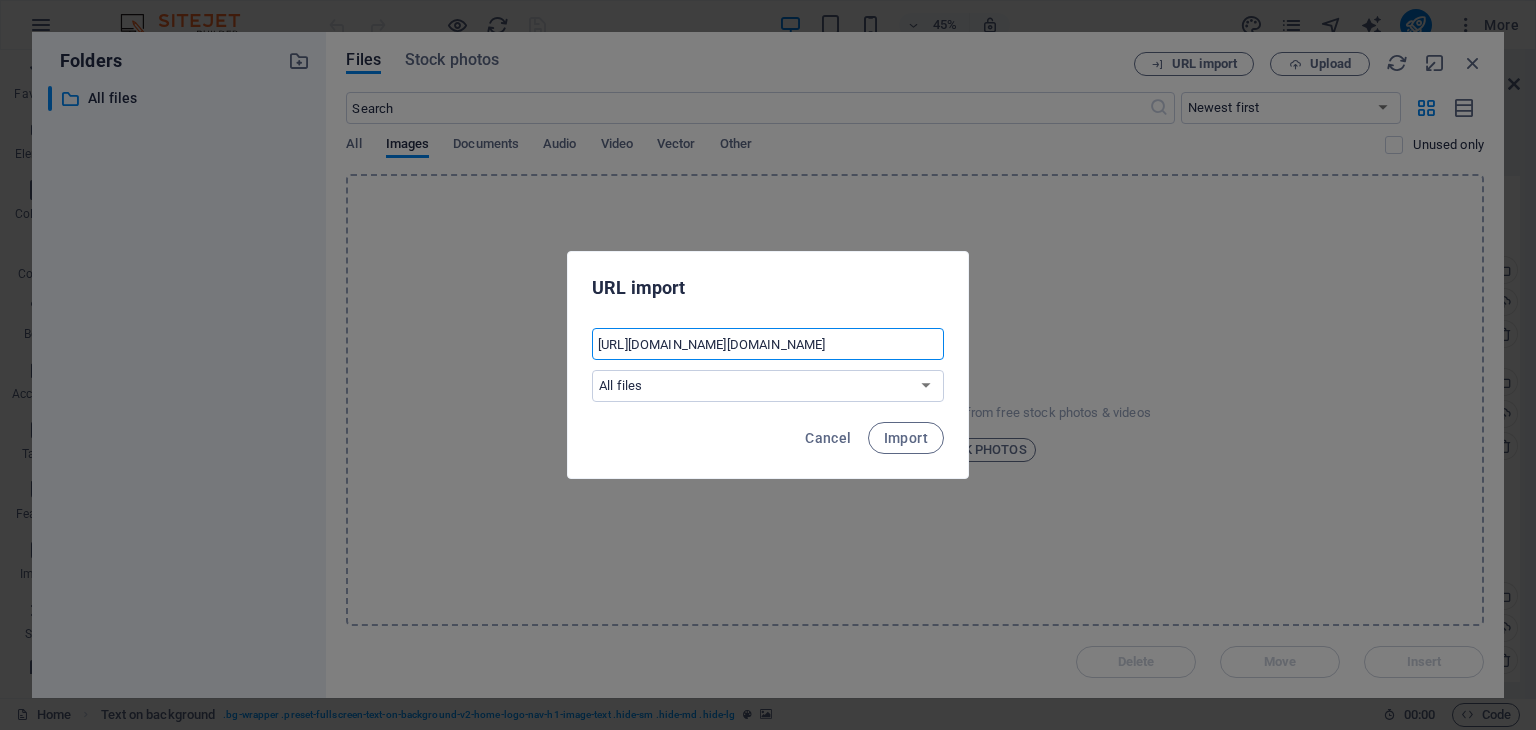 scroll, scrollTop: 0, scrollLeft: 395, axis: horizontal 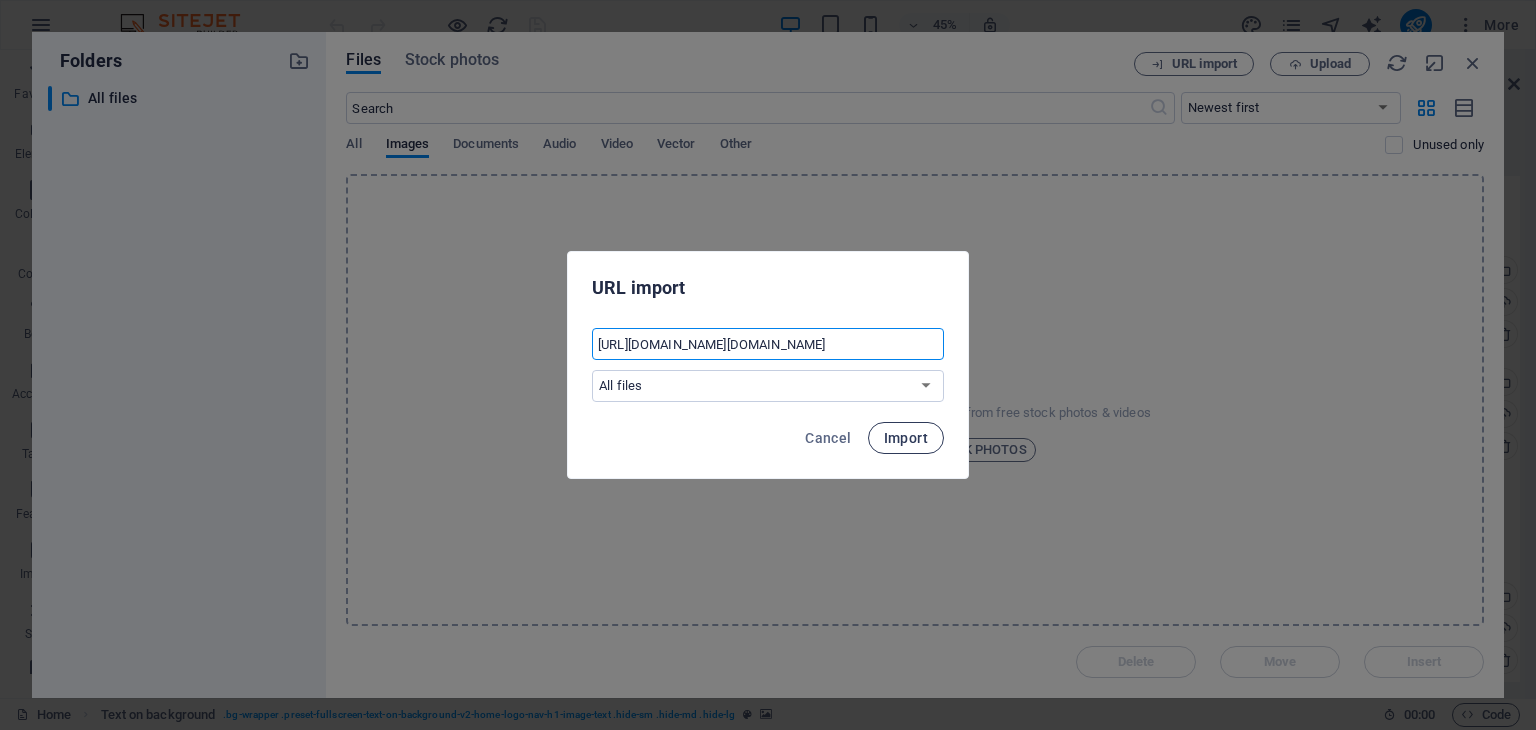 type on "[URL][DOMAIN_NAME][DOMAIN_NAME]" 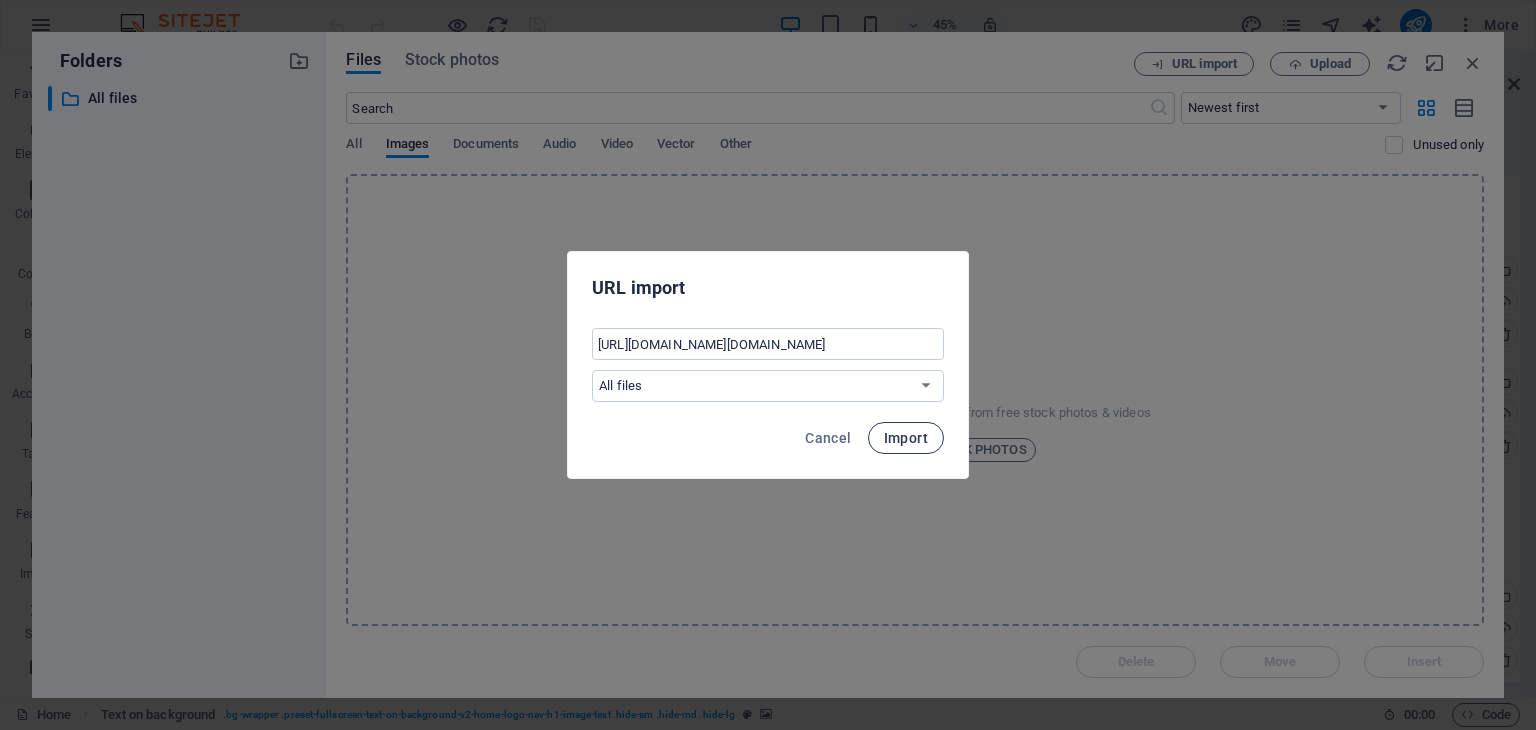 scroll, scrollTop: 0, scrollLeft: 0, axis: both 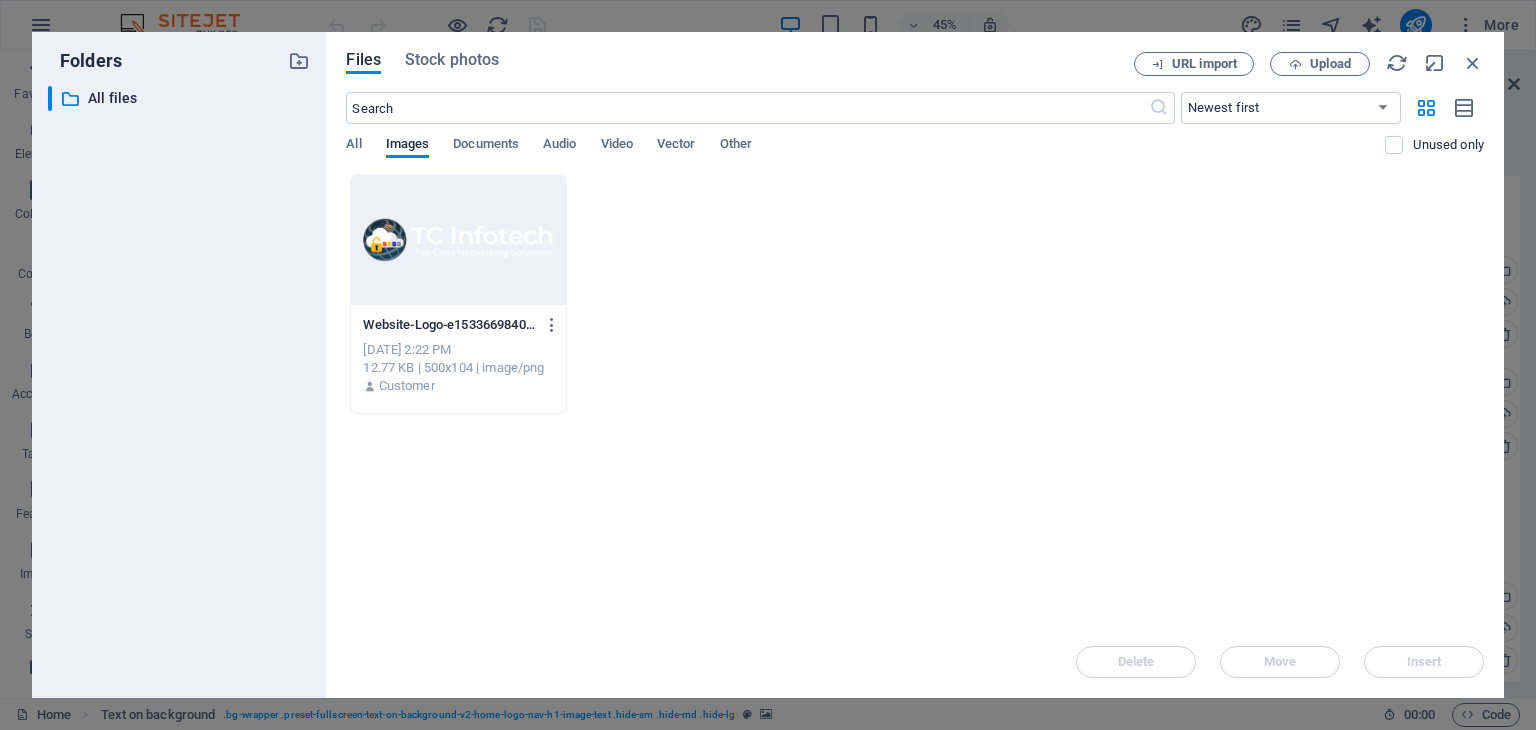 click at bounding box center [458, 240] 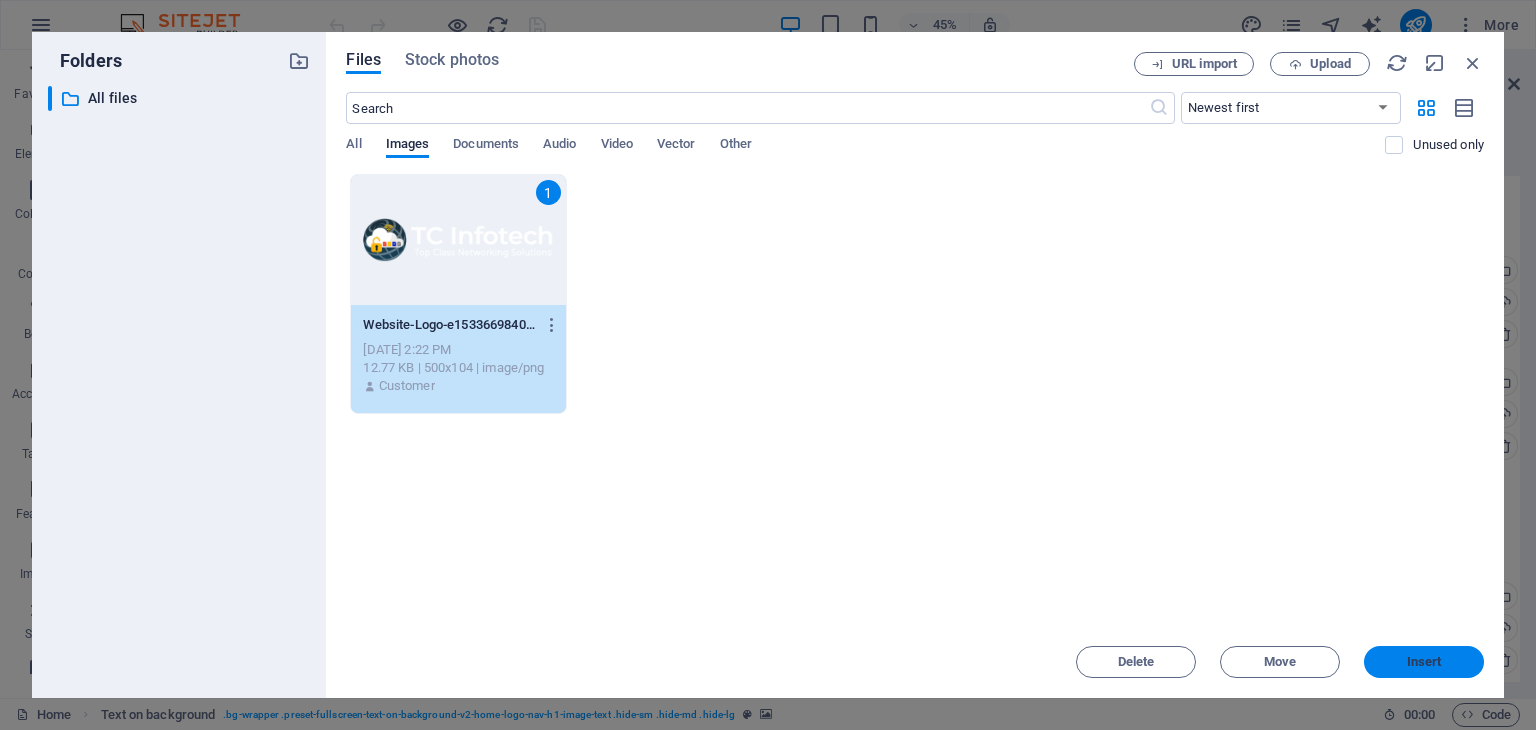 click on "Insert" at bounding box center (1424, 662) 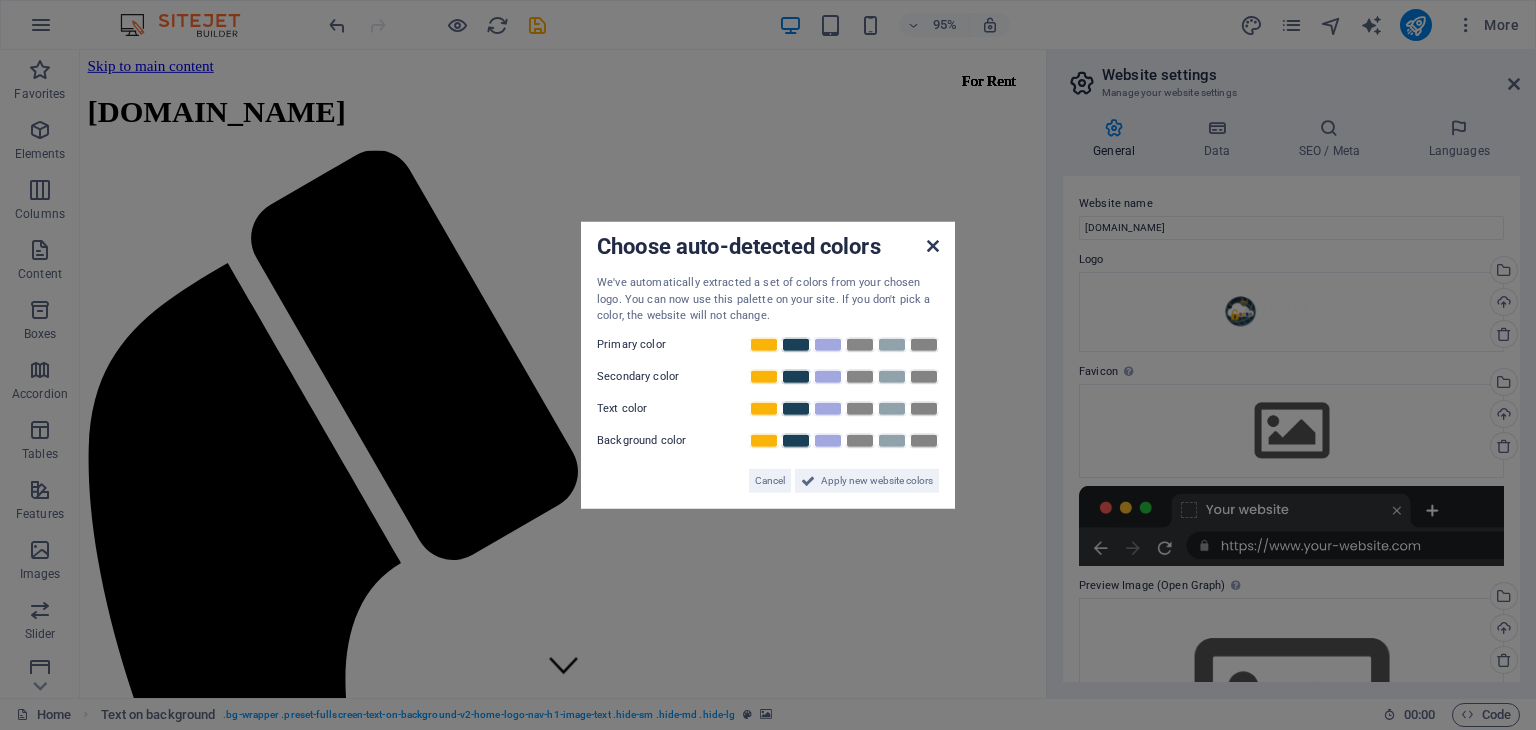 click at bounding box center (933, 246) 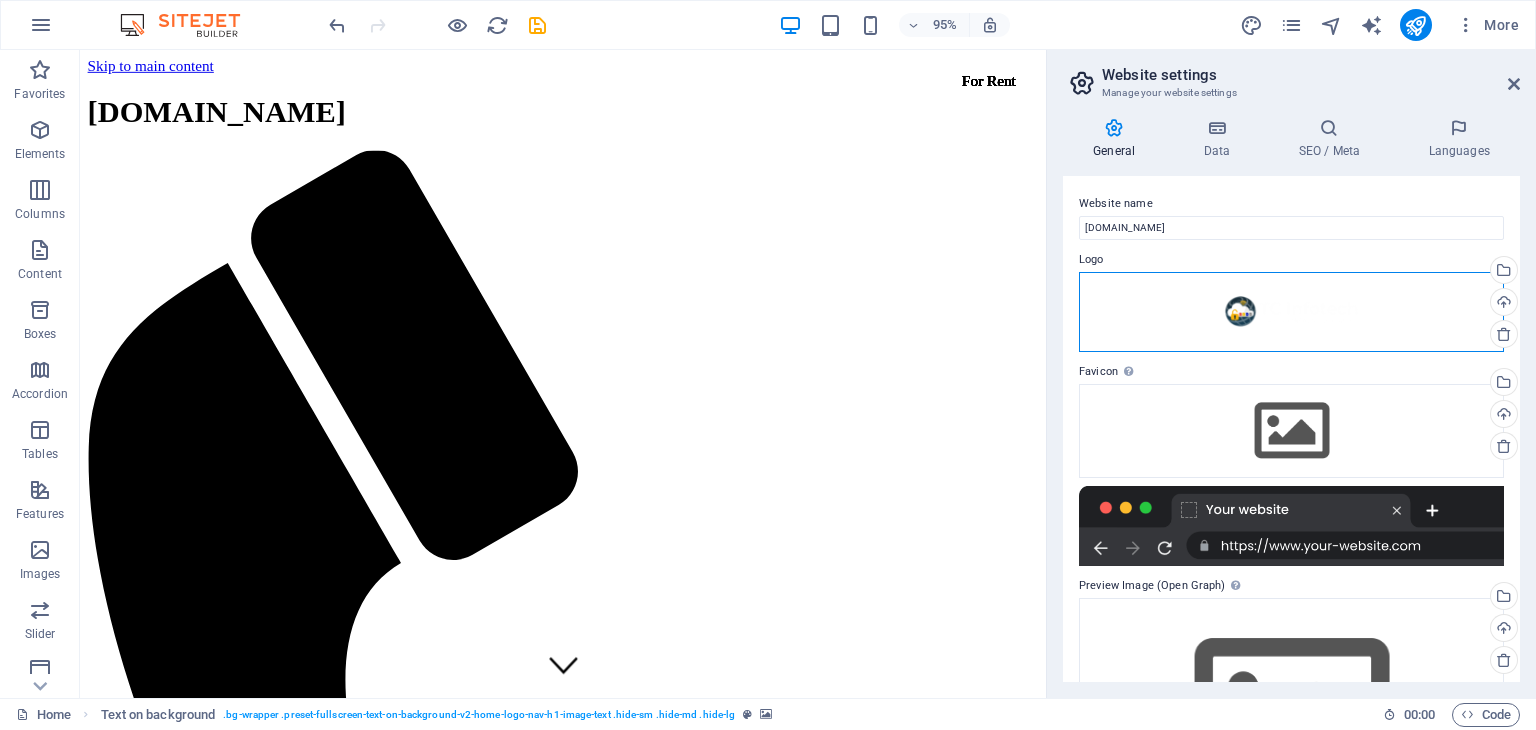 click on "Drag files here, click to choose files or select files from Files or our free stock photos & videos" at bounding box center [1291, 312] 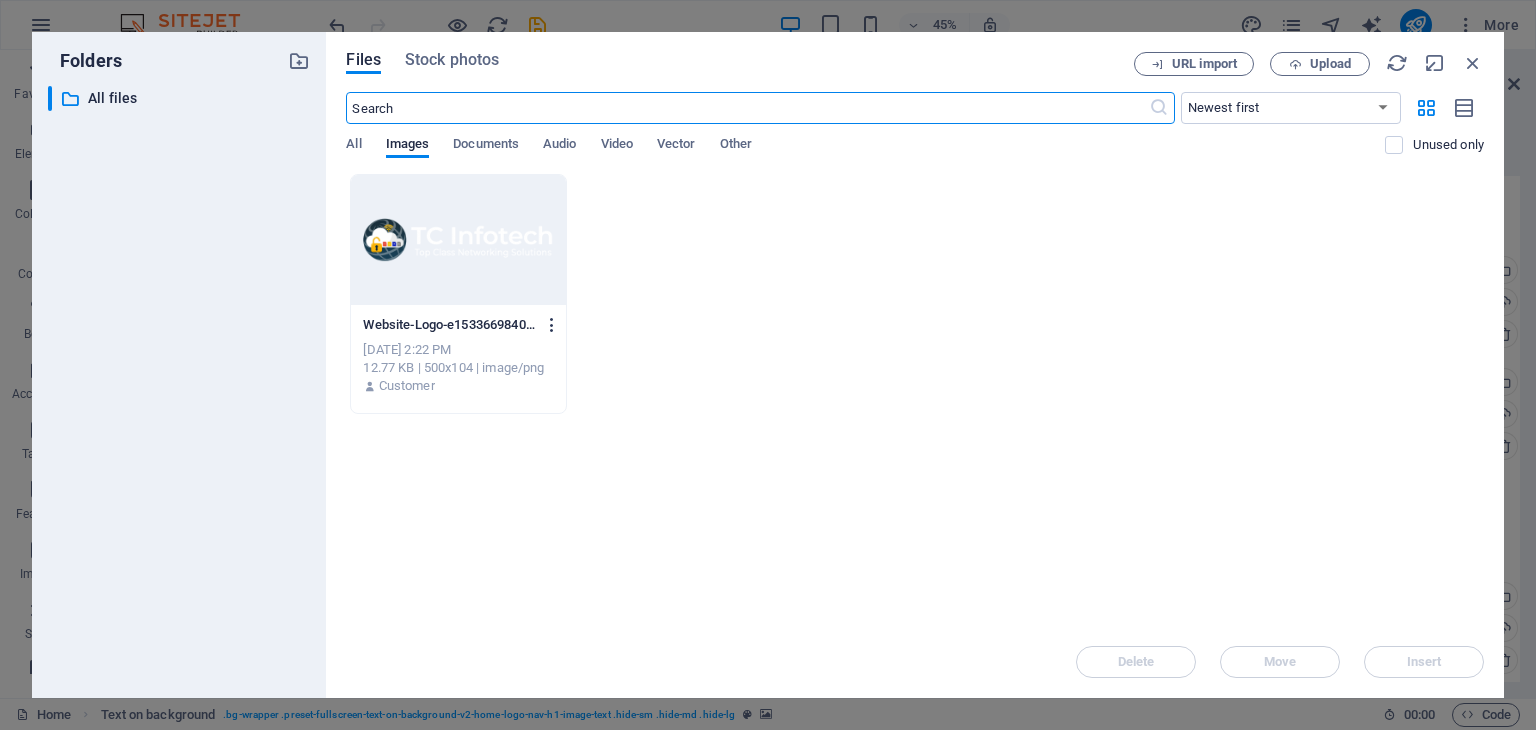 click at bounding box center [552, 325] 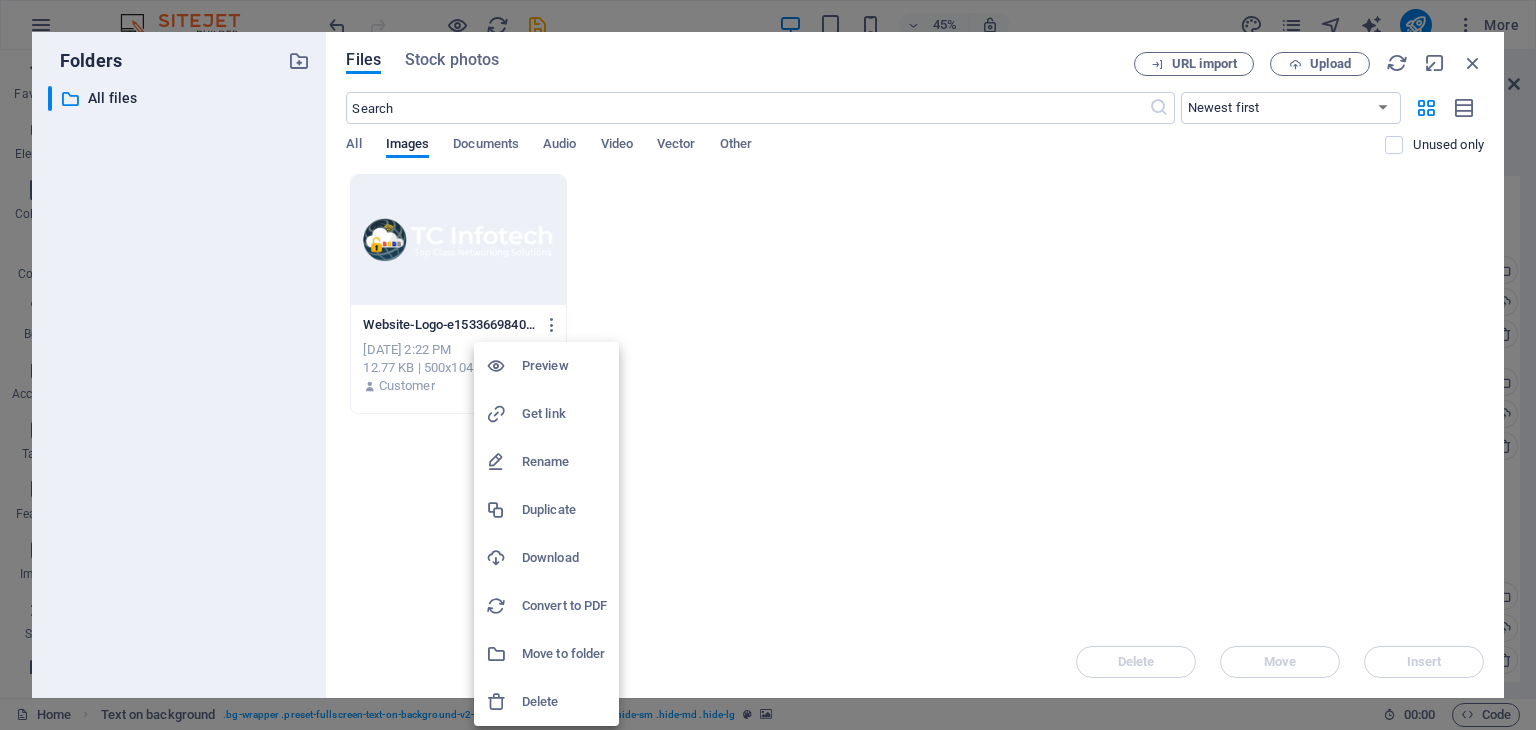 click on "Convert to PDF" at bounding box center [564, 606] 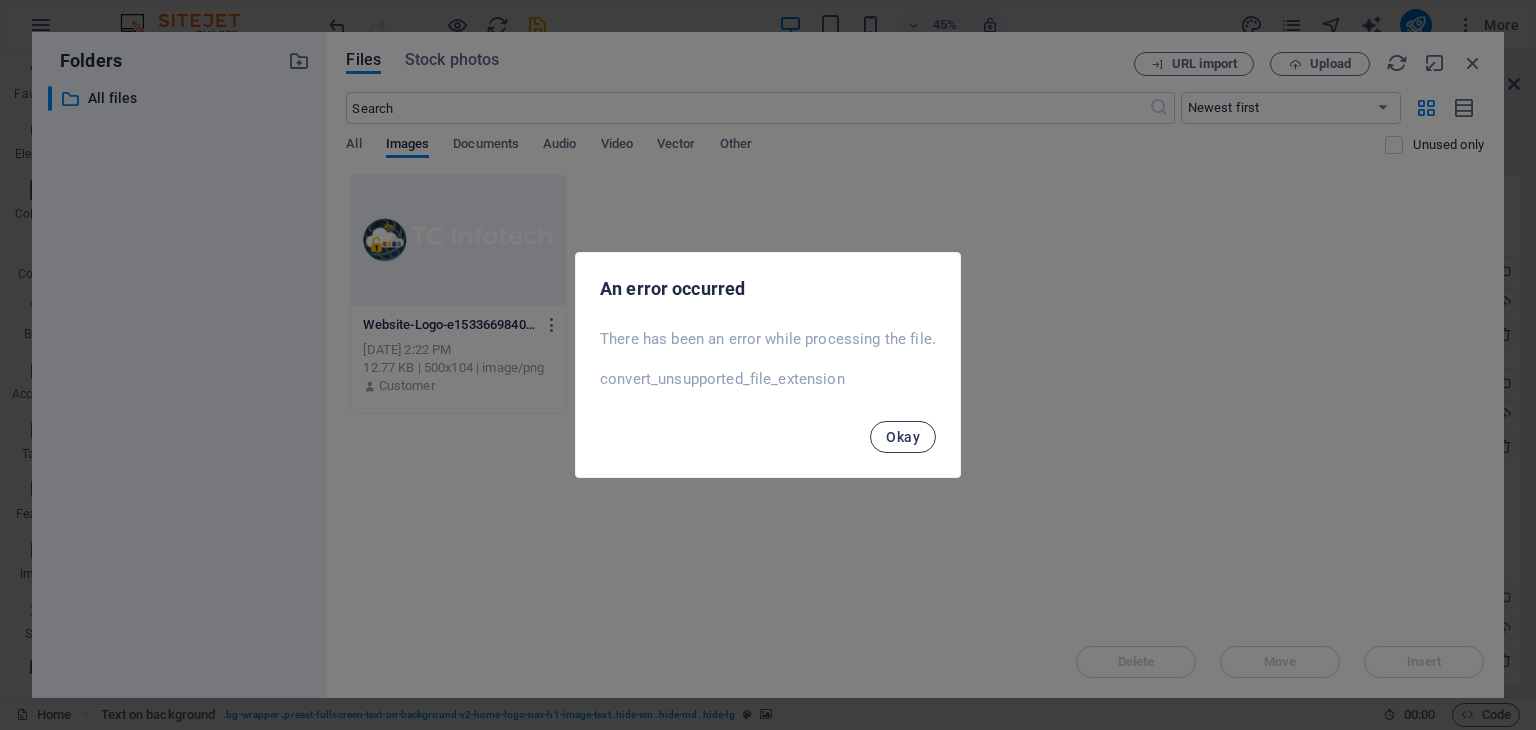 click on "Okay" at bounding box center (903, 437) 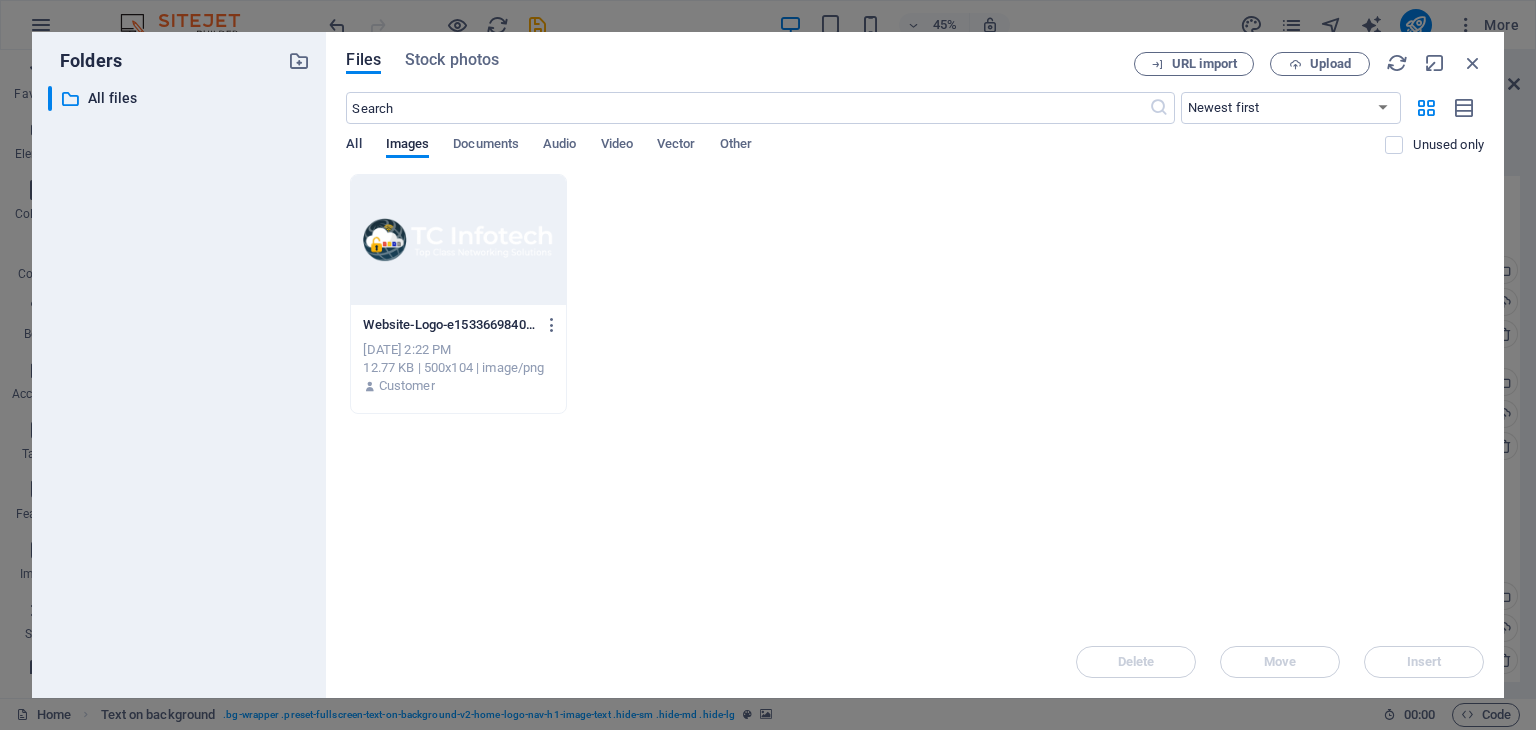 click on "All" at bounding box center [353, 146] 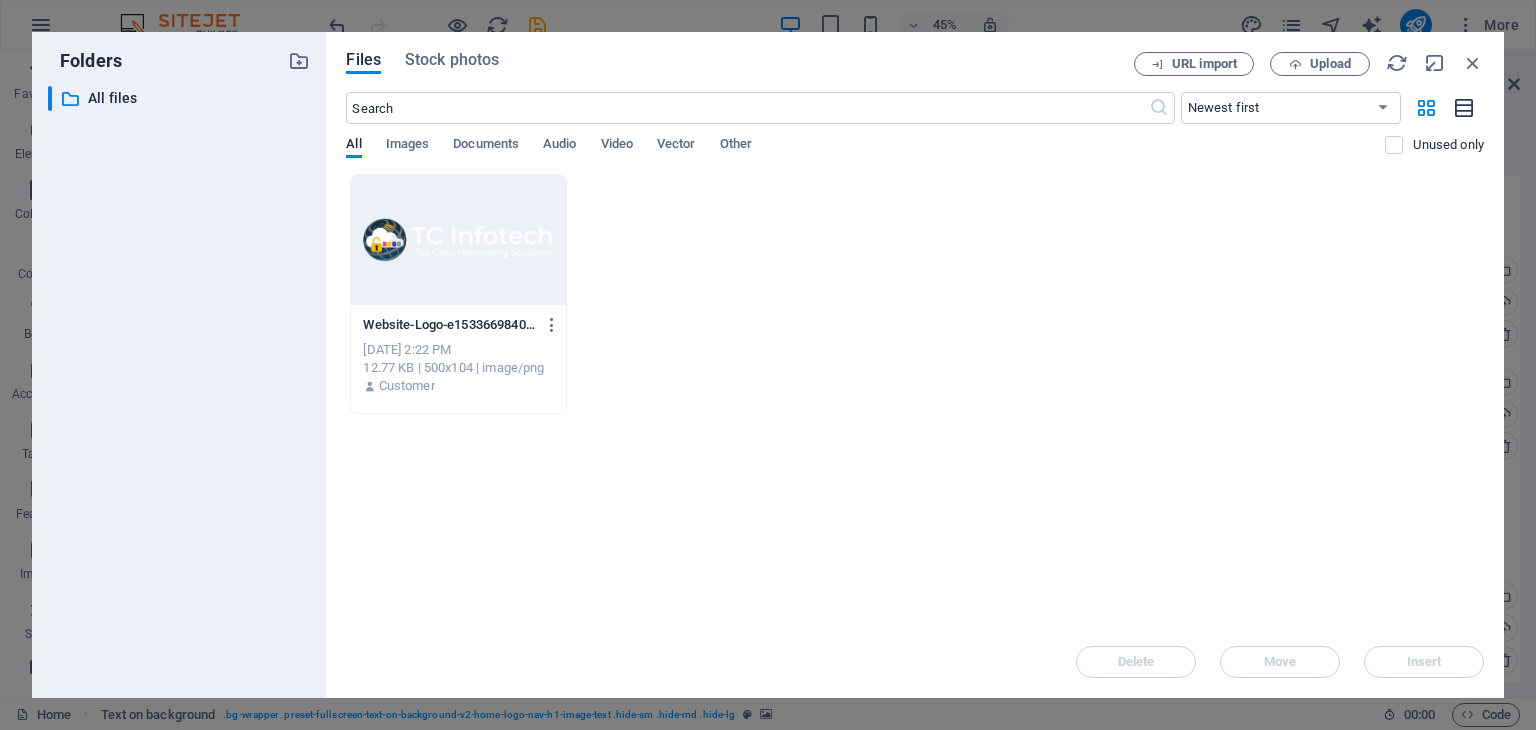 click at bounding box center (1465, 108) 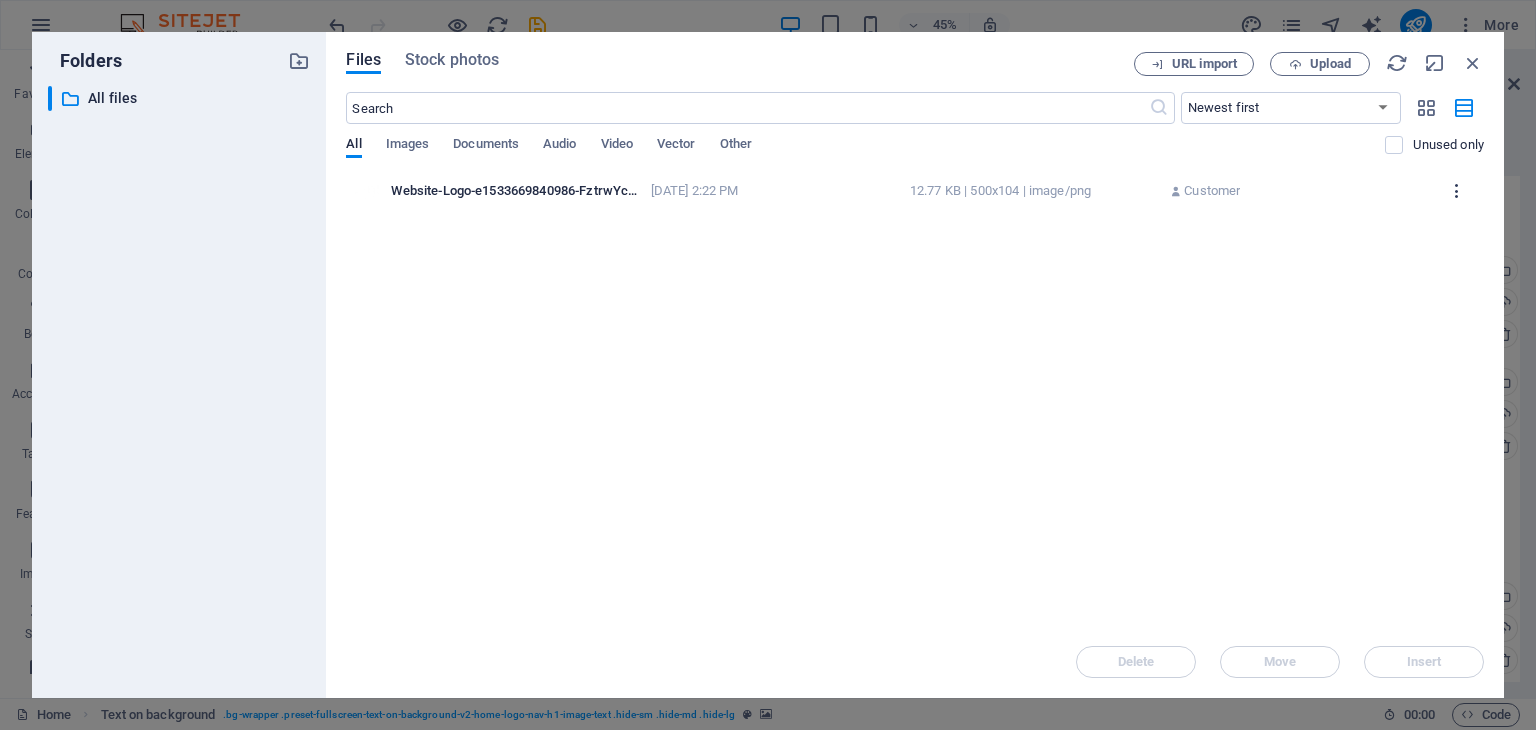 click at bounding box center [1457, 191] 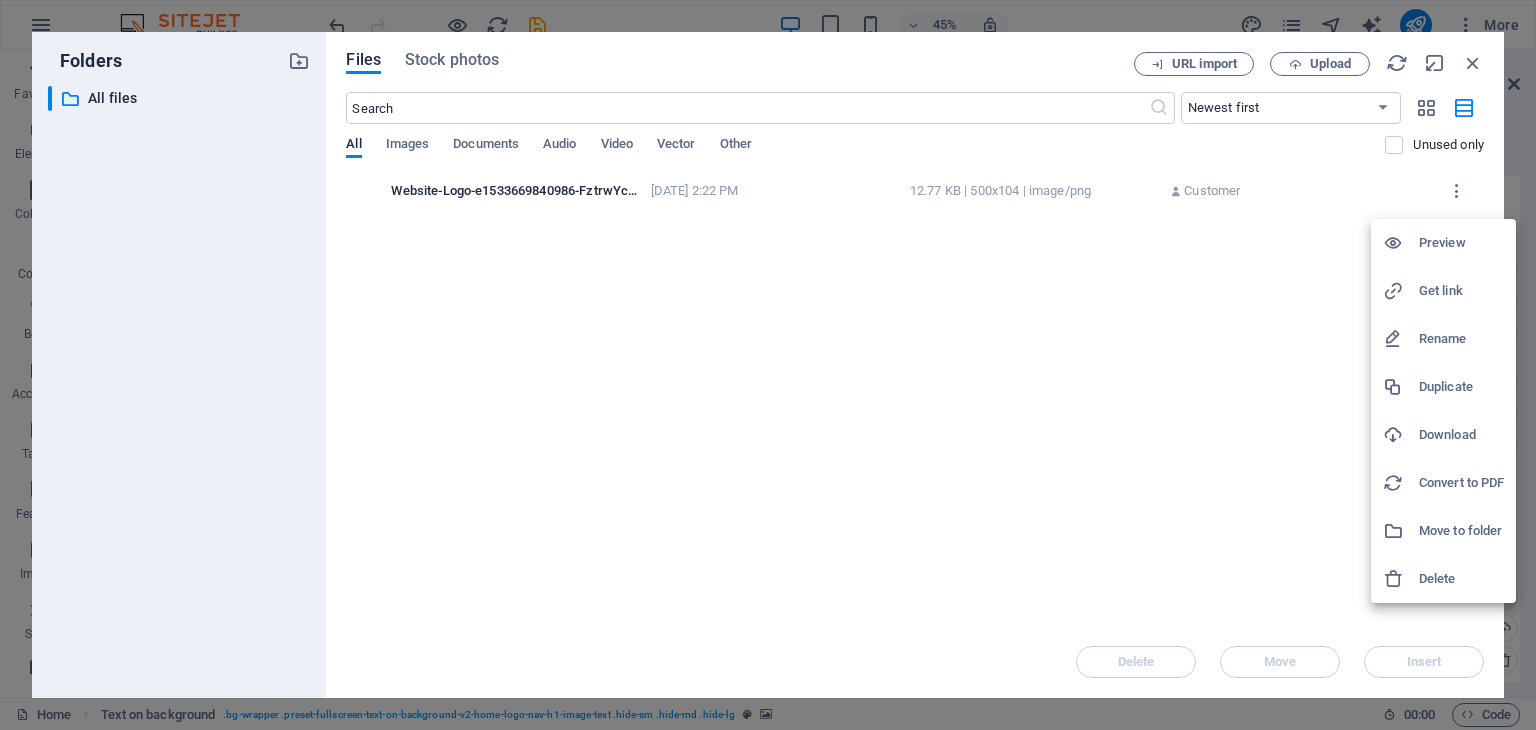 click on "Delete" at bounding box center (1461, 579) 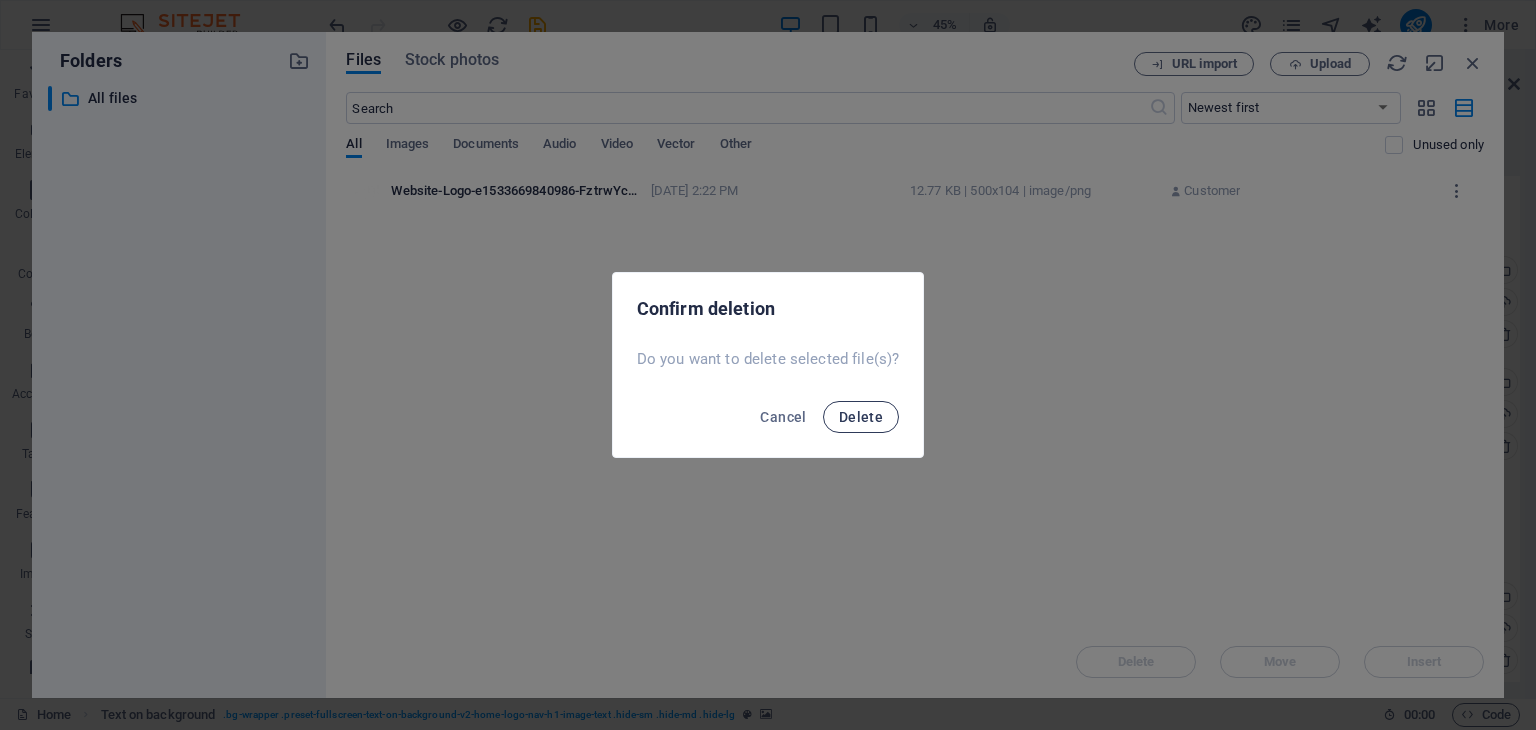click on "Delete" at bounding box center (861, 417) 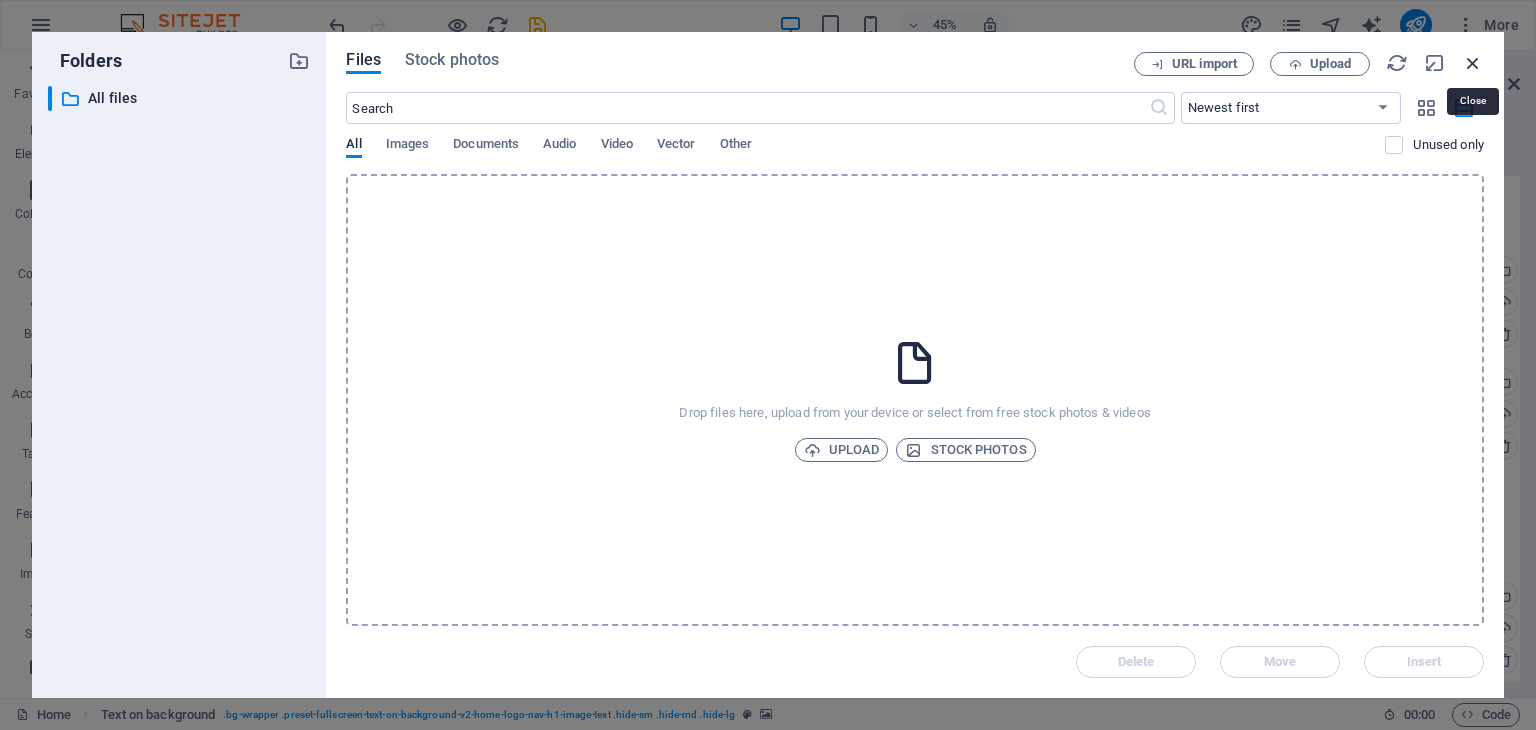 click at bounding box center (1473, 63) 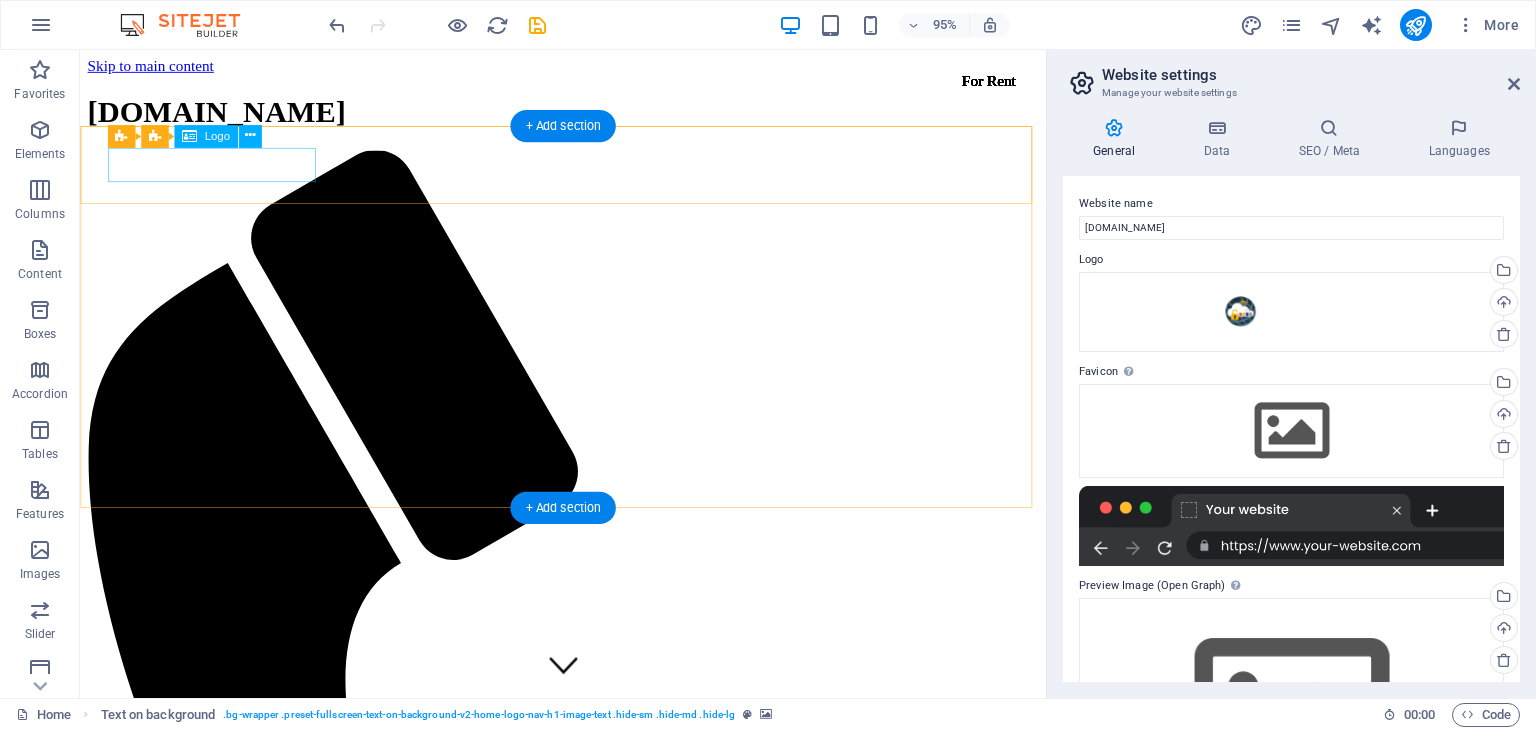 click on "[DOMAIN_NAME]" at bounding box center [588, 2224] 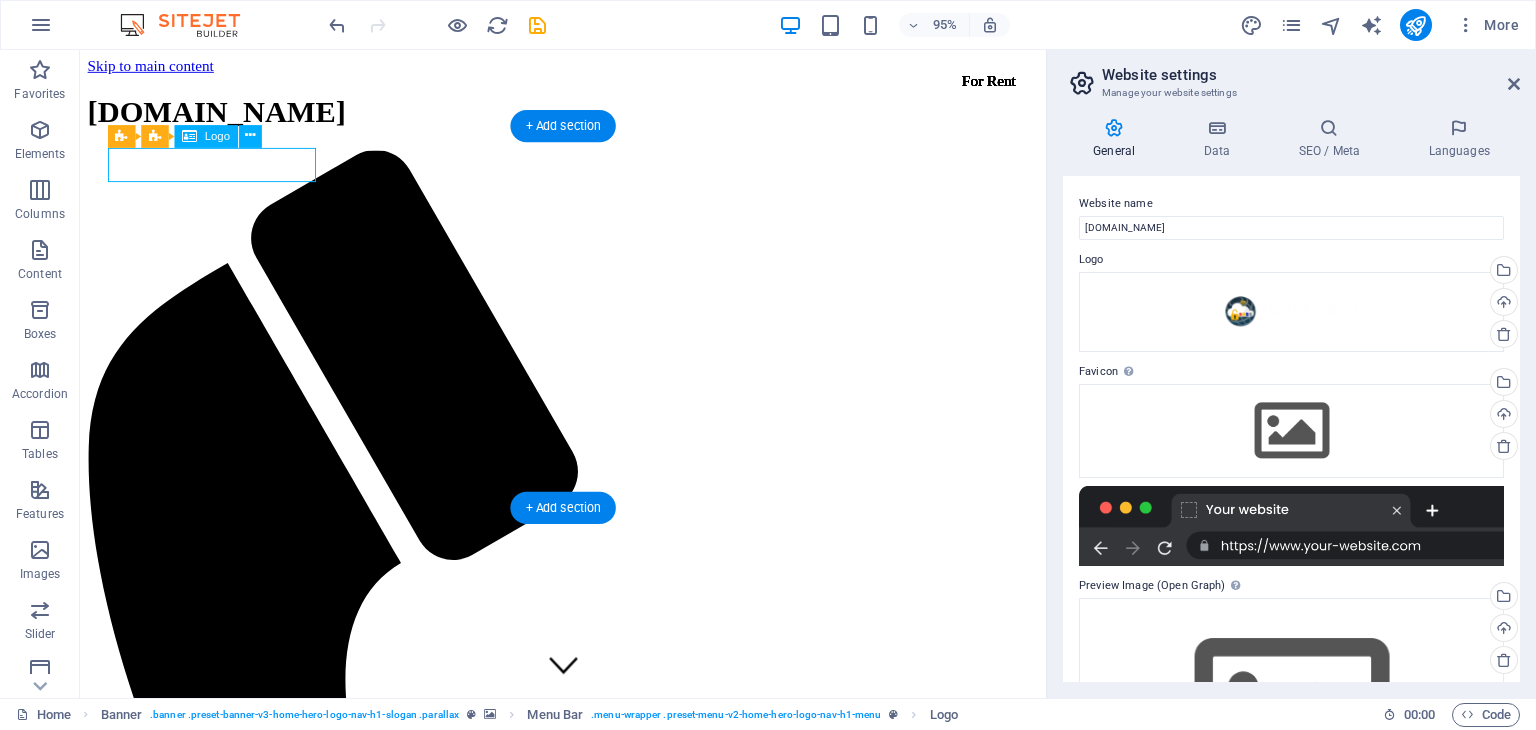 click on "[DOMAIN_NAME]" at bounding box center (588, 2224) 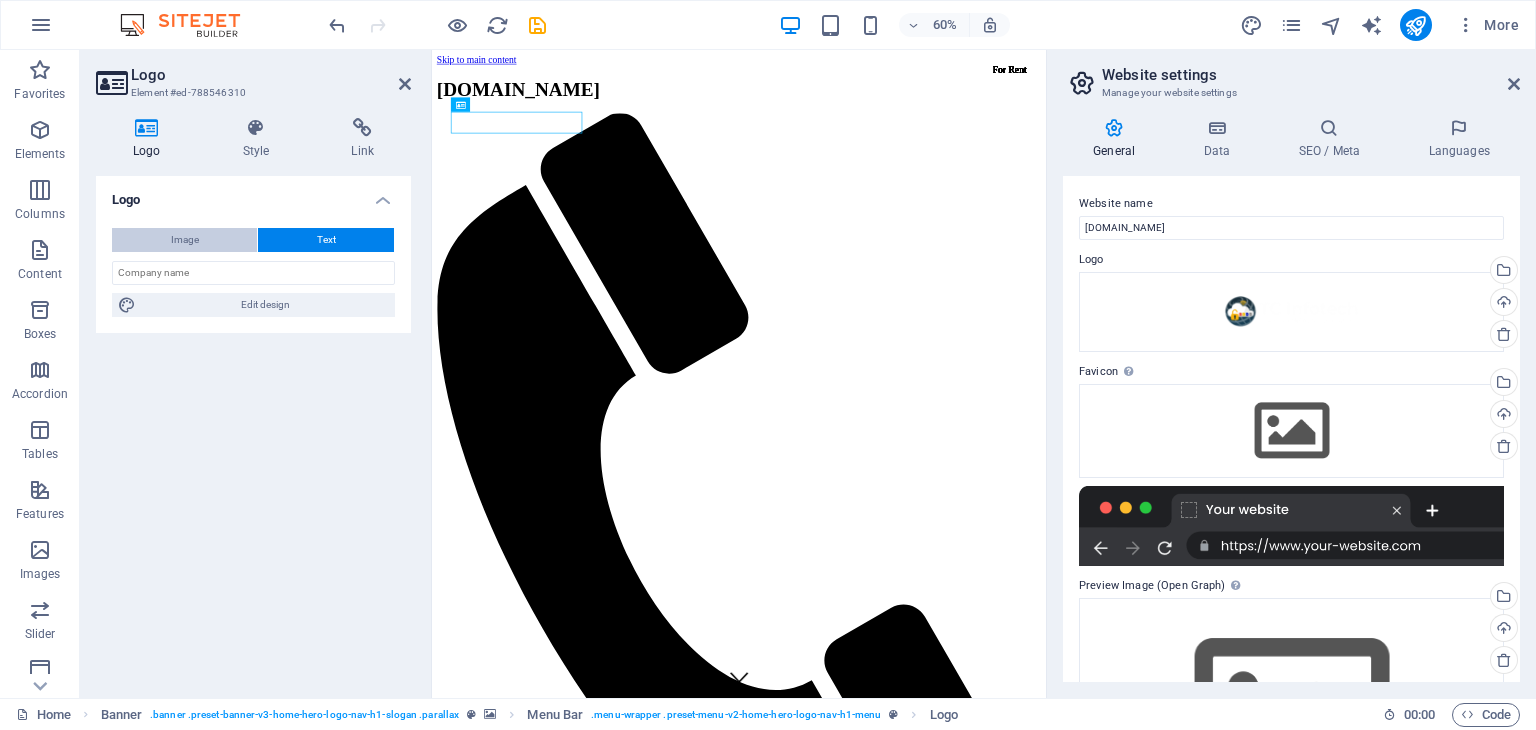click on "Image" at bounding box center (185, 240) 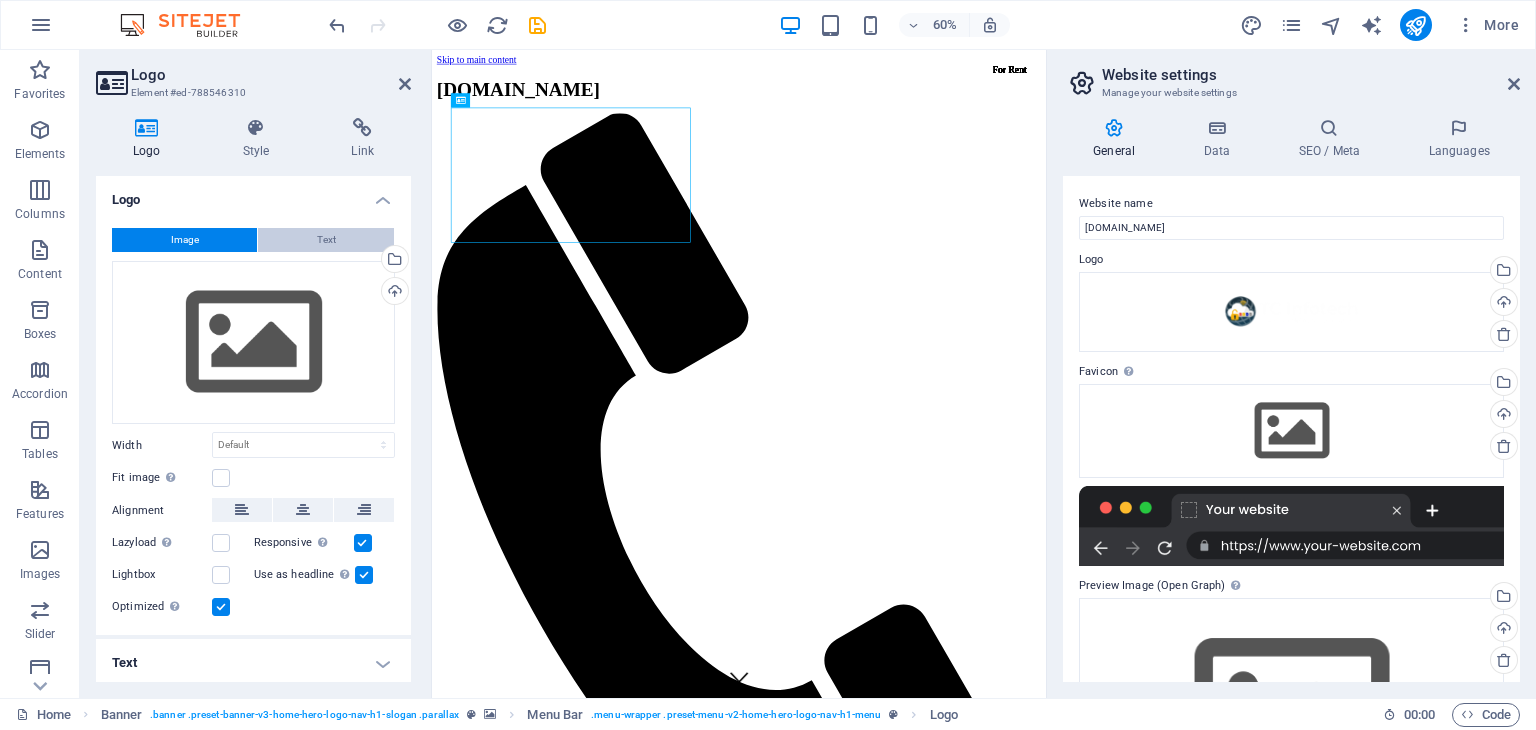 click on "Text" at bounding box center (326, 240) 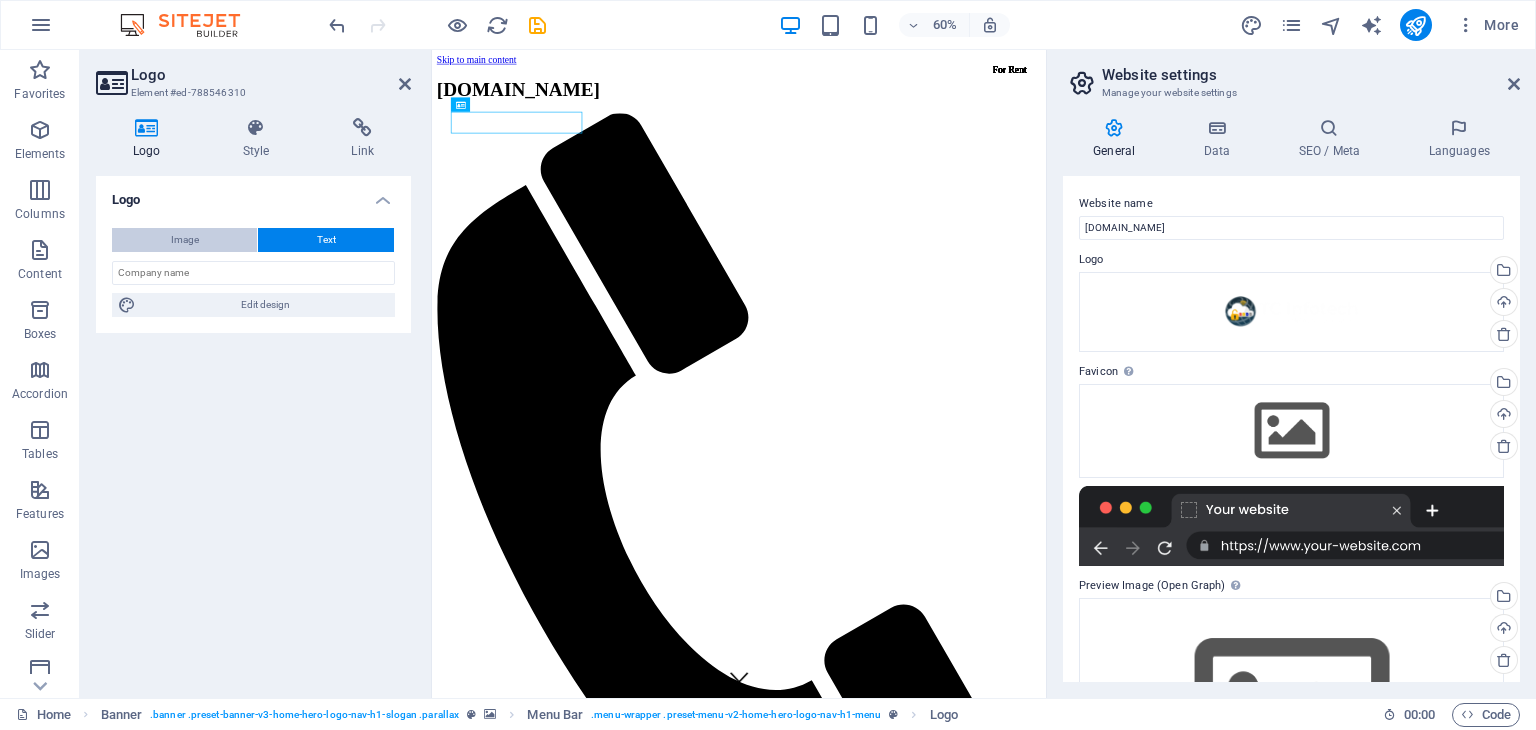 click on "Image" at bounding box center (185, 240) 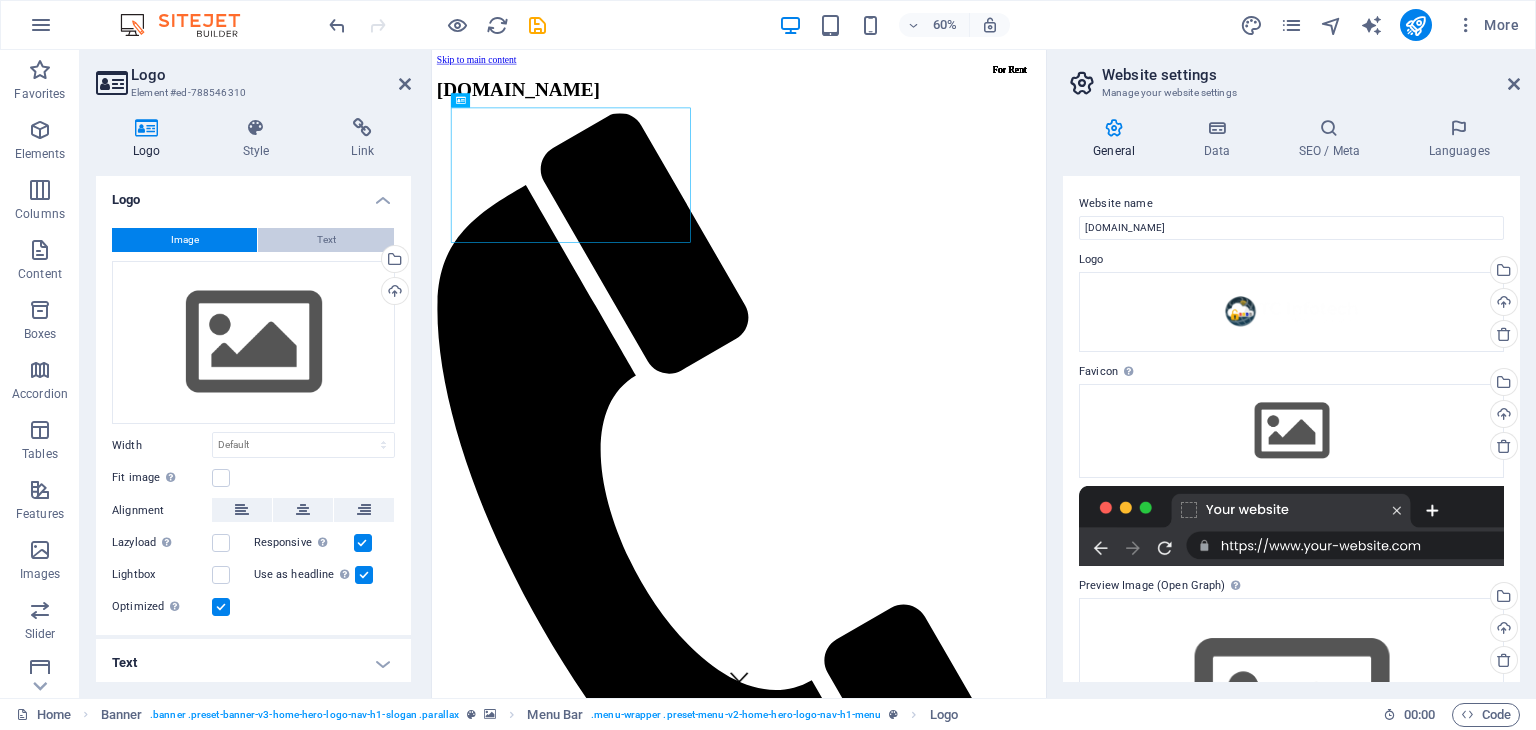 click on "Text" at bounding box center [326, 240] 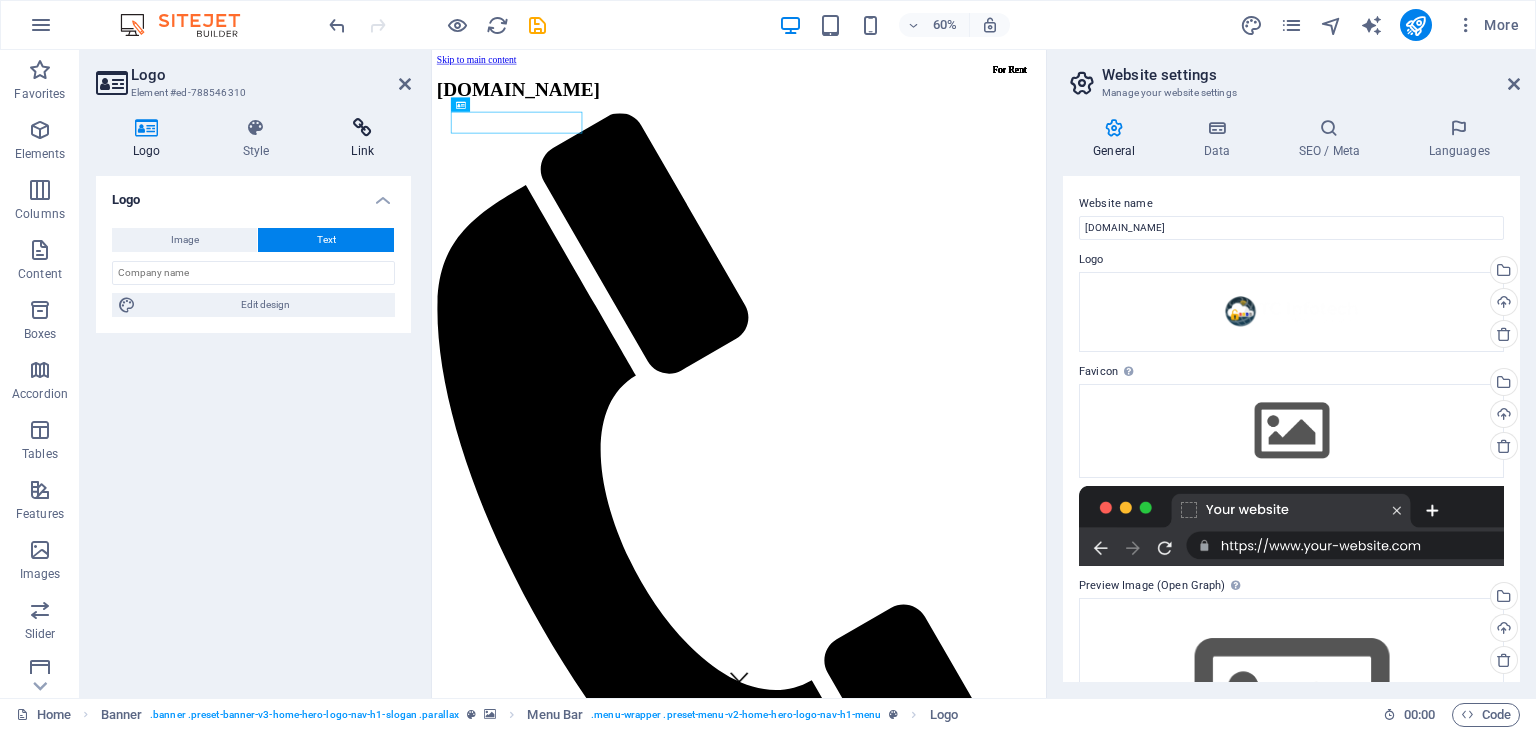 click at bounding box center (362, 128) 